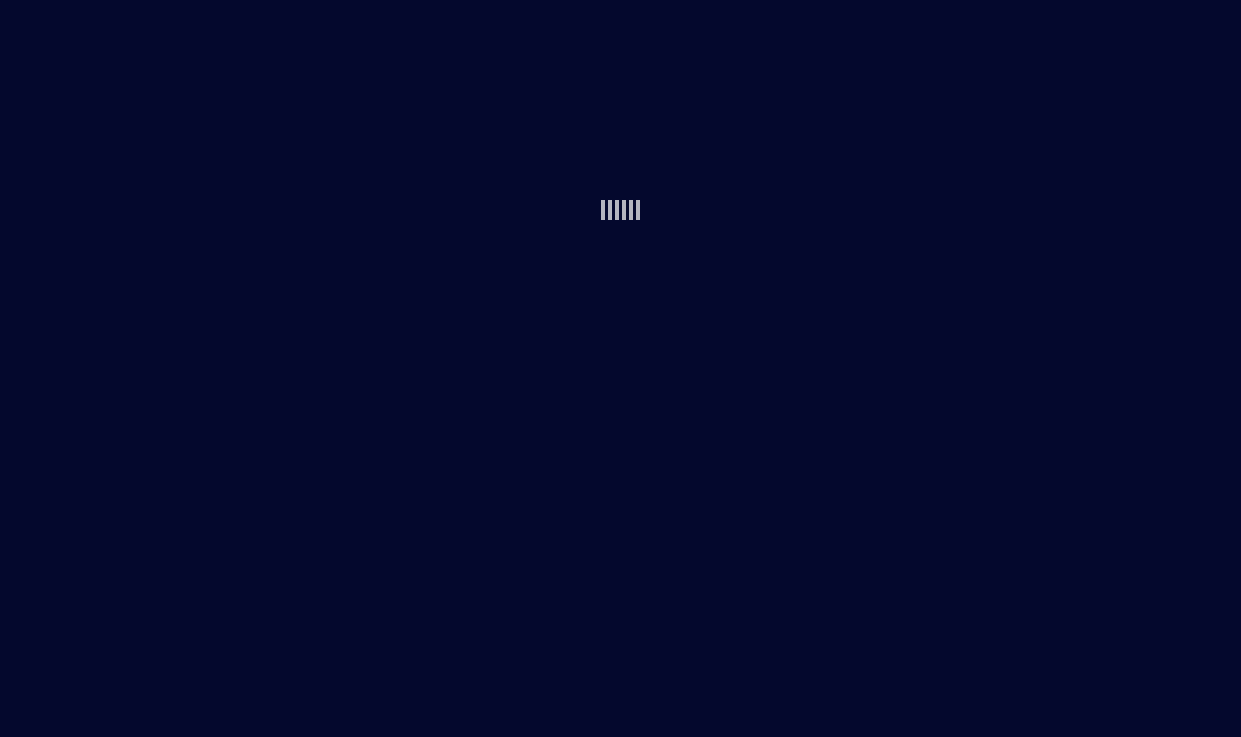 scroll, scrollTop: 0, scrollLeft: 0, axis: both 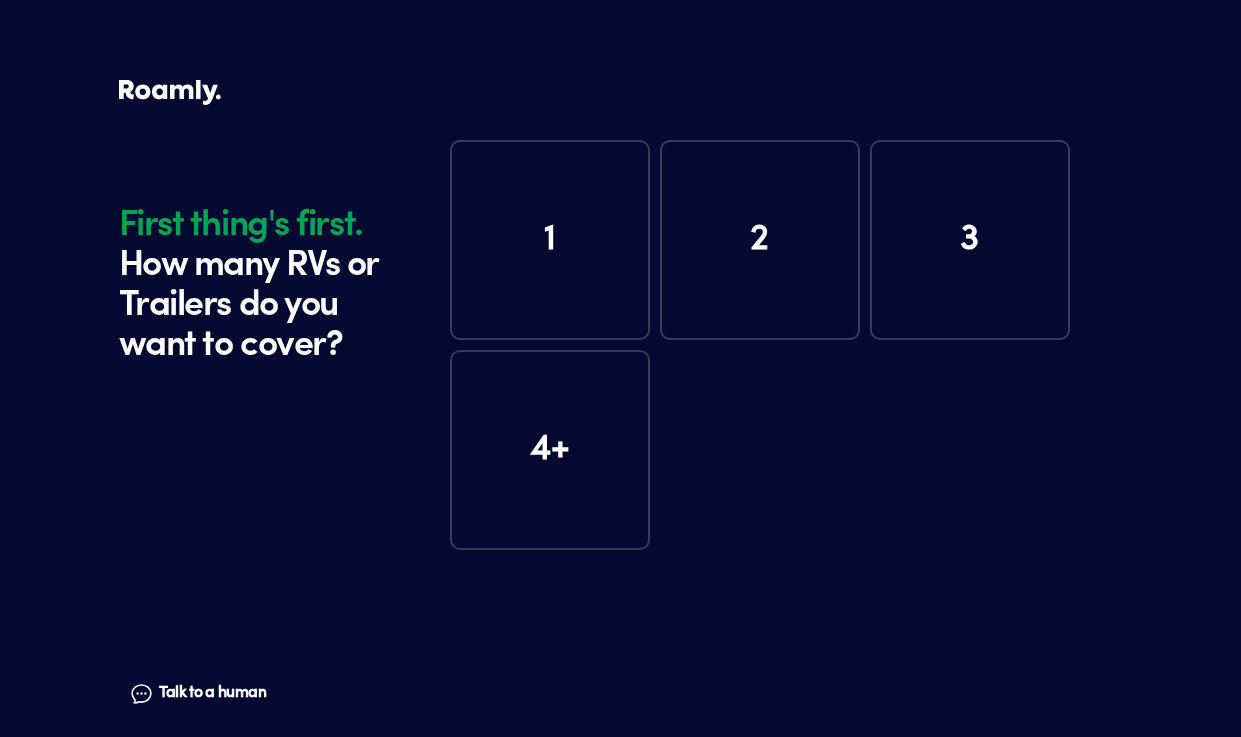 click on "1" at bounding box center (550, 240) 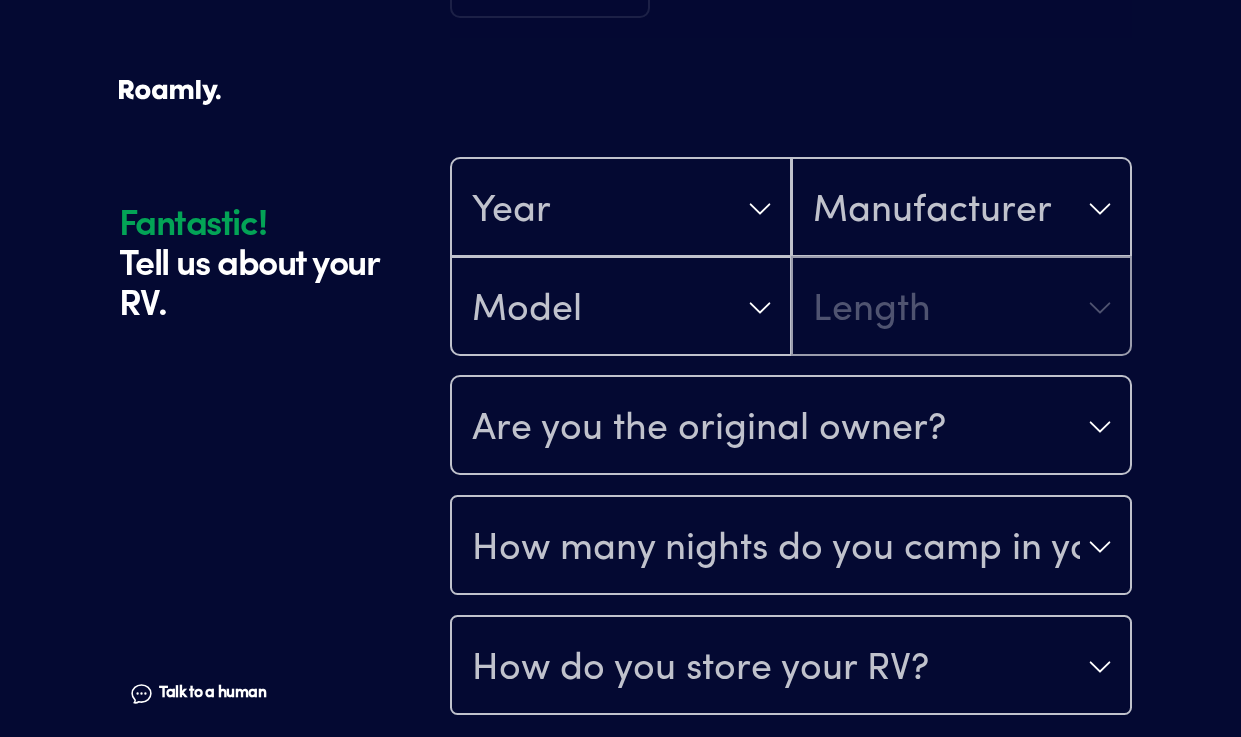 scroll, scrollTop: 534, scrollLeft: 0, axis: vertical 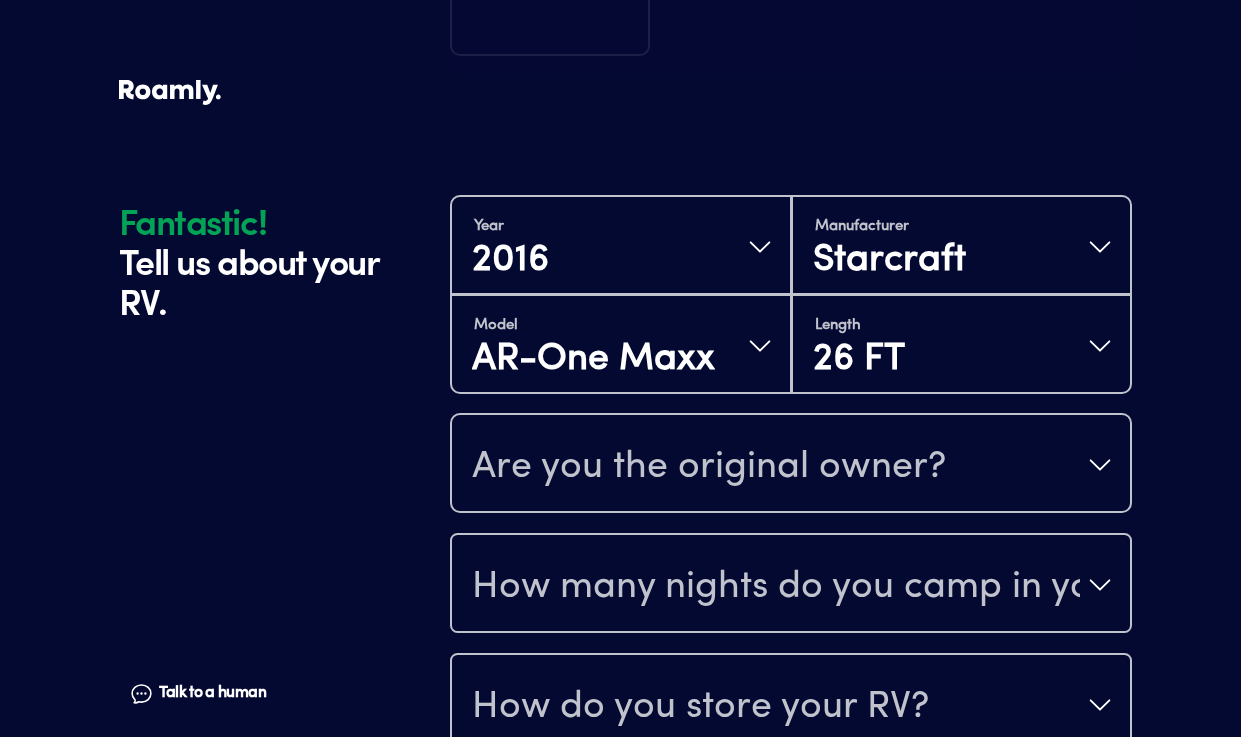 click on "Are you the original owner?" at bounding box center [709, 467] 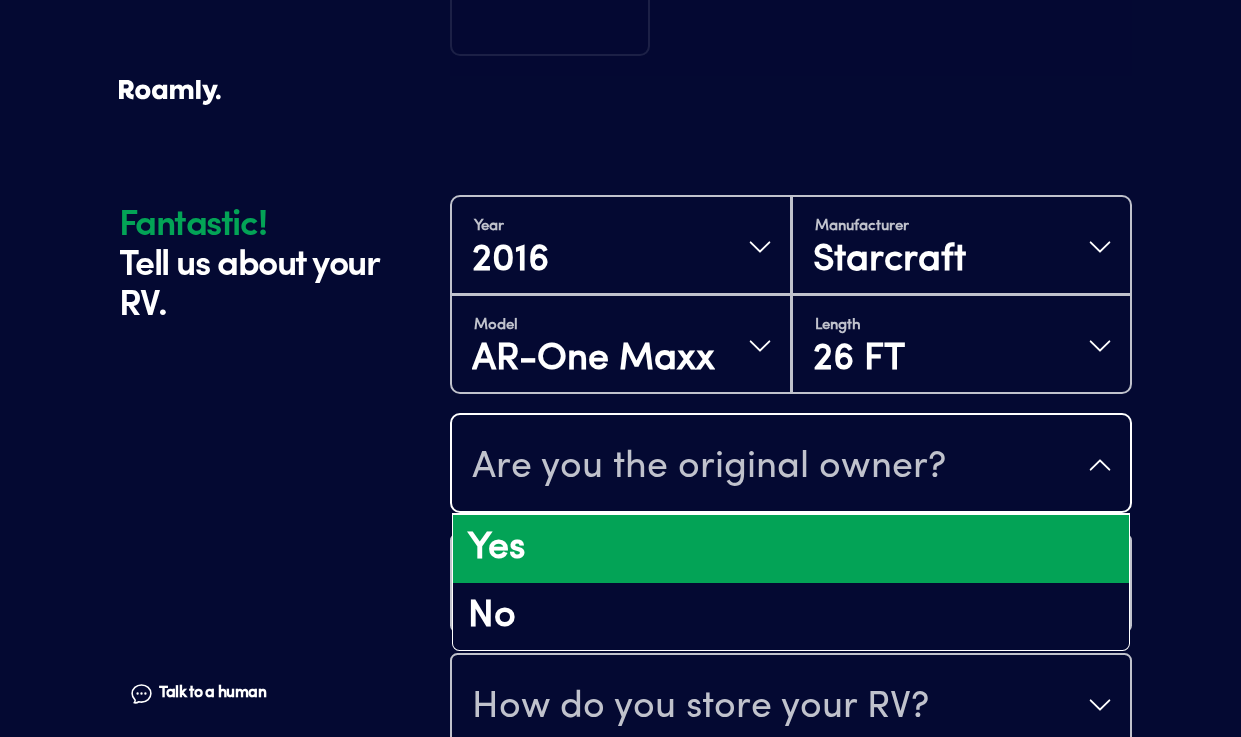 click on "Yes" at bounding box center (791, 549) 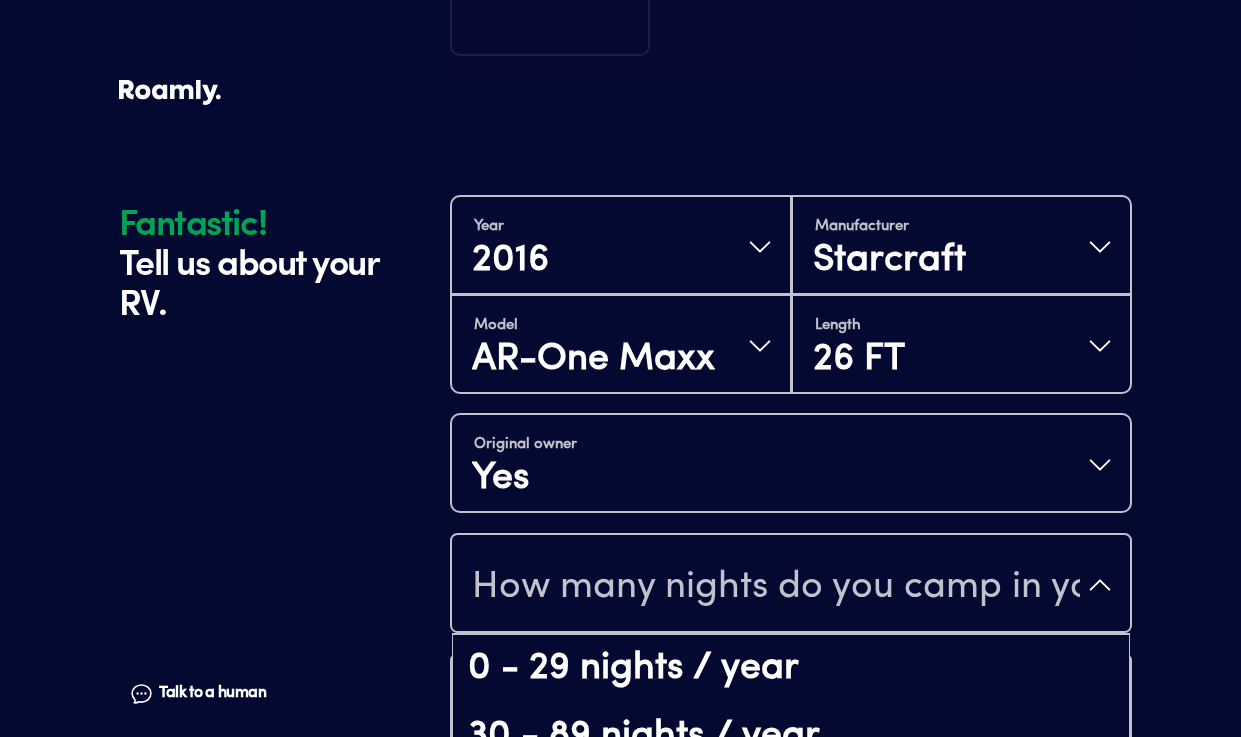 click on "How many nights do you camp in your RV?" at bounding box center [776, 587] 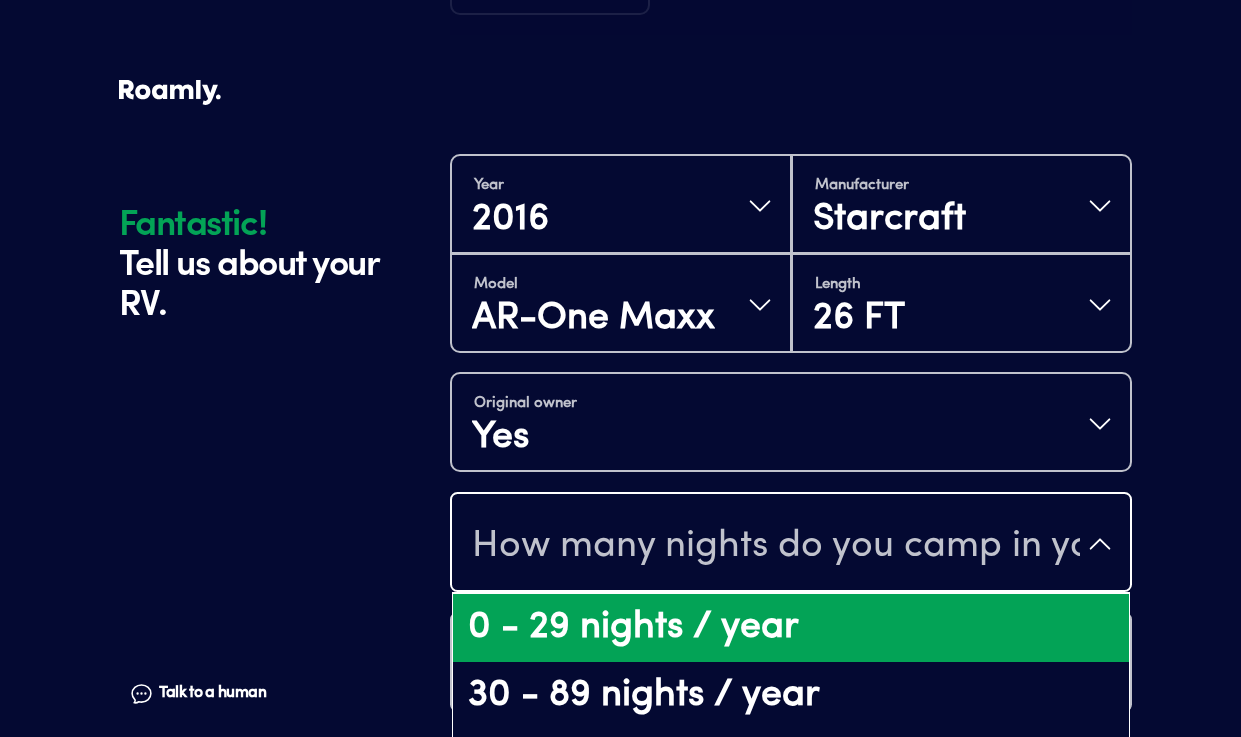 click on "0 - 29 nights / year" at bounding box center [791, 628] 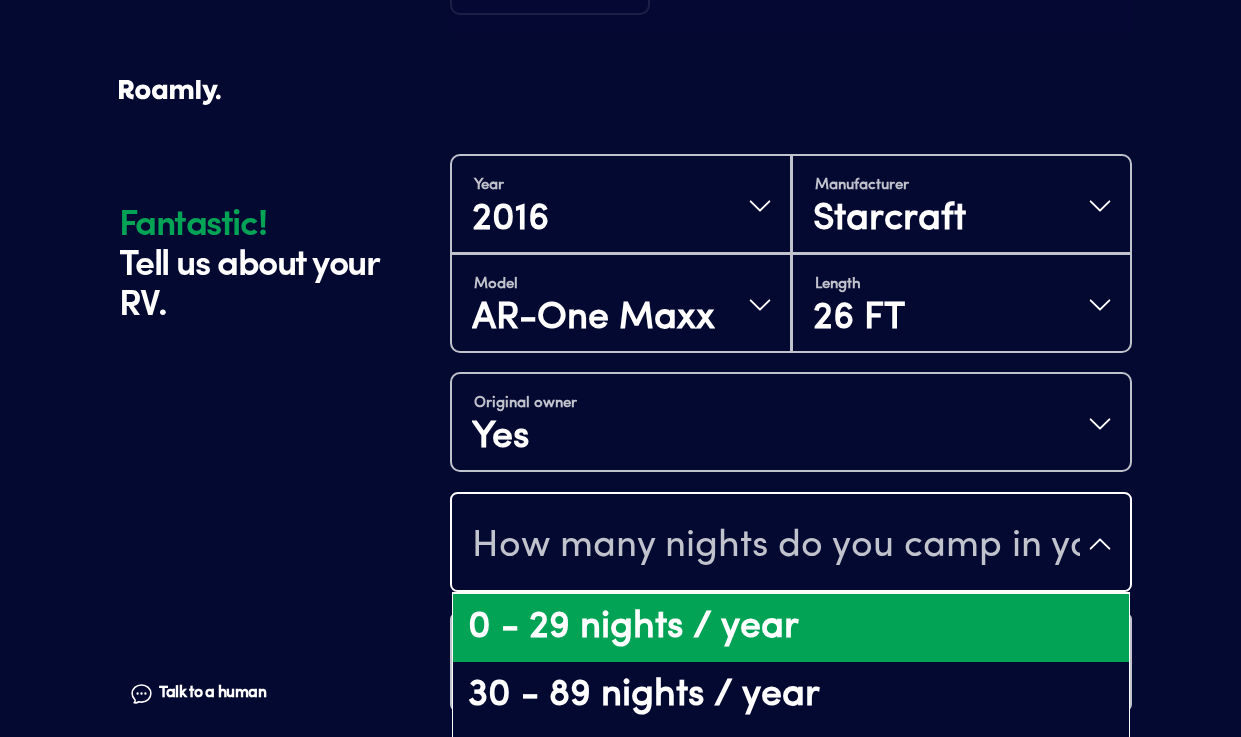 scroll, scrollTop: 0, scrollLeft: 0, axis: both 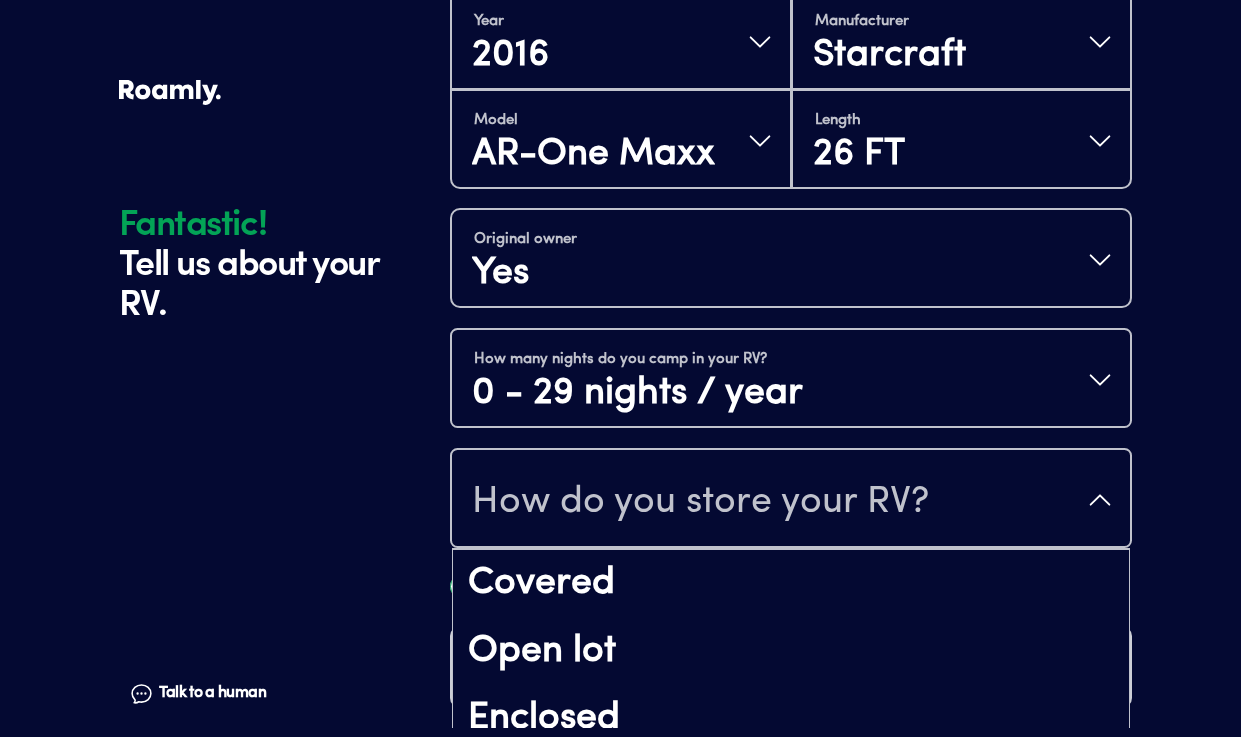 click on "How do you store your RV?" at bounding box center [700, 502] 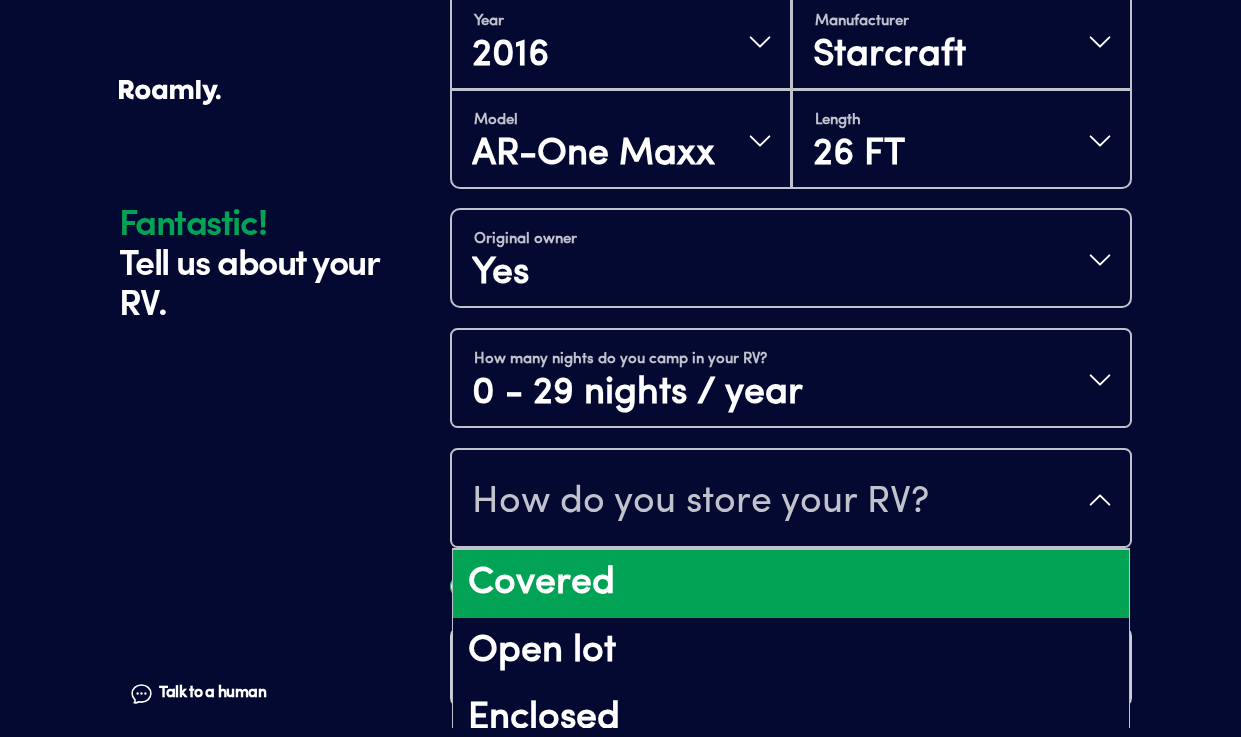scroll, scrollTop: 26, scrollLeft: 0, axis: vertical 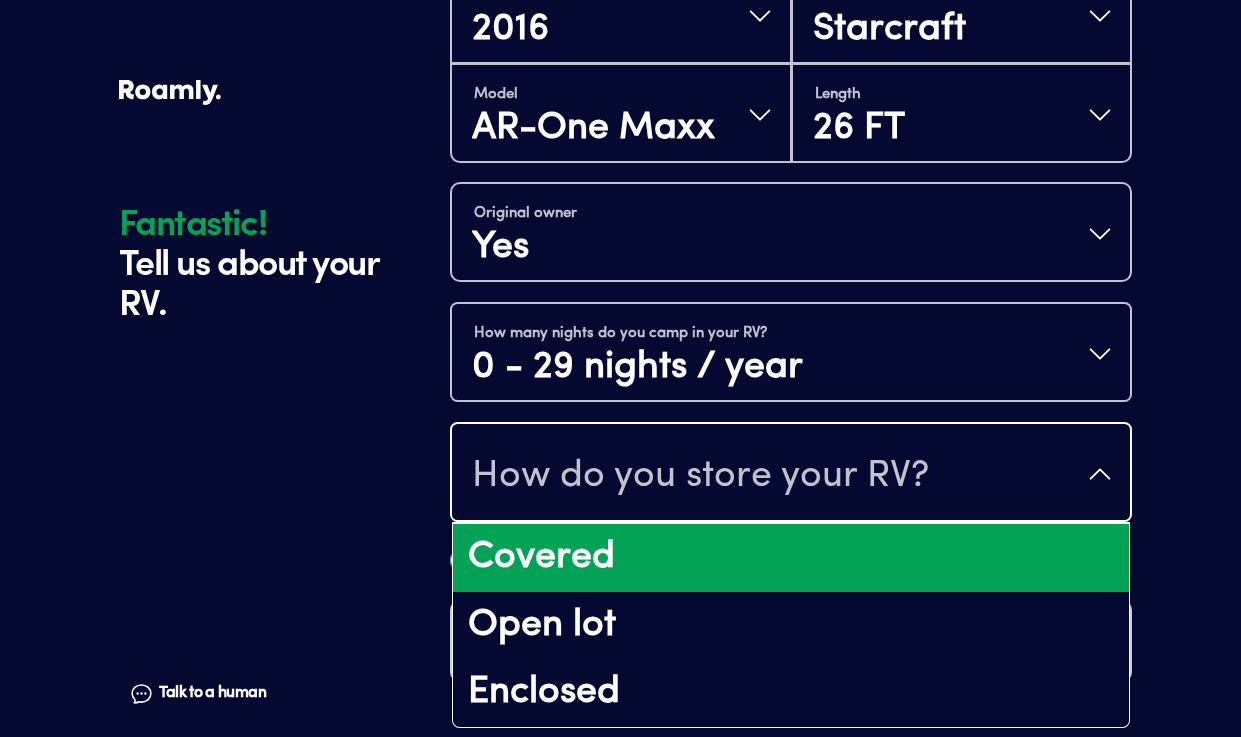 click on "Covered" at bounding box center [791, 558] 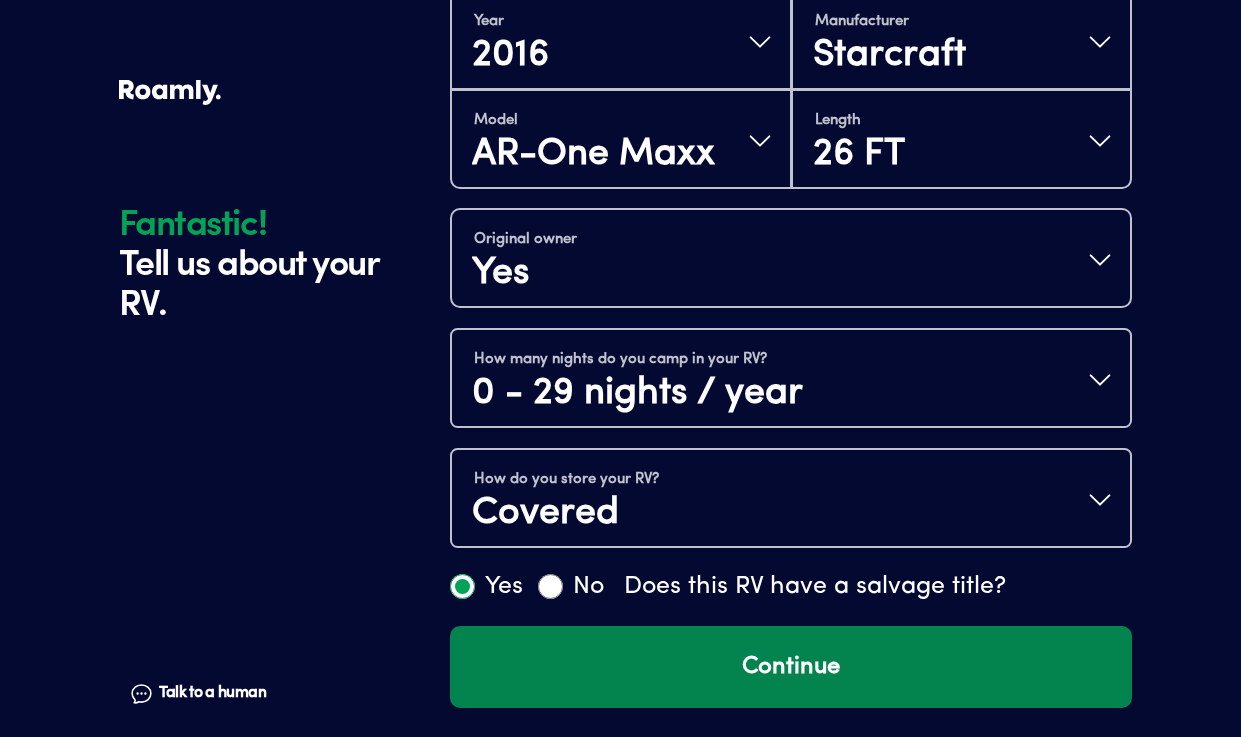 click on "Continue" at bounding box center [791, 667] 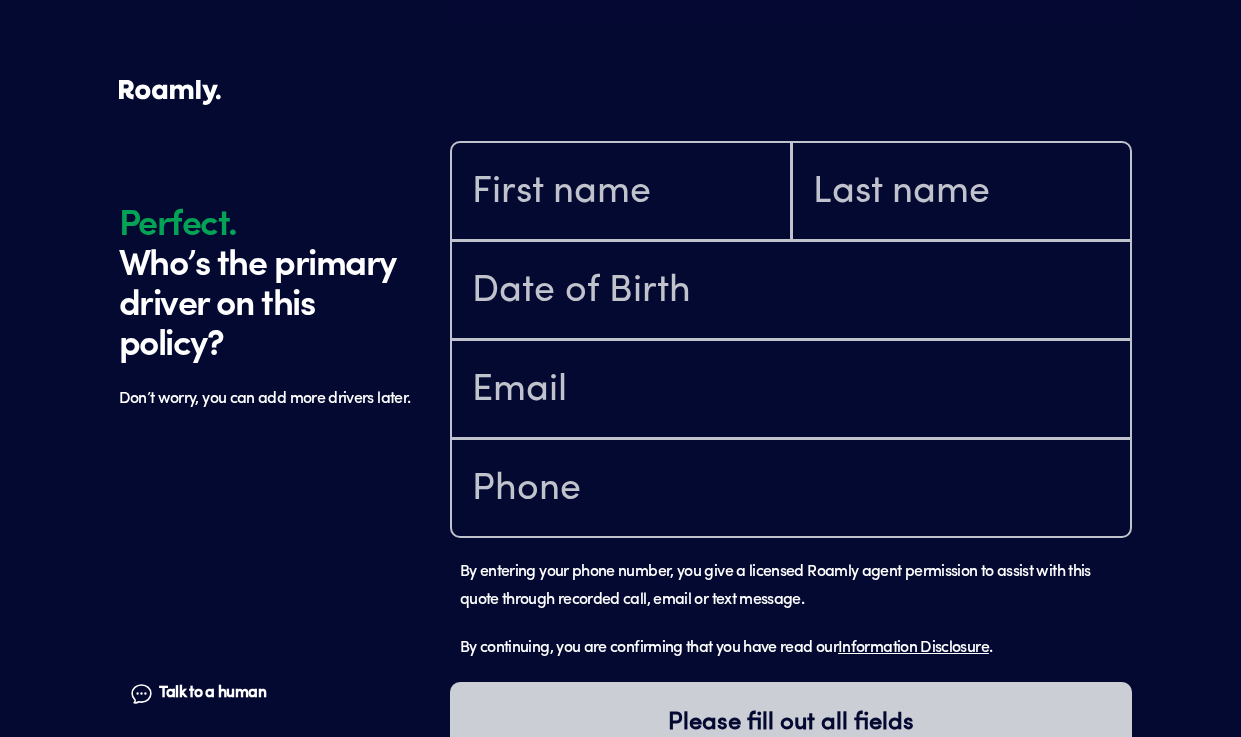 scroll, scrollTop: 1384, scrollLeft: 0, axis: vertical 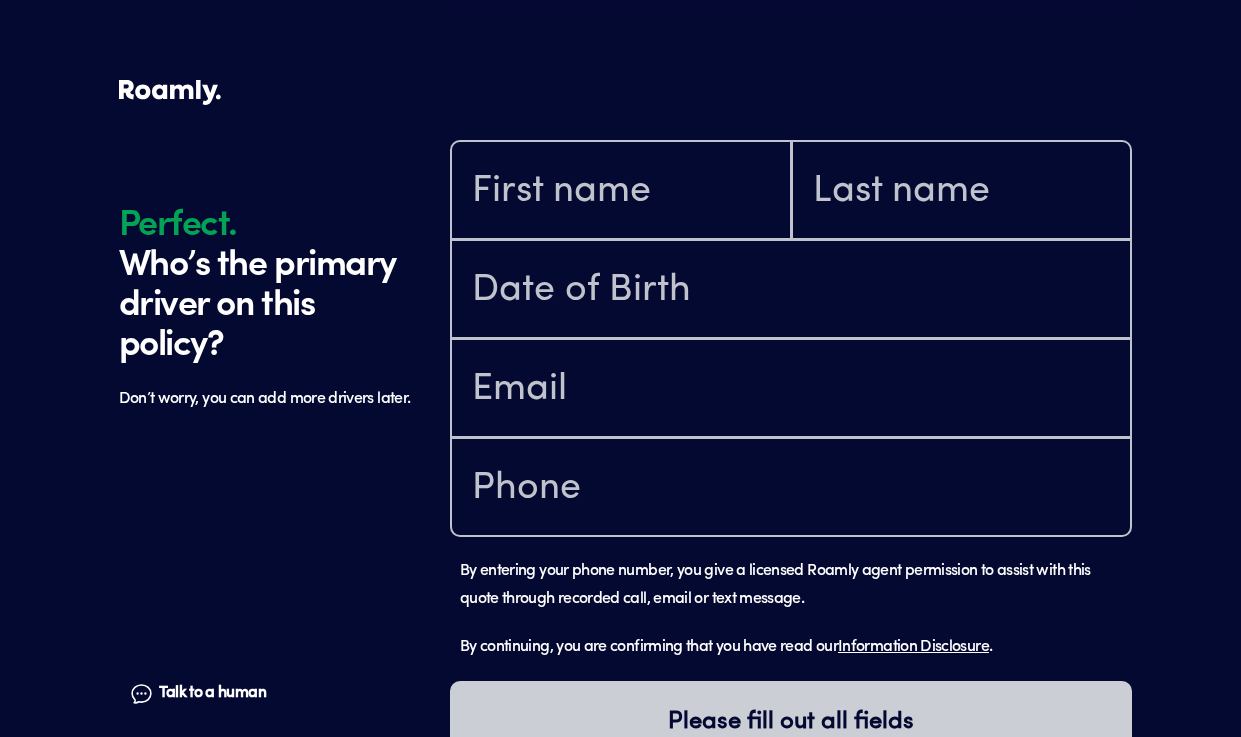 click at bounding box center [621, 190] 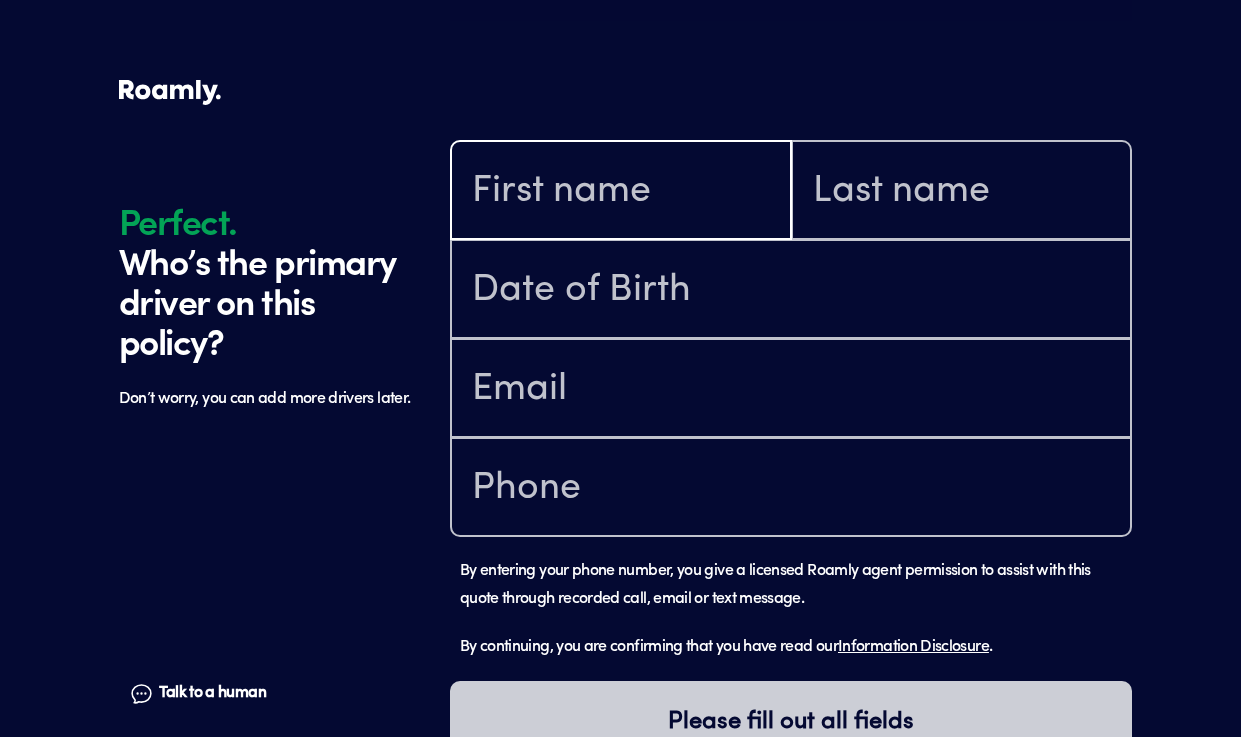 scroll, scrollTop: 1439, scrollLeft: 0, axis: vertical 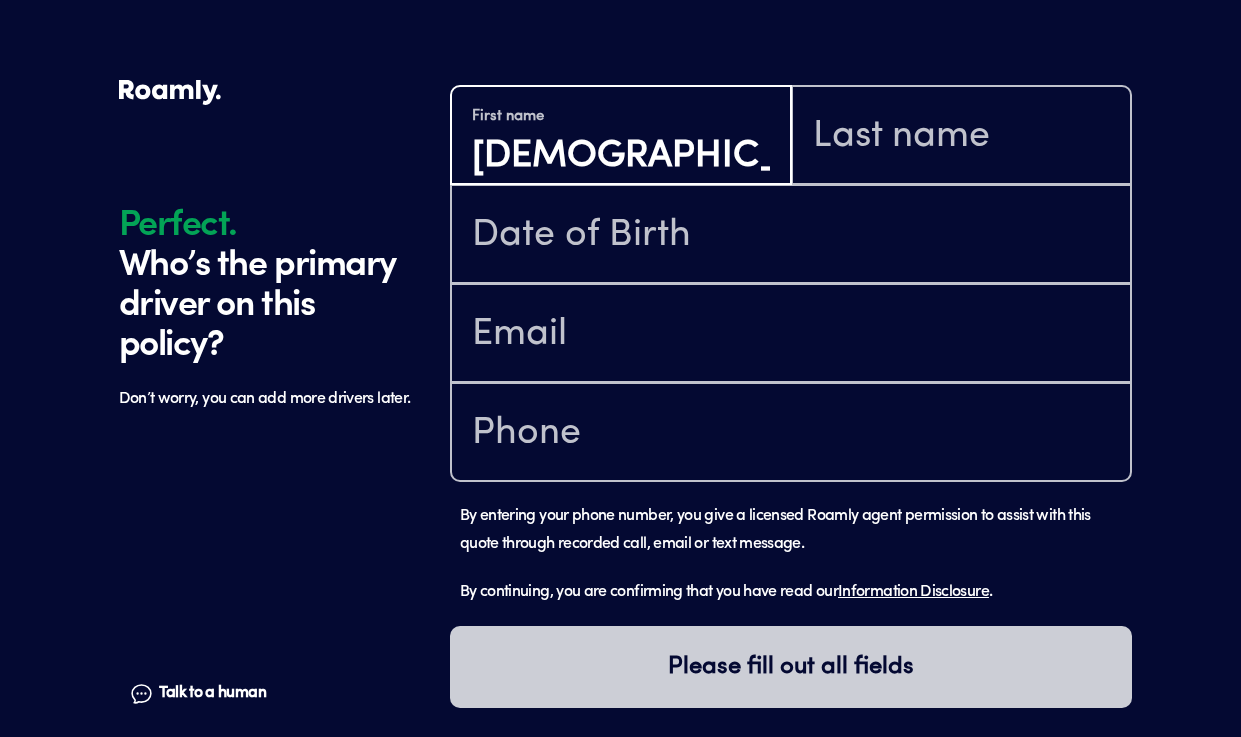 type on "[DEMOGRAPHIC_DATA]" 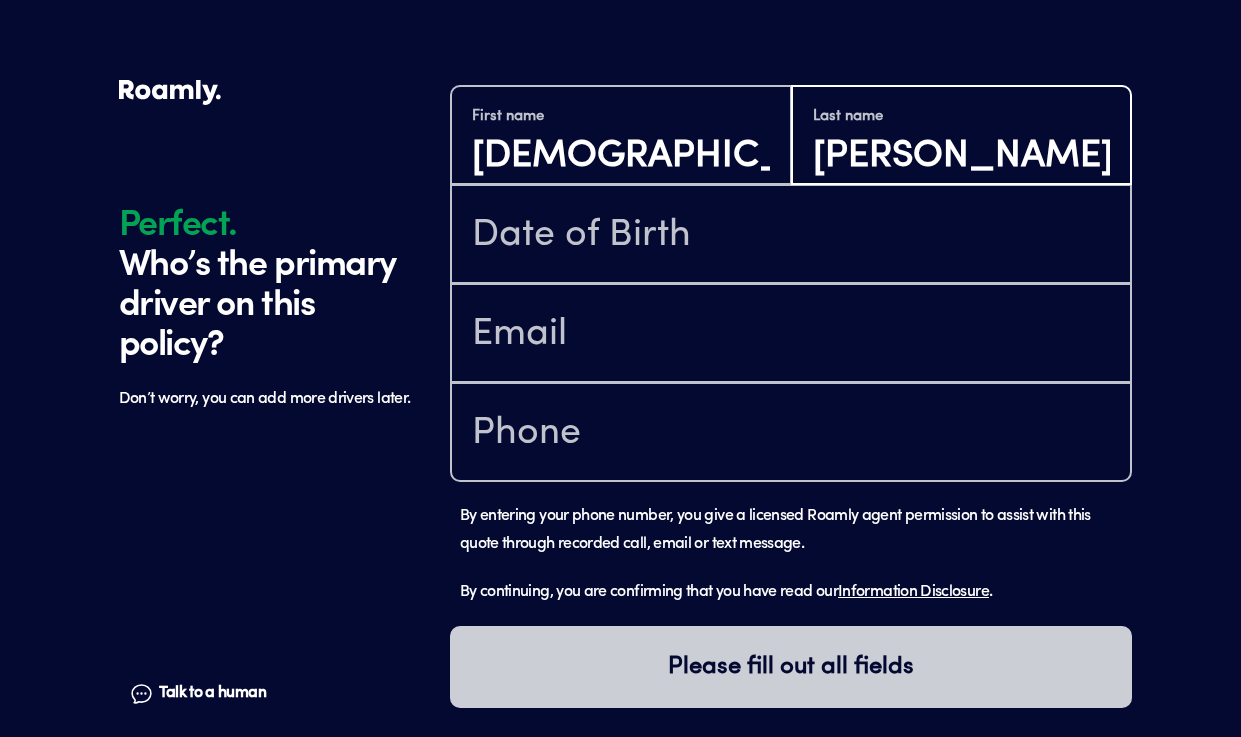 type on "[PERSON_NAME]" 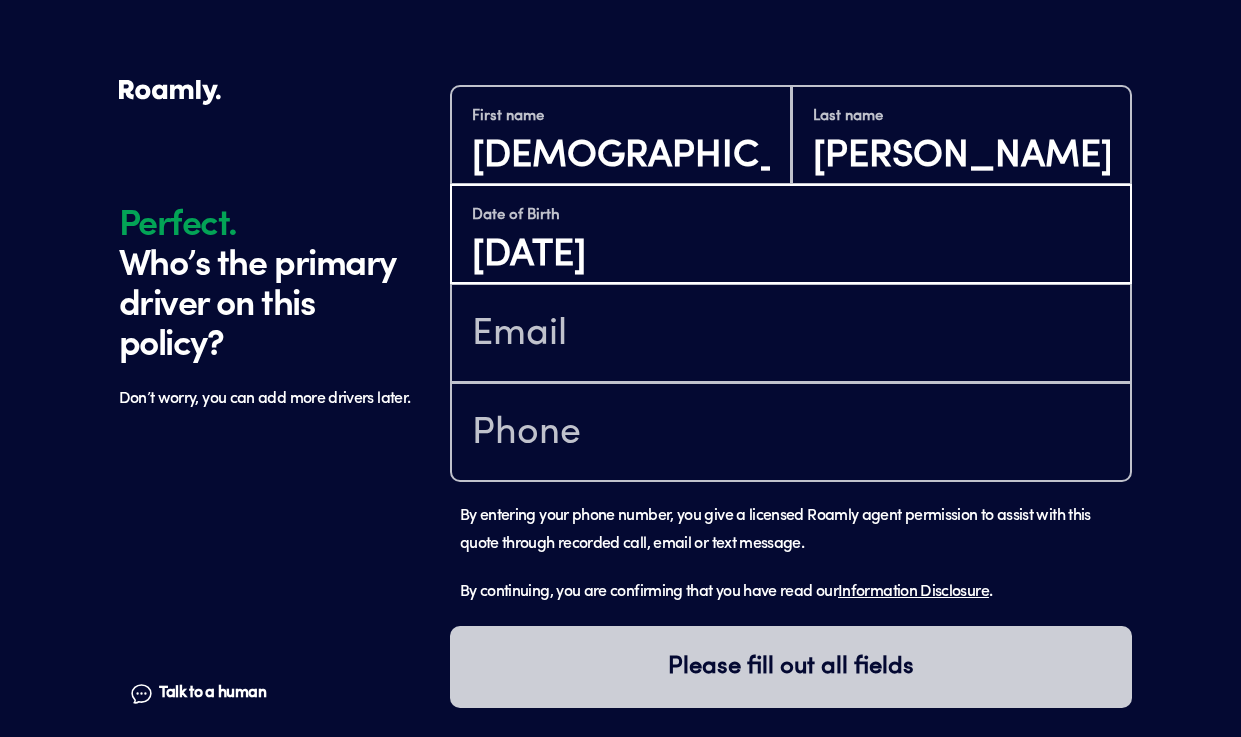 type on "[DATE]" 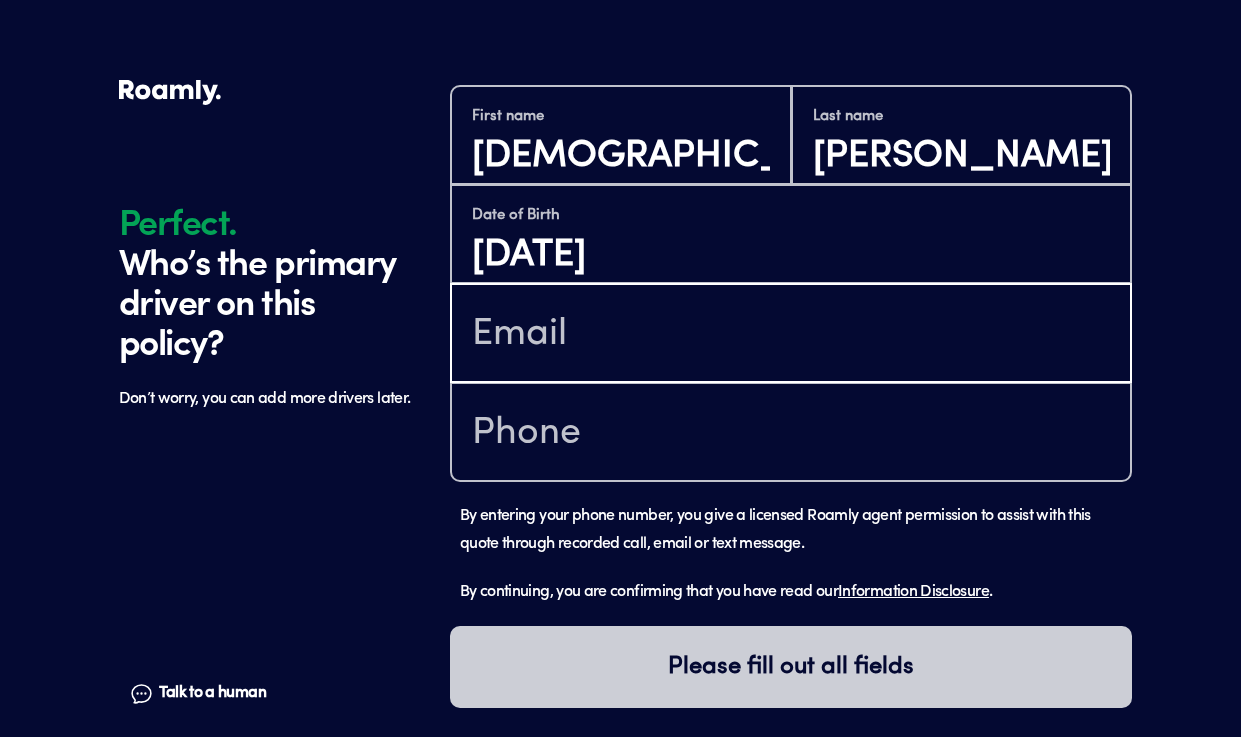 click at bounding box center (791, 335) 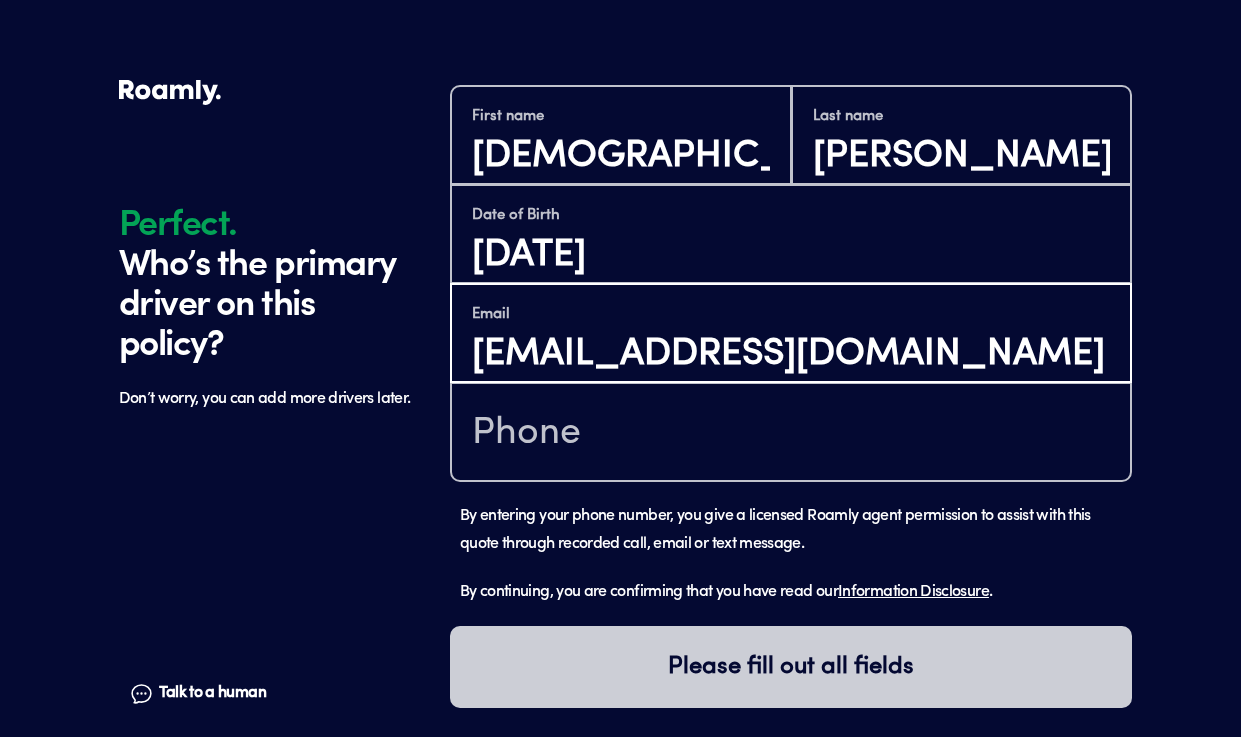 type on "[EMAIL_ADDRESS][DOMAIN_NAME]" 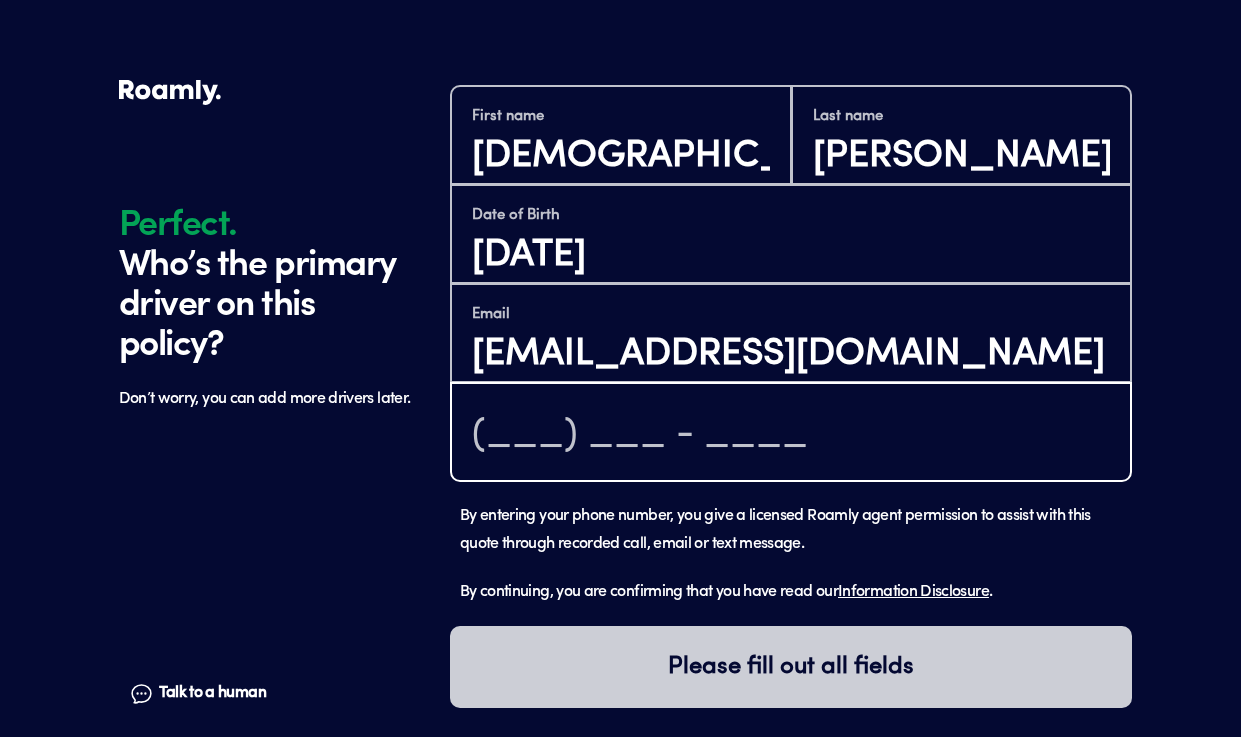 click at bounding box center (791, 434) 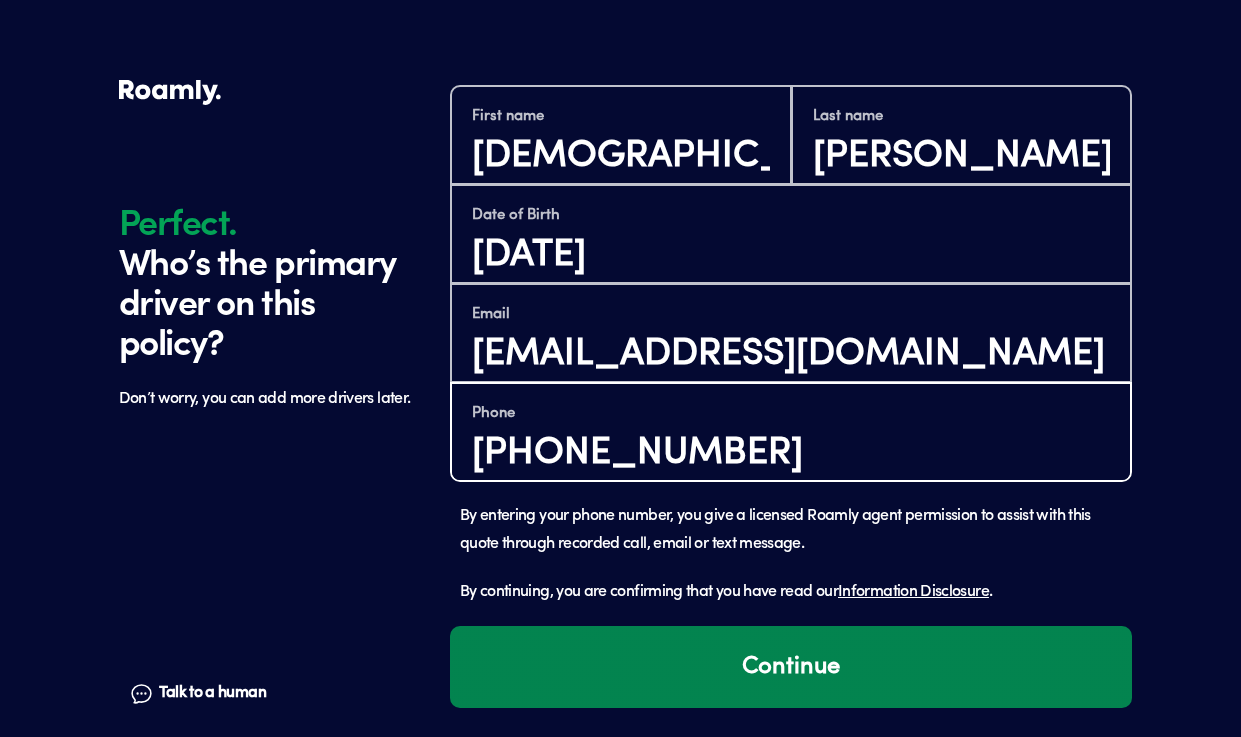 type on "[PHONE_NUMBER]" 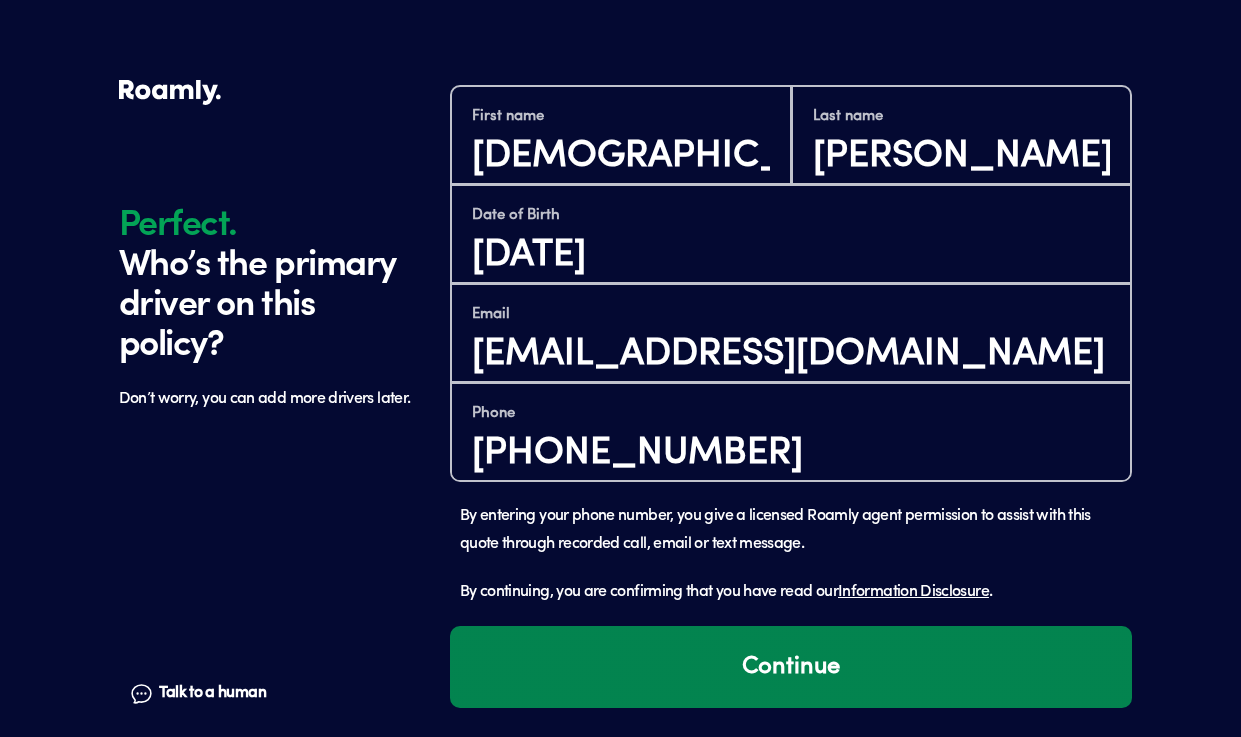 click on "Continue" at bounding box center [791, 667] 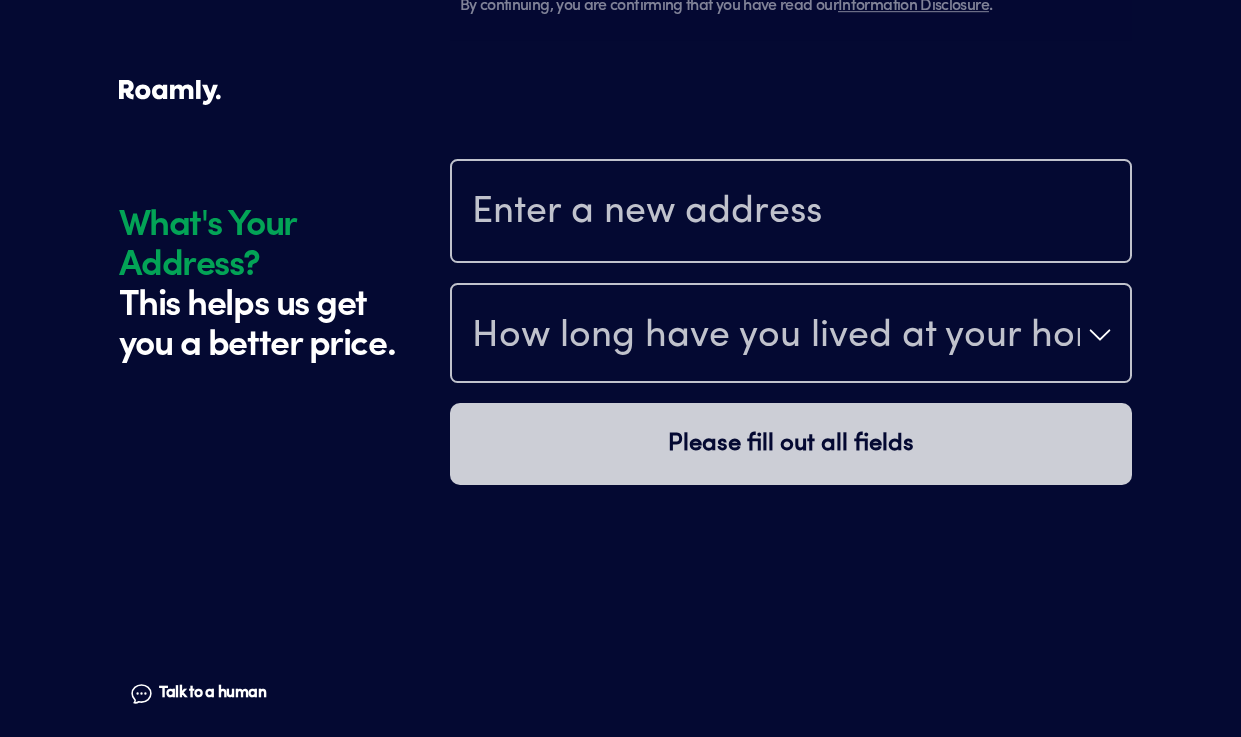 scroll, scrollTop: 2067, scrollLeft: 0, axis: vertical 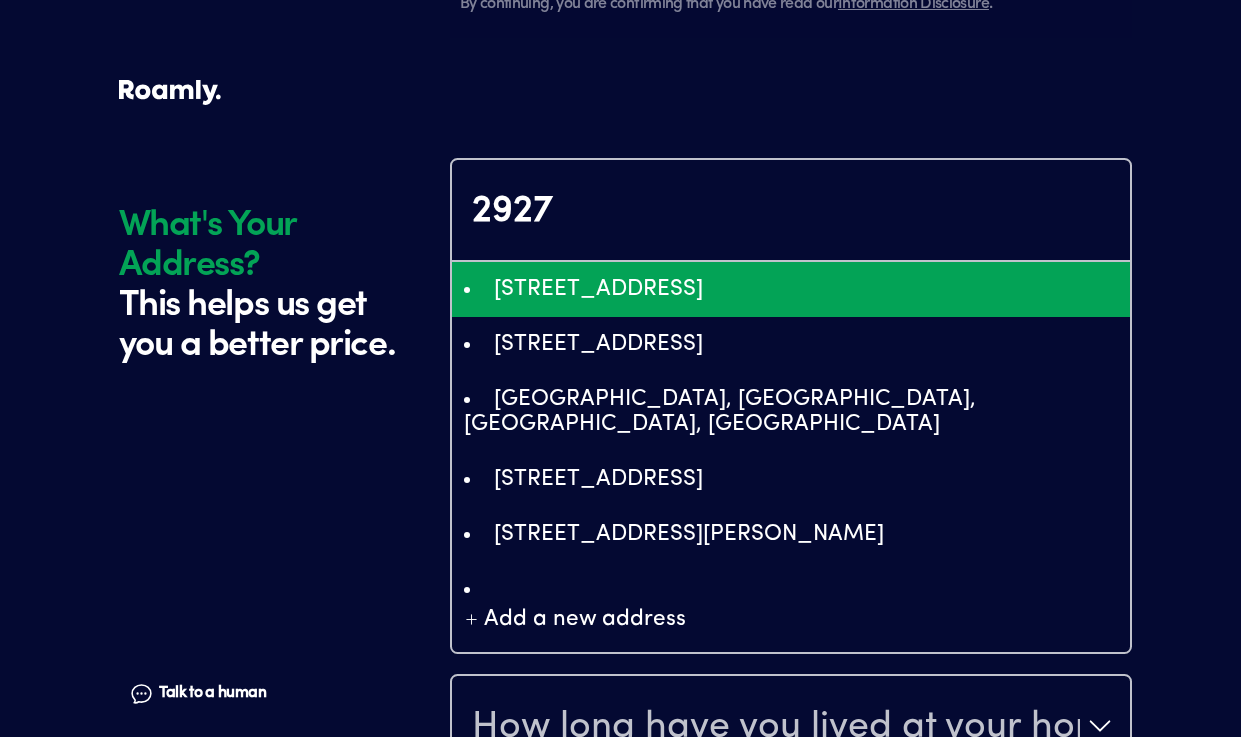 type on "ChIJj3W5BJhEXIYRoKmpOA-IlB0" 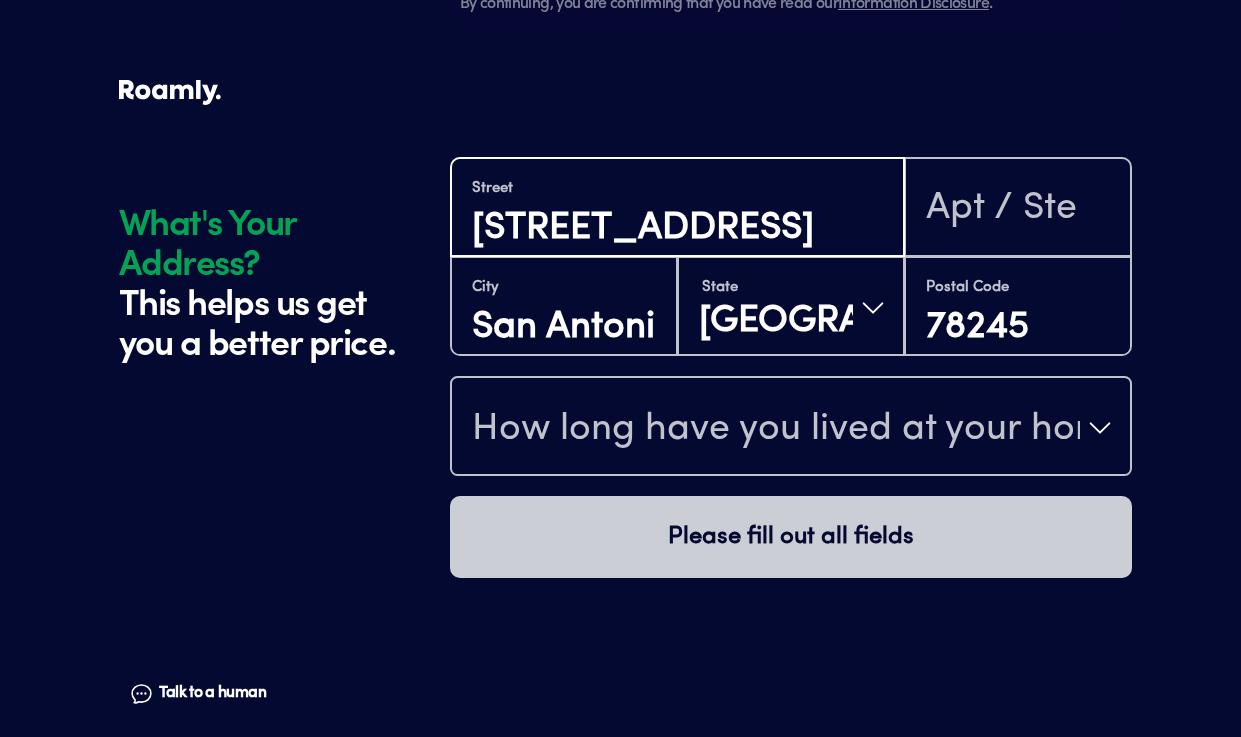 click on "[STREET_ADDRESS]" at bounding box center (677, 228) 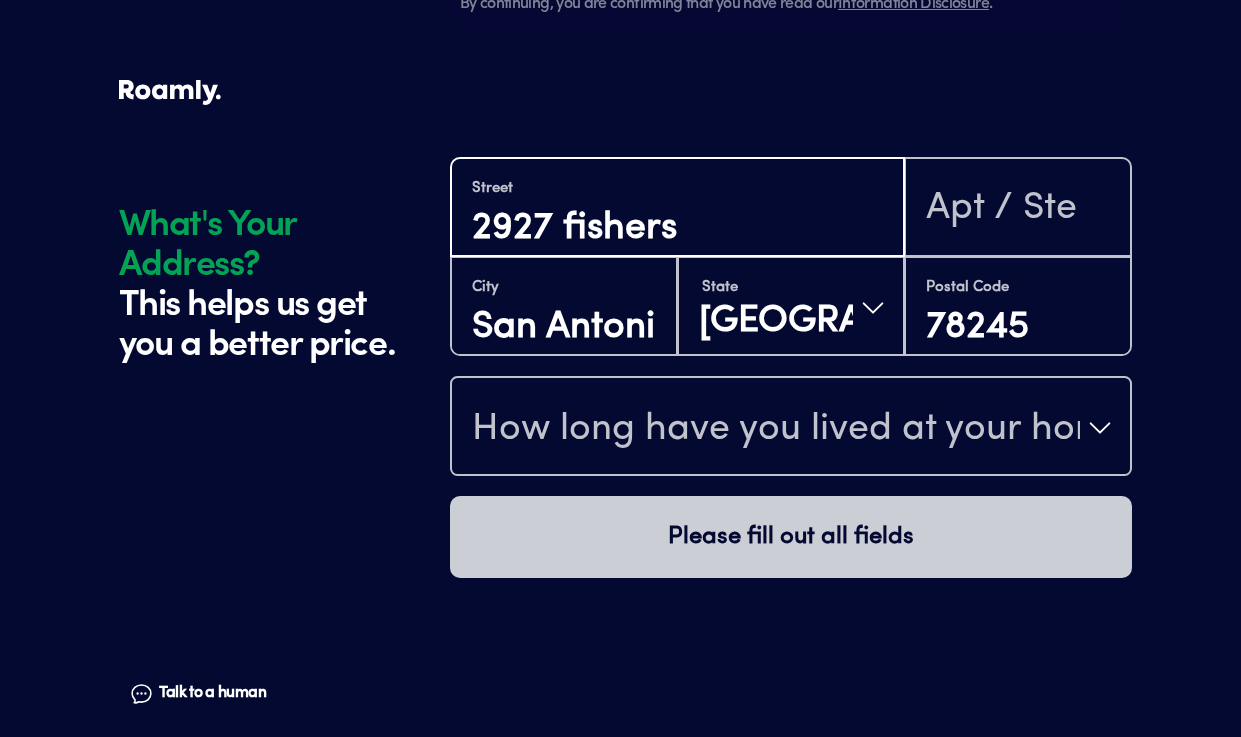 type on "2927 fishers glade" 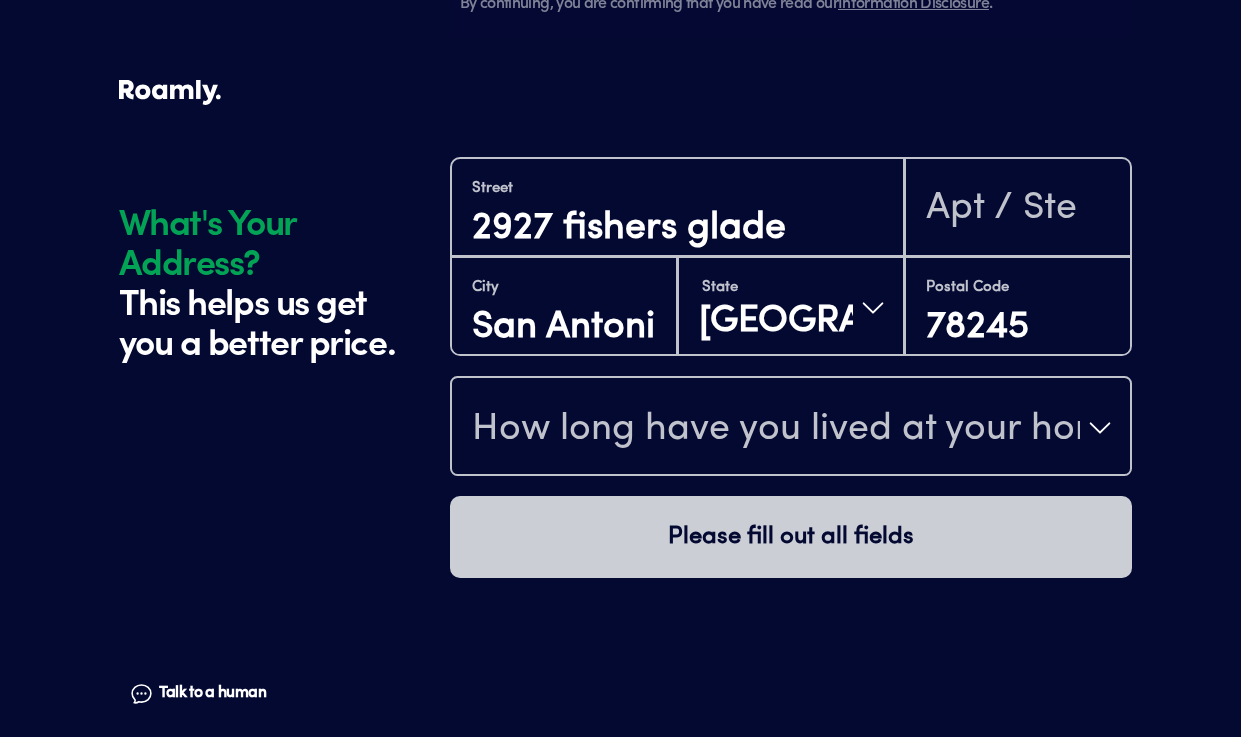 click on "How long have you lived at your home address?" at bounding box center (776, 430) 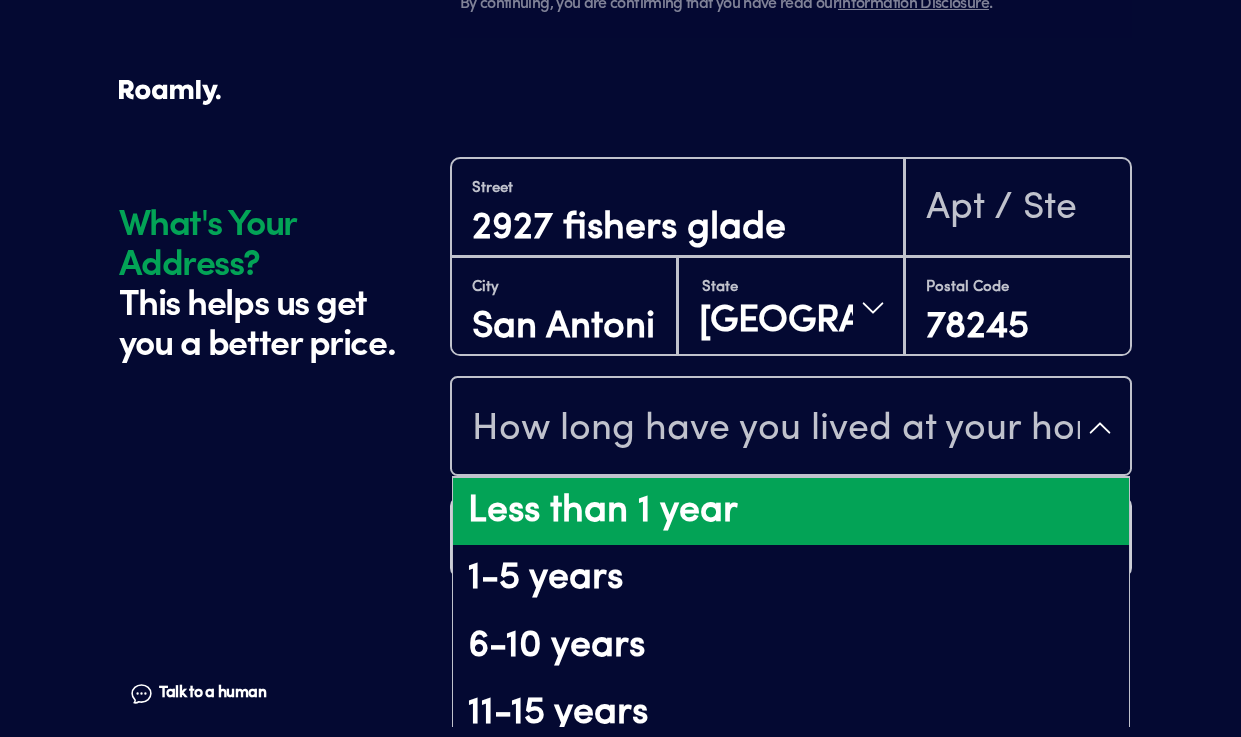scroll, scrollTop: 156, scrollLeft: 0, axis: vertical 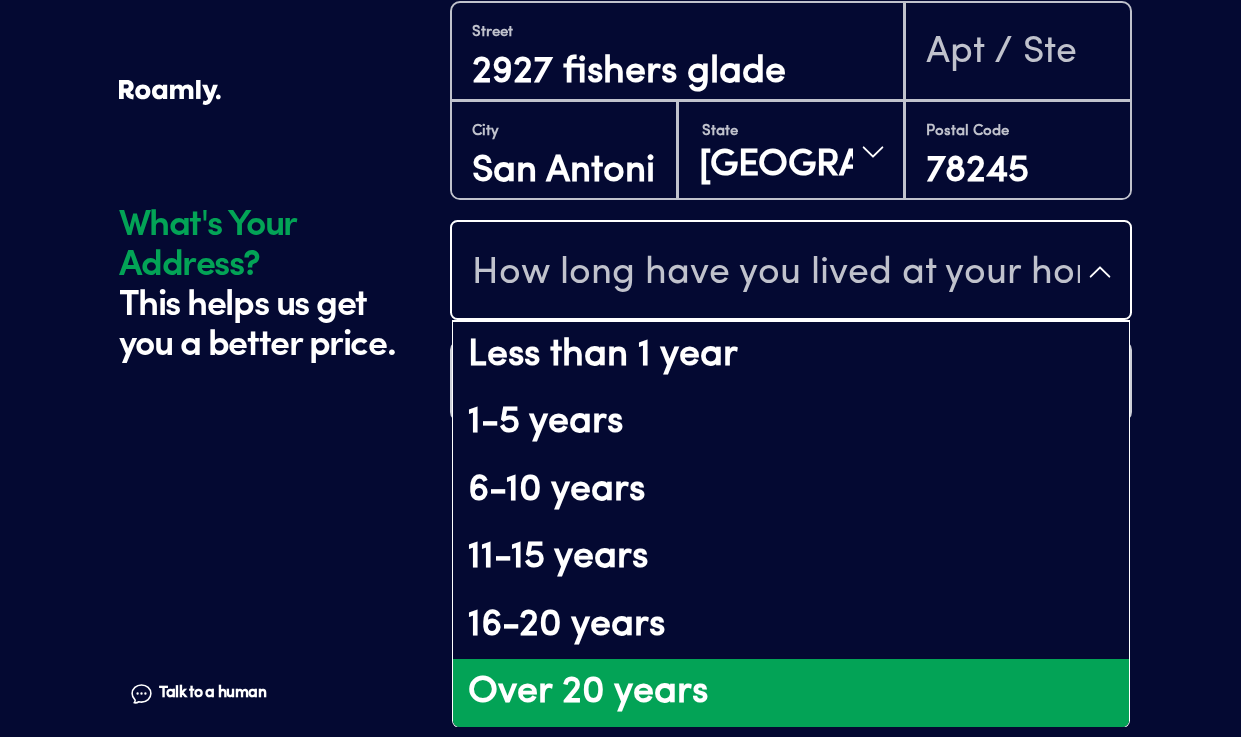 click on "Over 20 years" at bounding box center (791, 693) 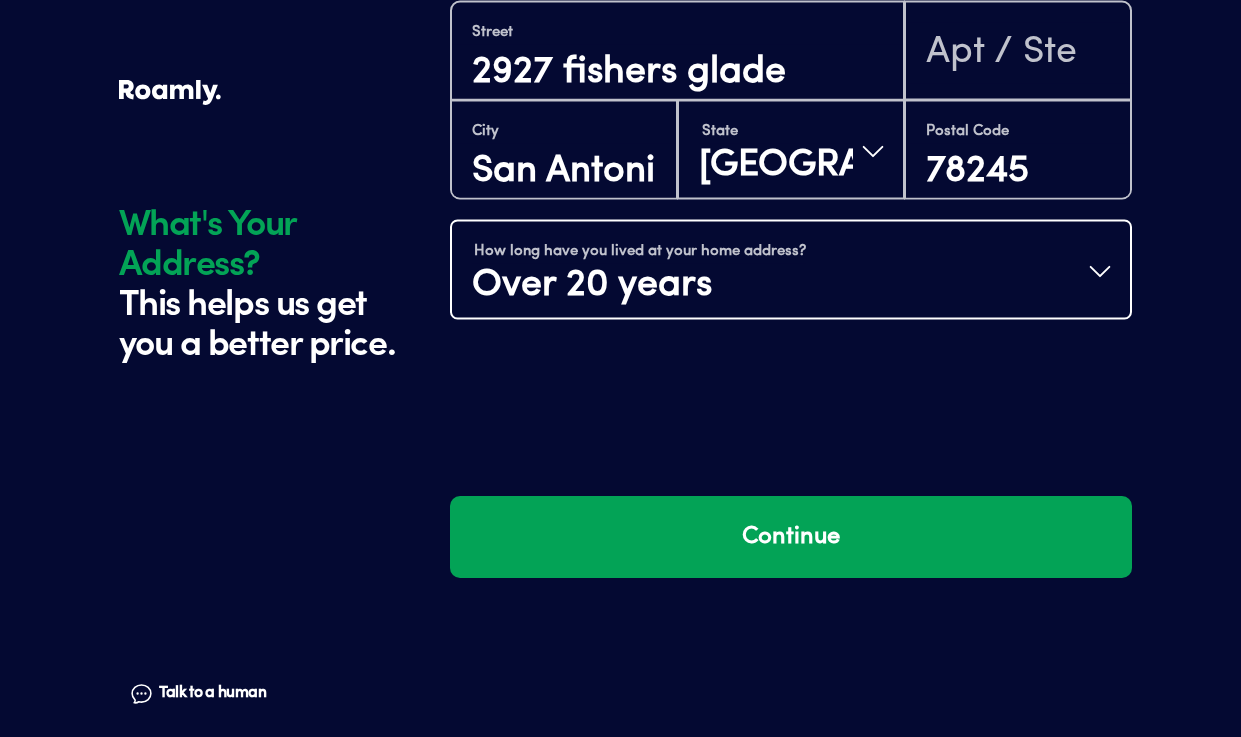 scroll, scrollTop: 0, scrollLeft: 0, axis: both 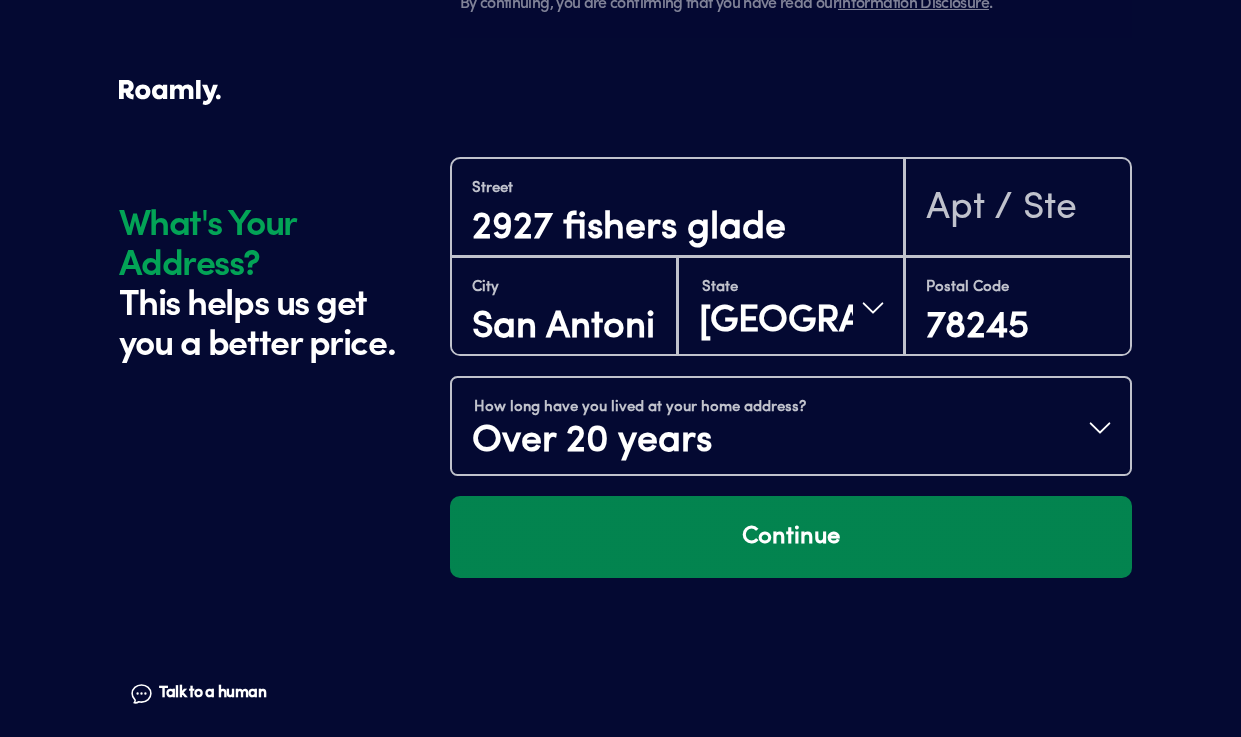 click on "Continue" at bounding box center [791, 537] 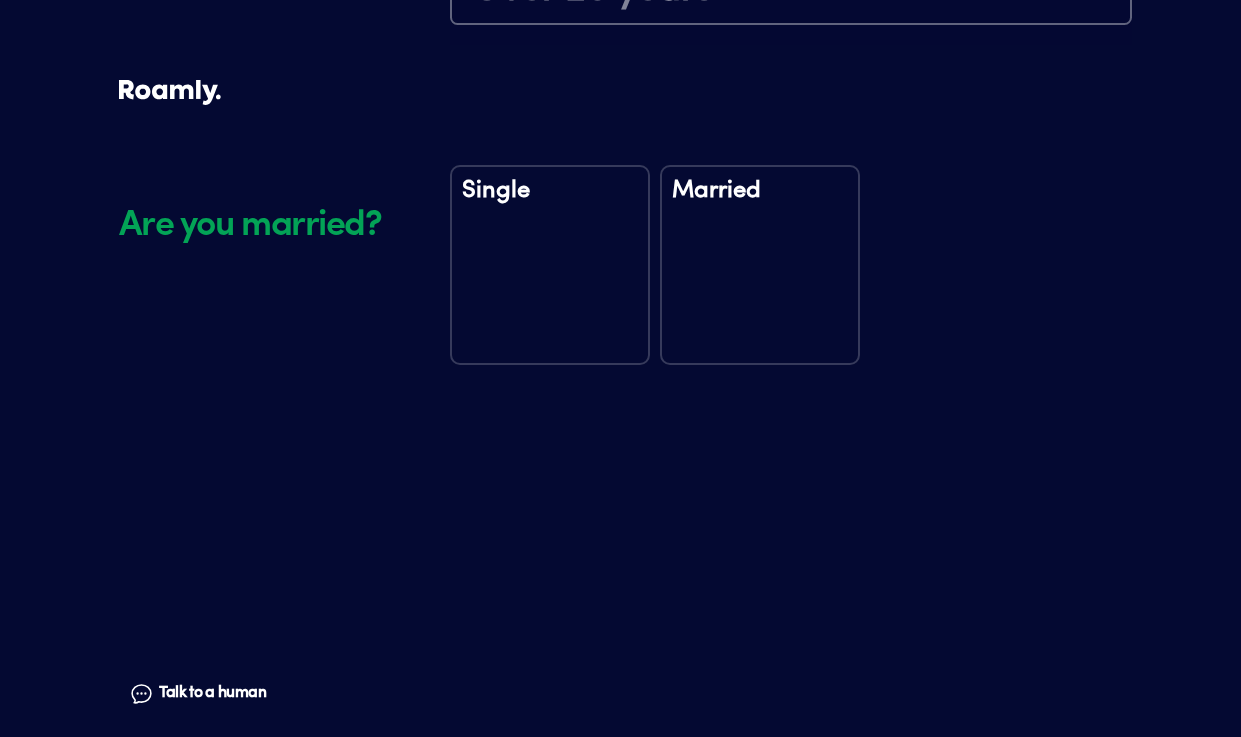 scroll, scrollTop: 2538, scrollLeft: 0, axis: vertical 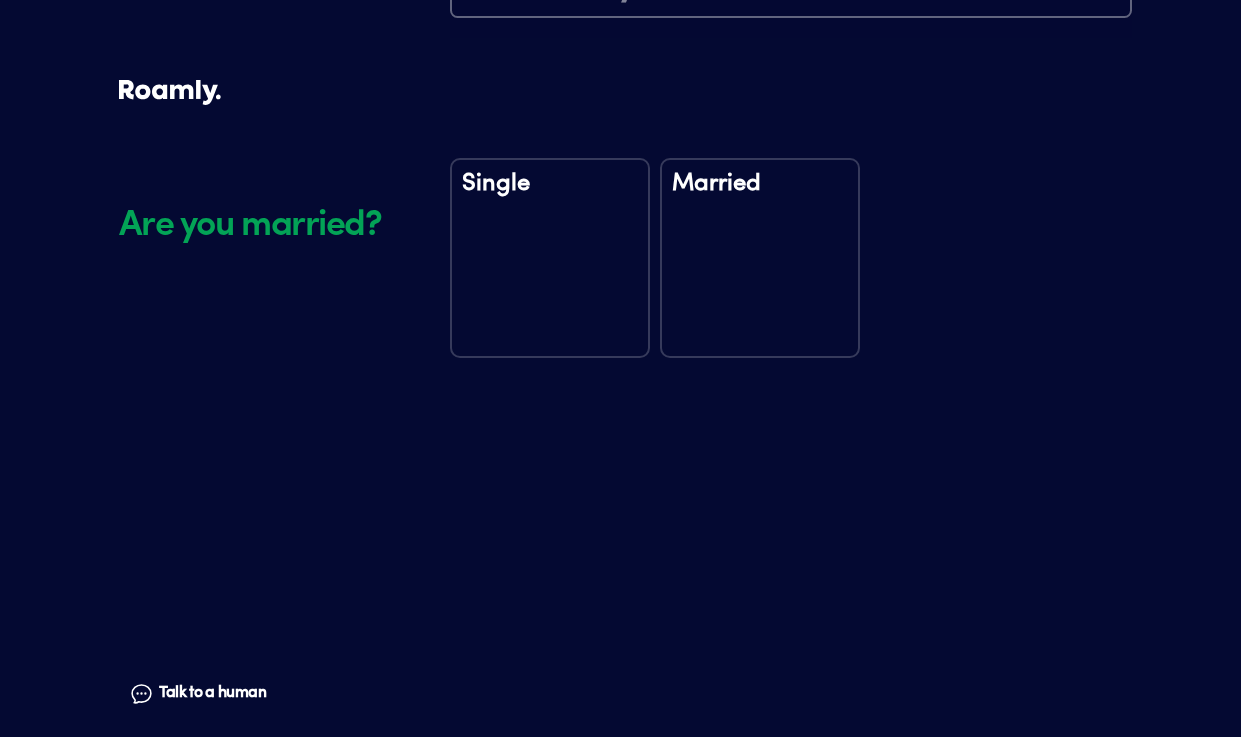 click on "Single" at bounding box center (550, 202) 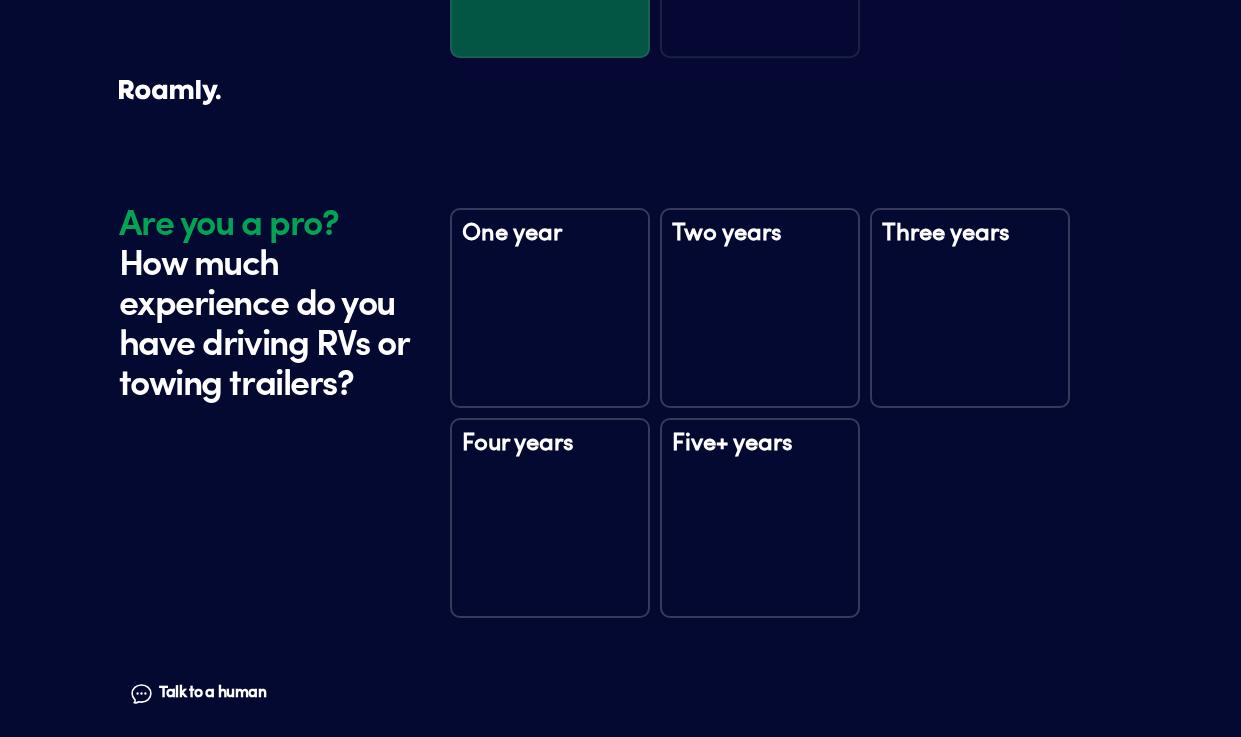 scroll, scrollTop: 2928, scrollLeft: 0, axis: vertical 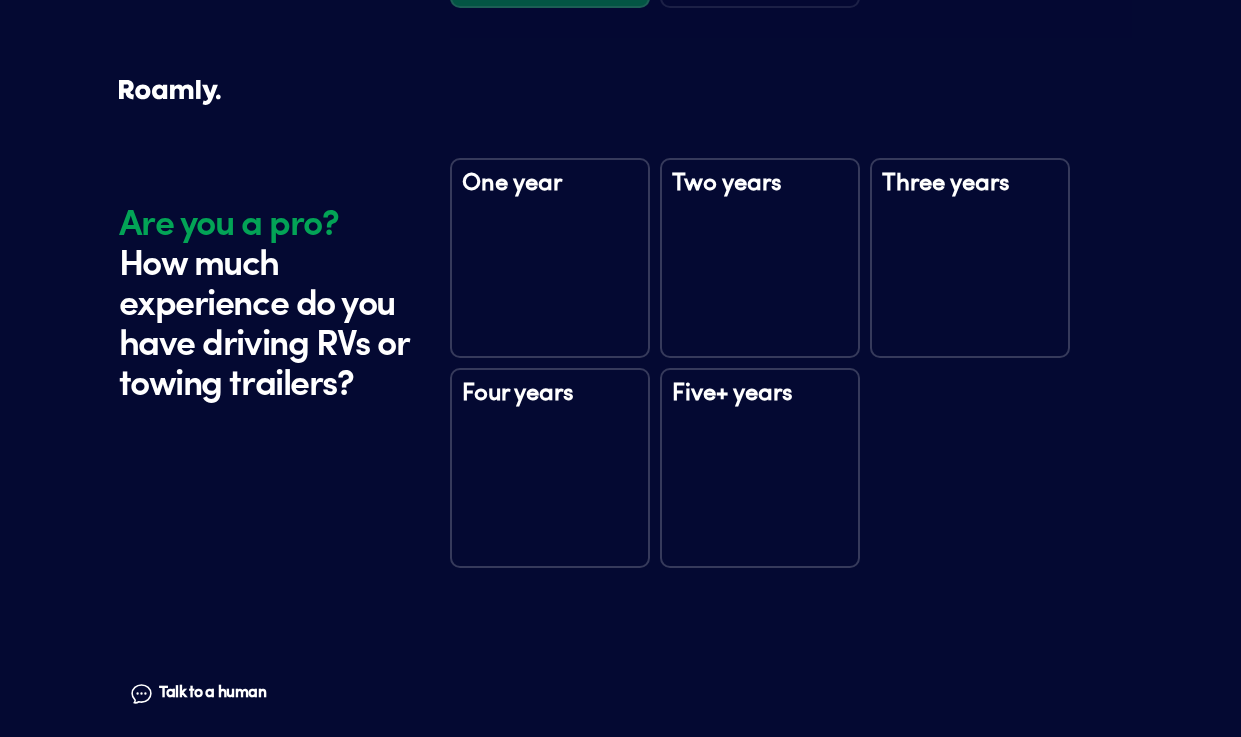 click on "Five+ years" at bounding box center (760, 468) 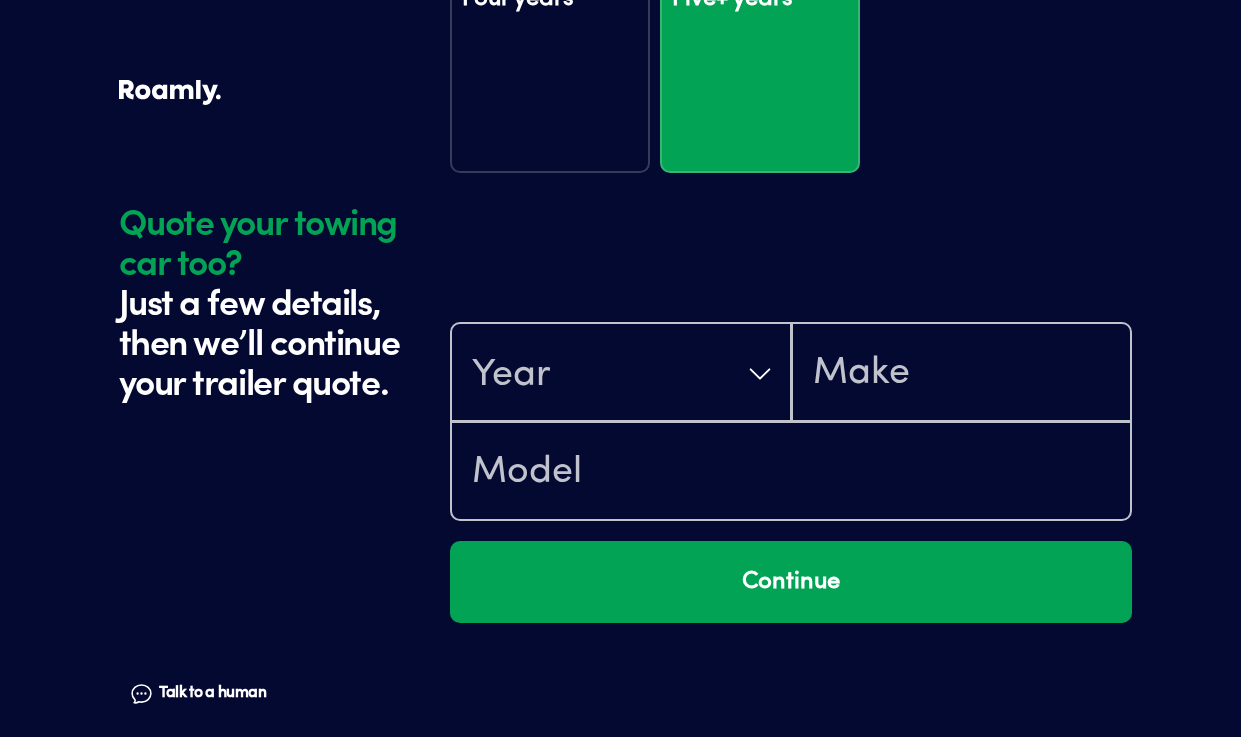 scroll, scrollTop: 3528, scrollLeft: 0, axis: vertical 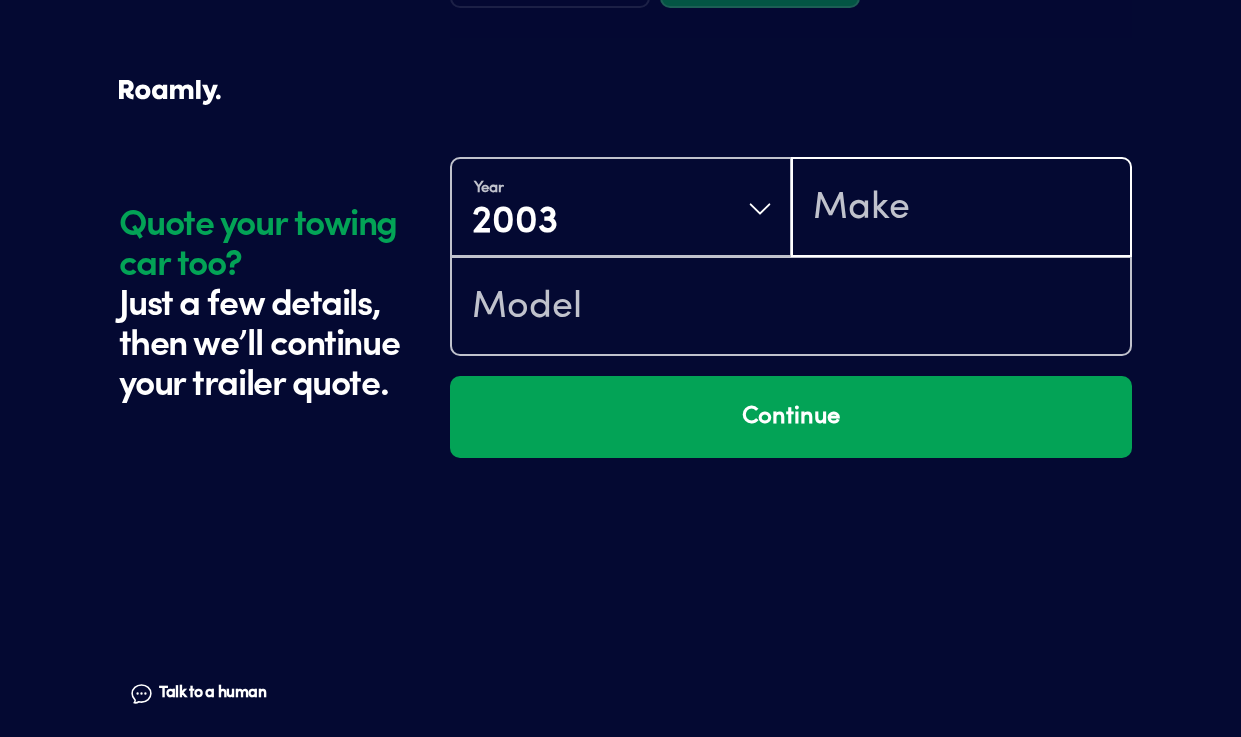 click at bounding box center [962, 209] 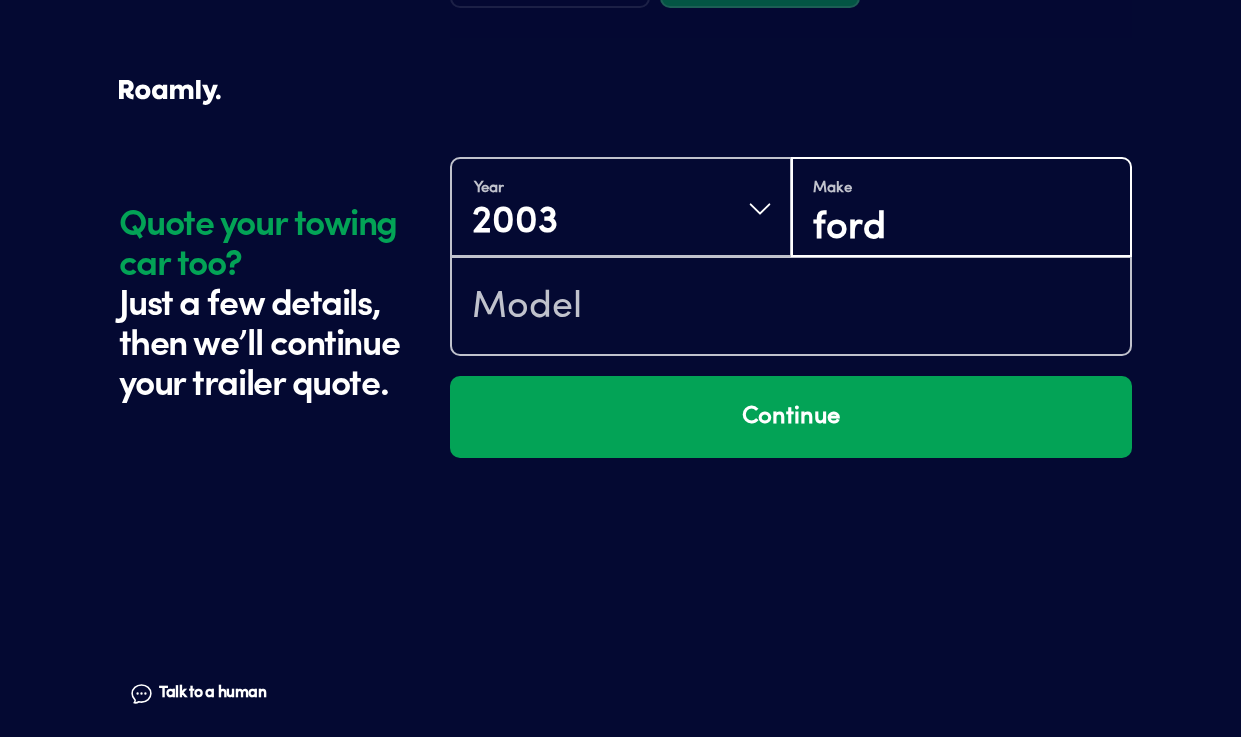 type on "ford" 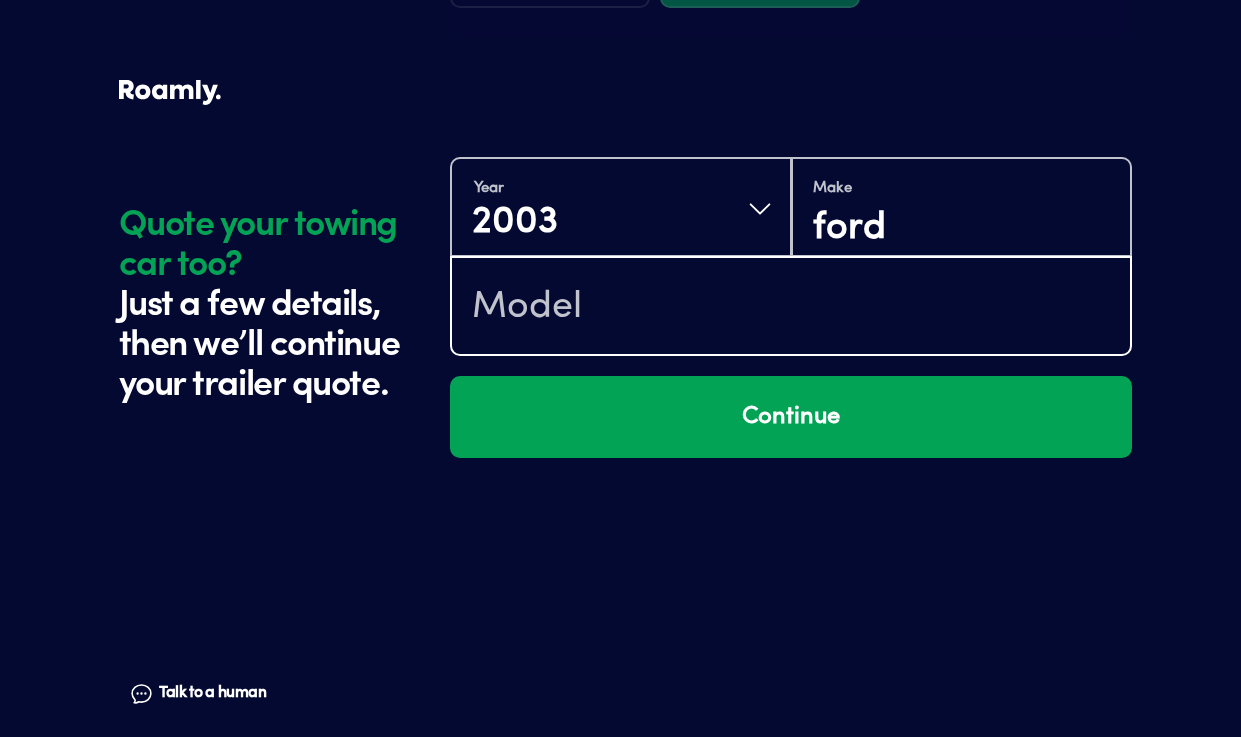 click at bounding box center (791, 308) 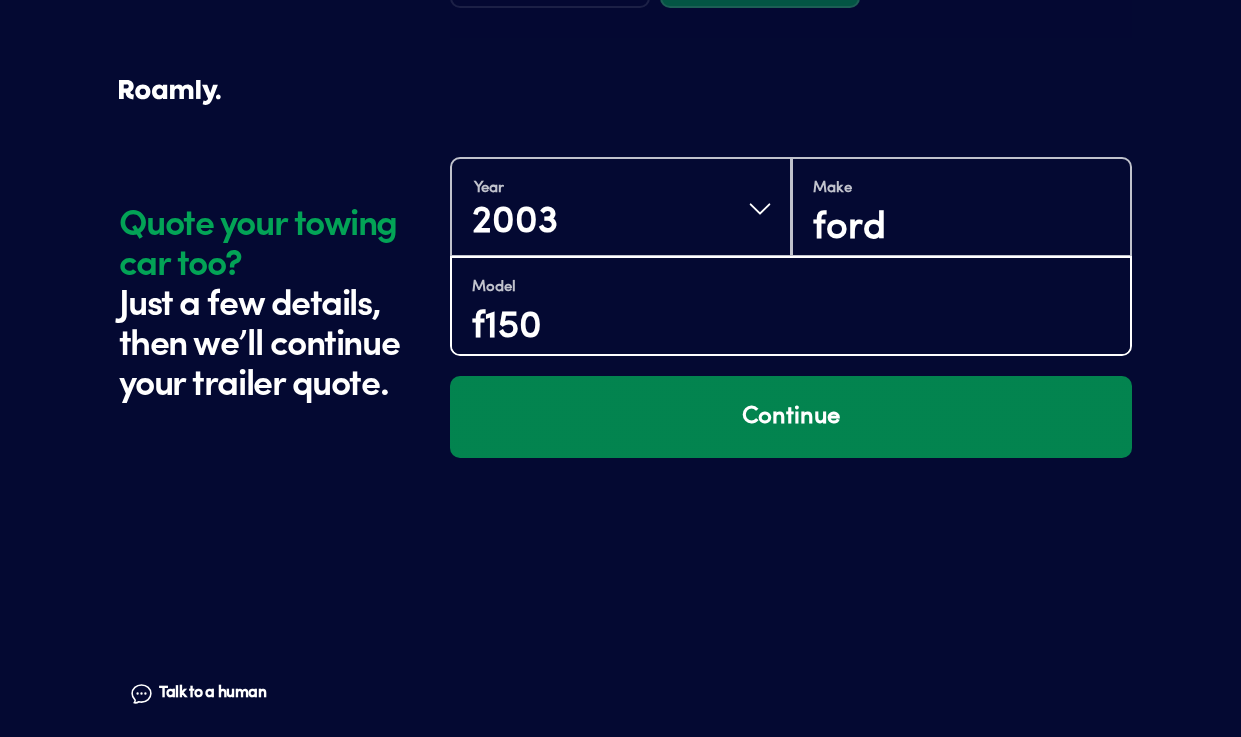 type on "f150" 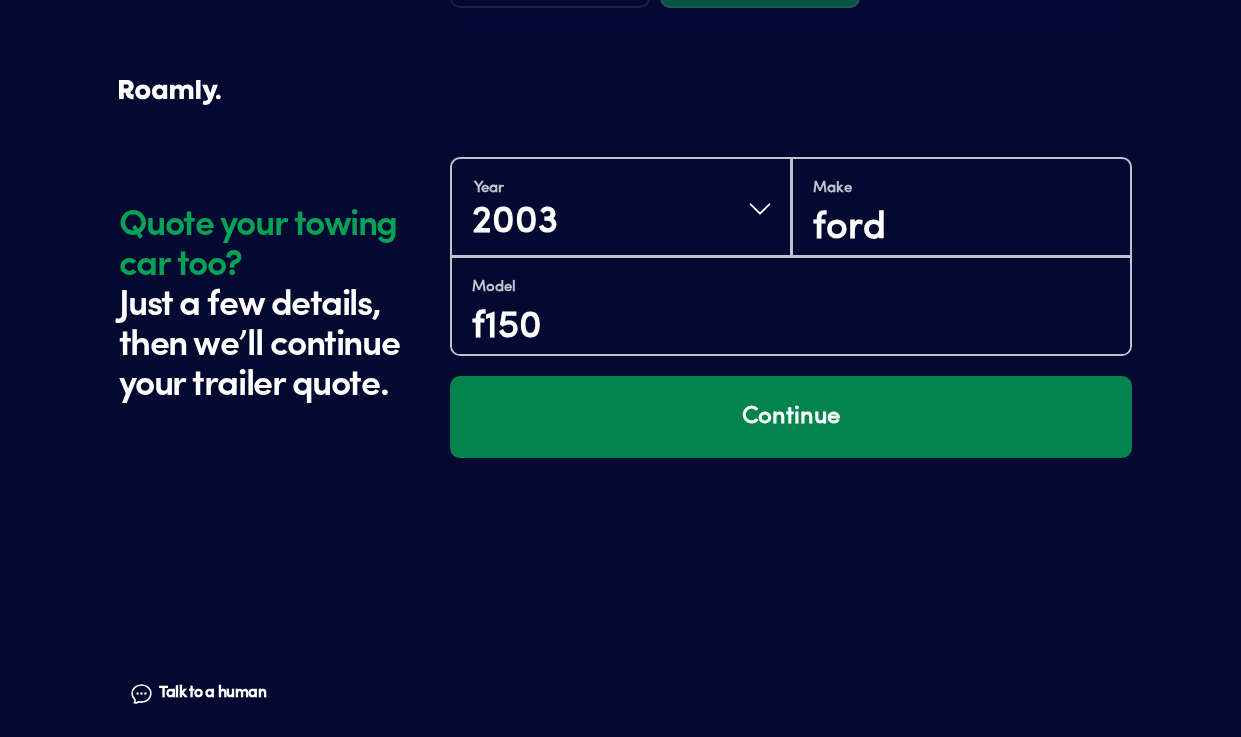 click on "Continue" at bounding box center (791, 417) 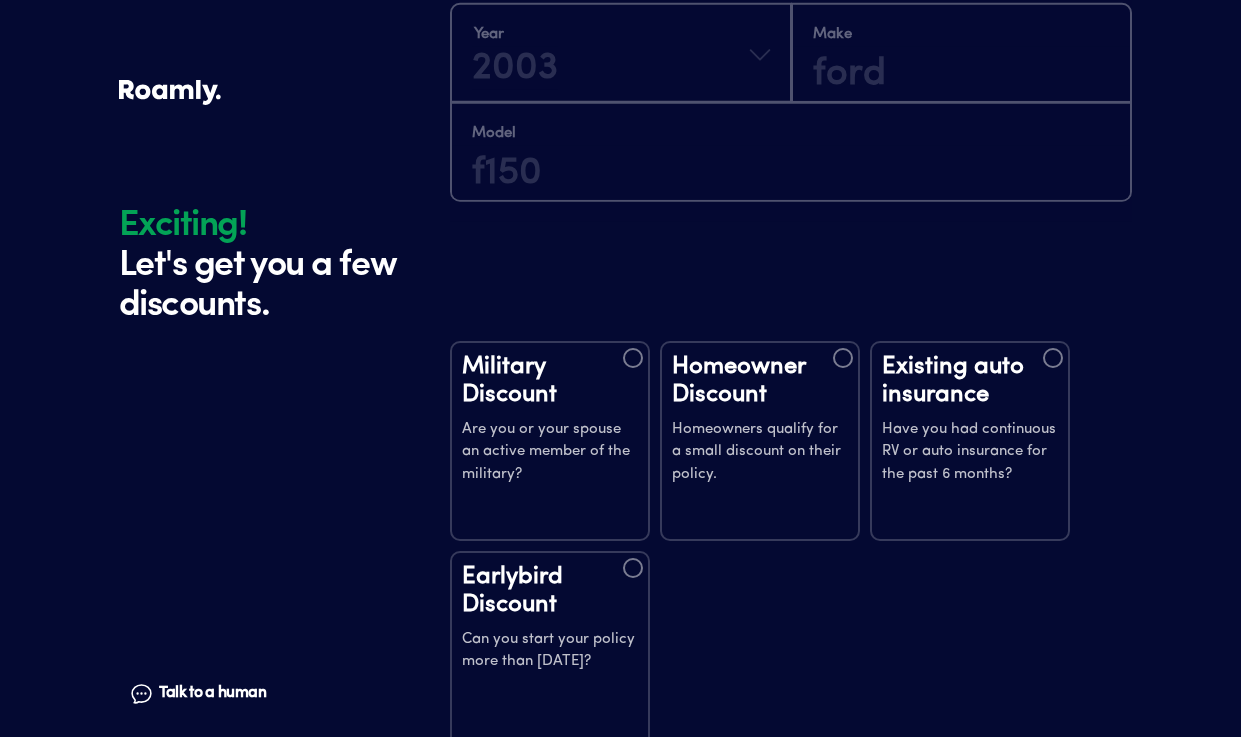 scroll, scrollTop: 3906, scrollLeft: 0, axis: vertical 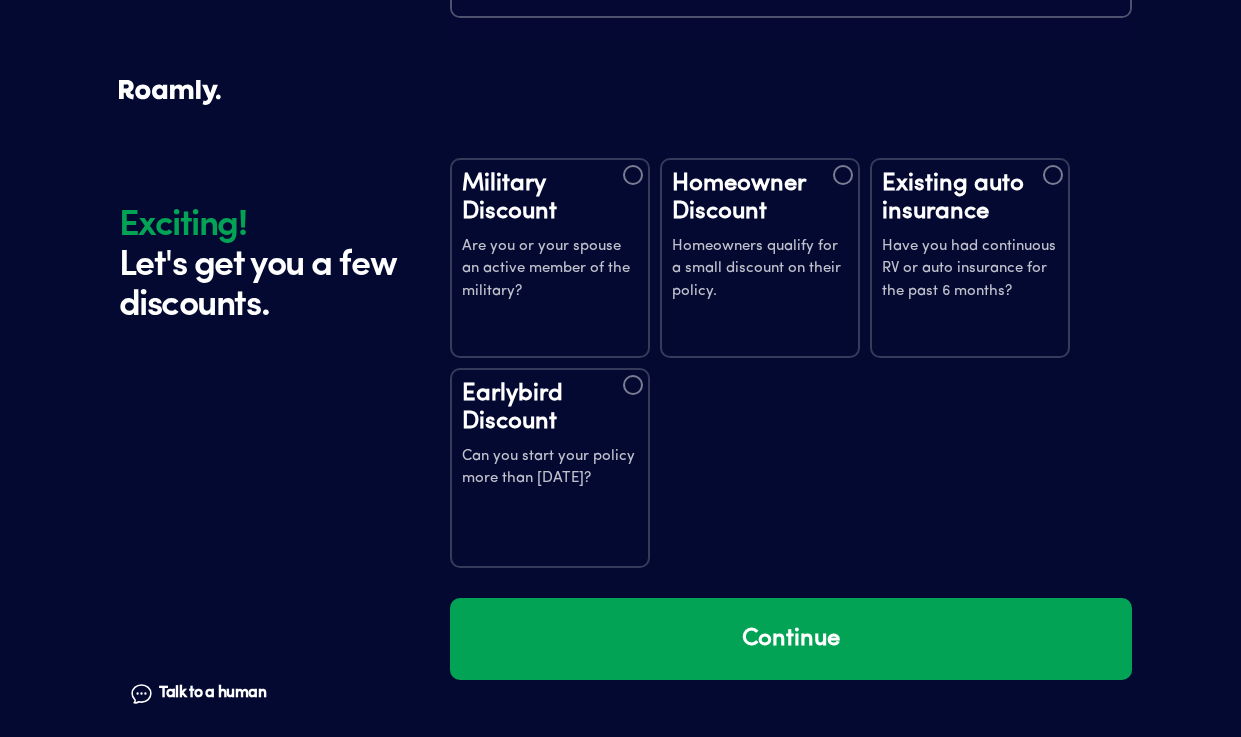 click on "Existing auto insurance" at bounding box center [970, 198] 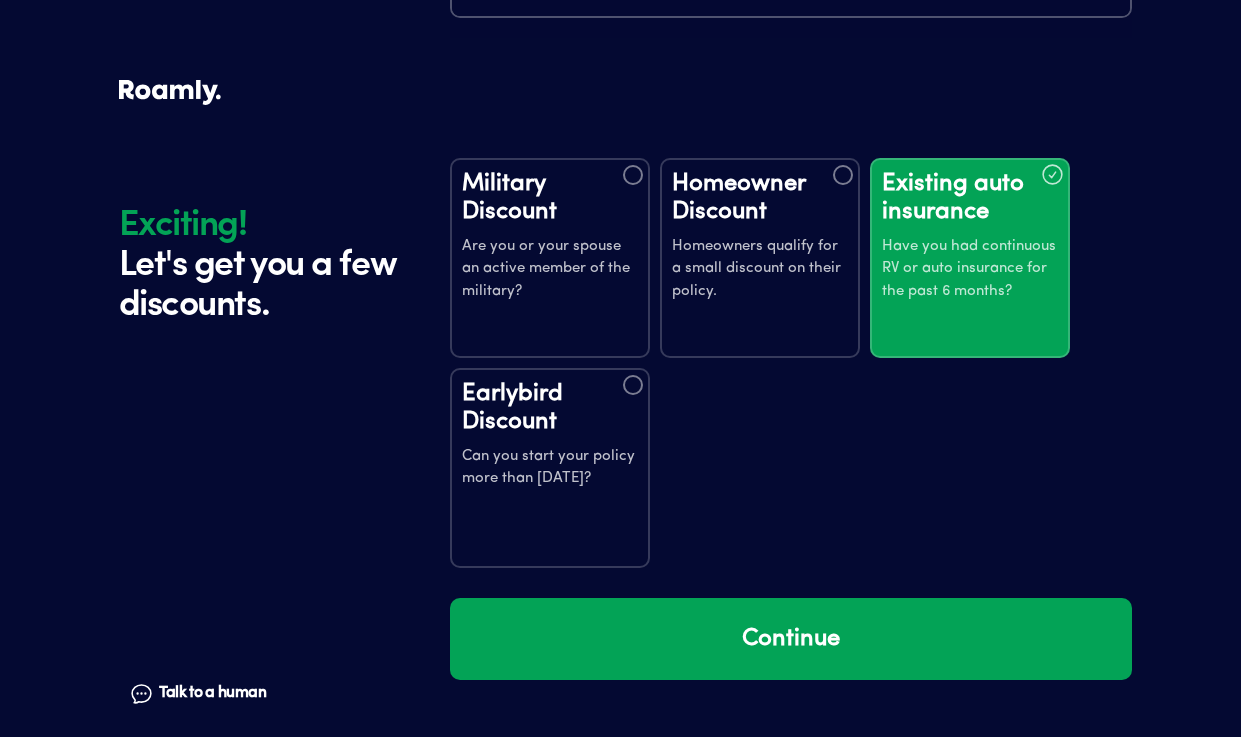 click at bounding box center [843, 175] 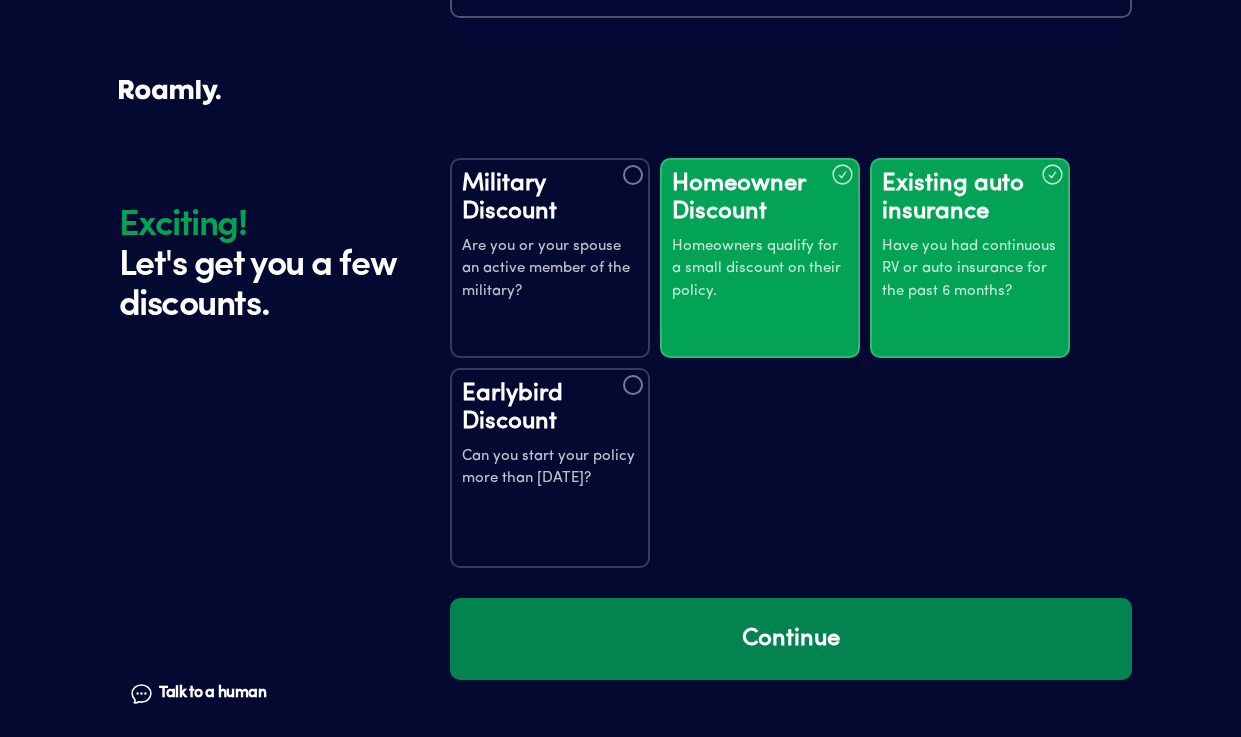 click on "Continue" at bounding box center [791, 639] 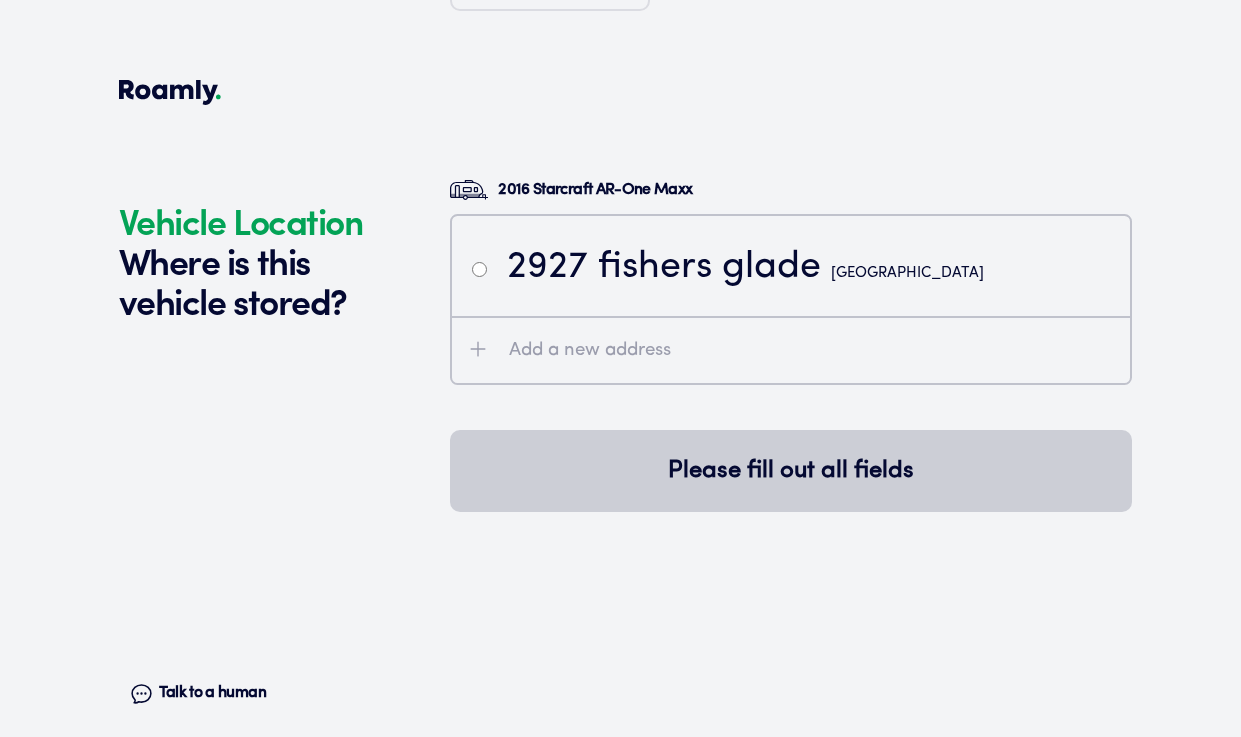 scroll, scrollTop: 4506, scrollLeft: 0, axis: vertical 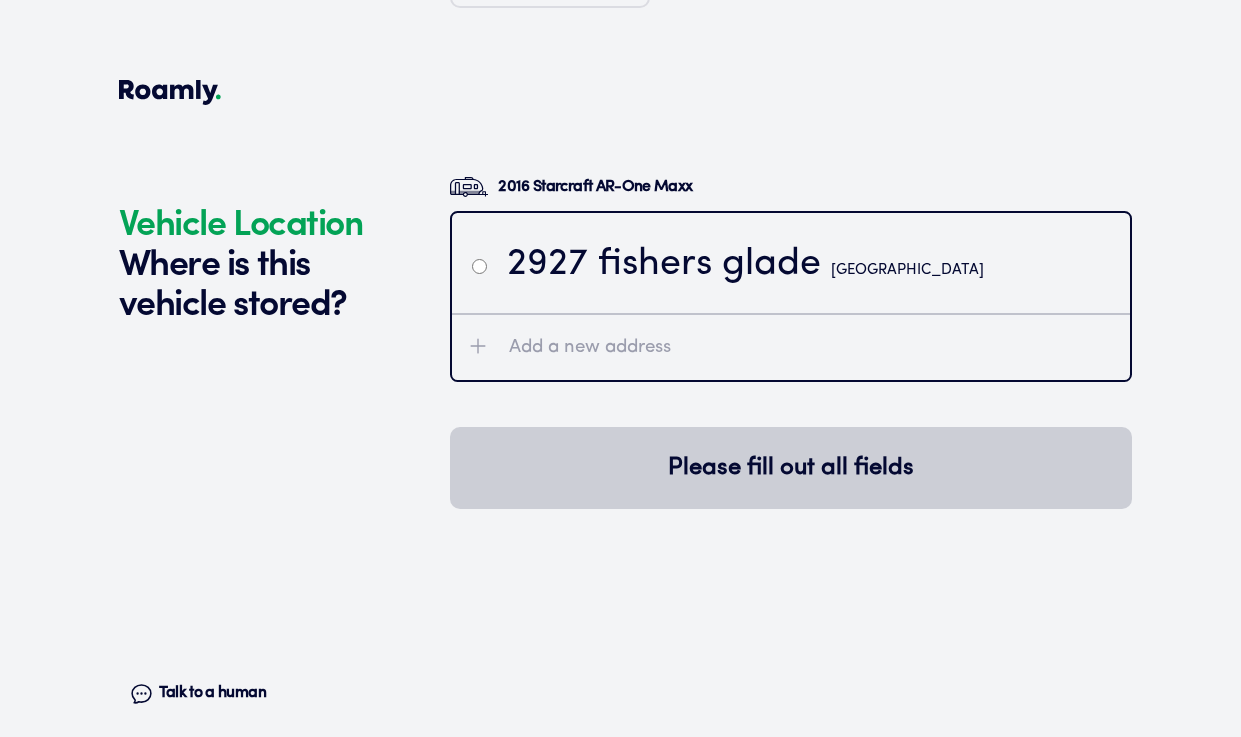 click on "[STREET_ADDRESS]" at bounding box center [745, 265] 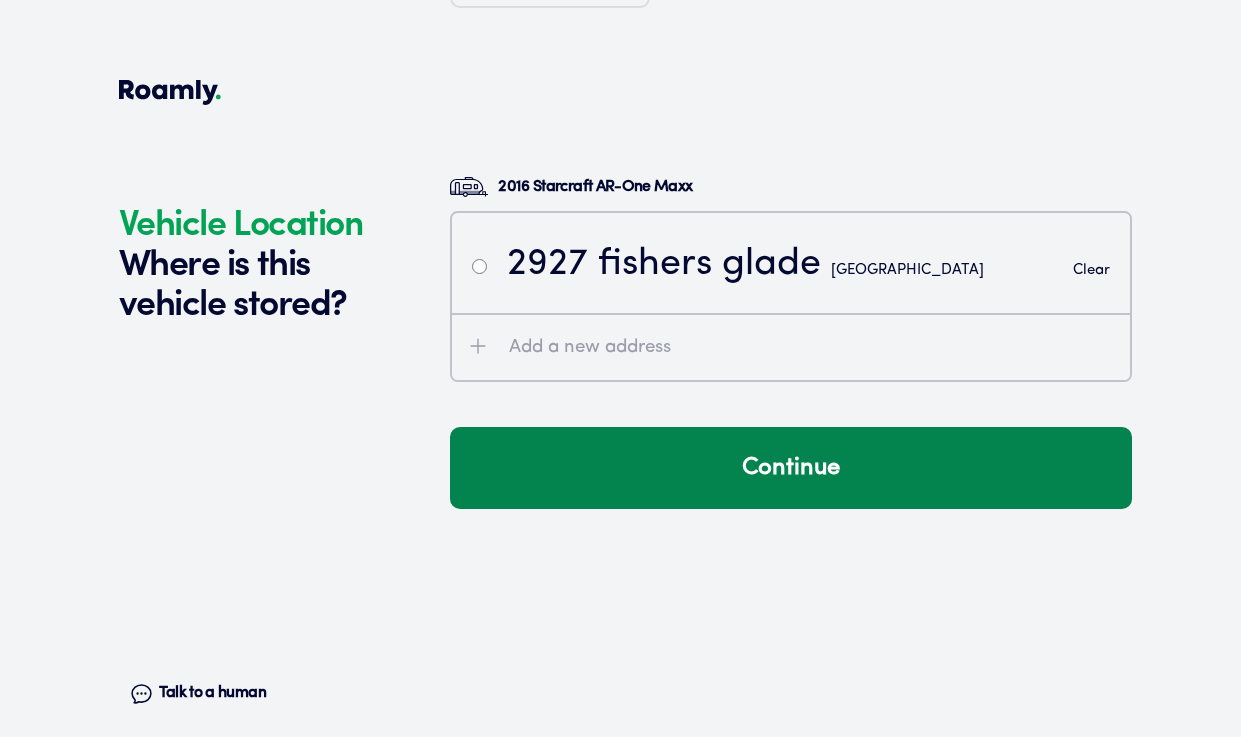 click on "Continue" at bounding box center [791, 468] 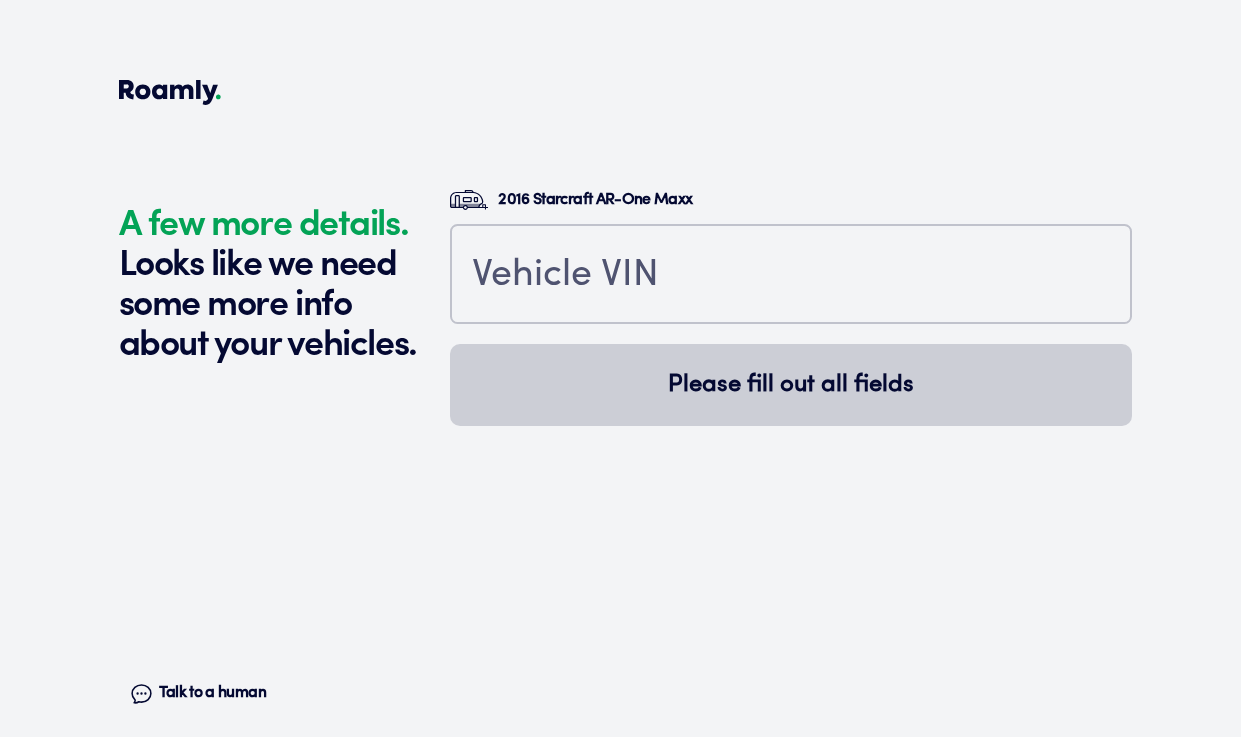 scroll, scrollTop: 4945, scrollLeft: 0, axis: vertical 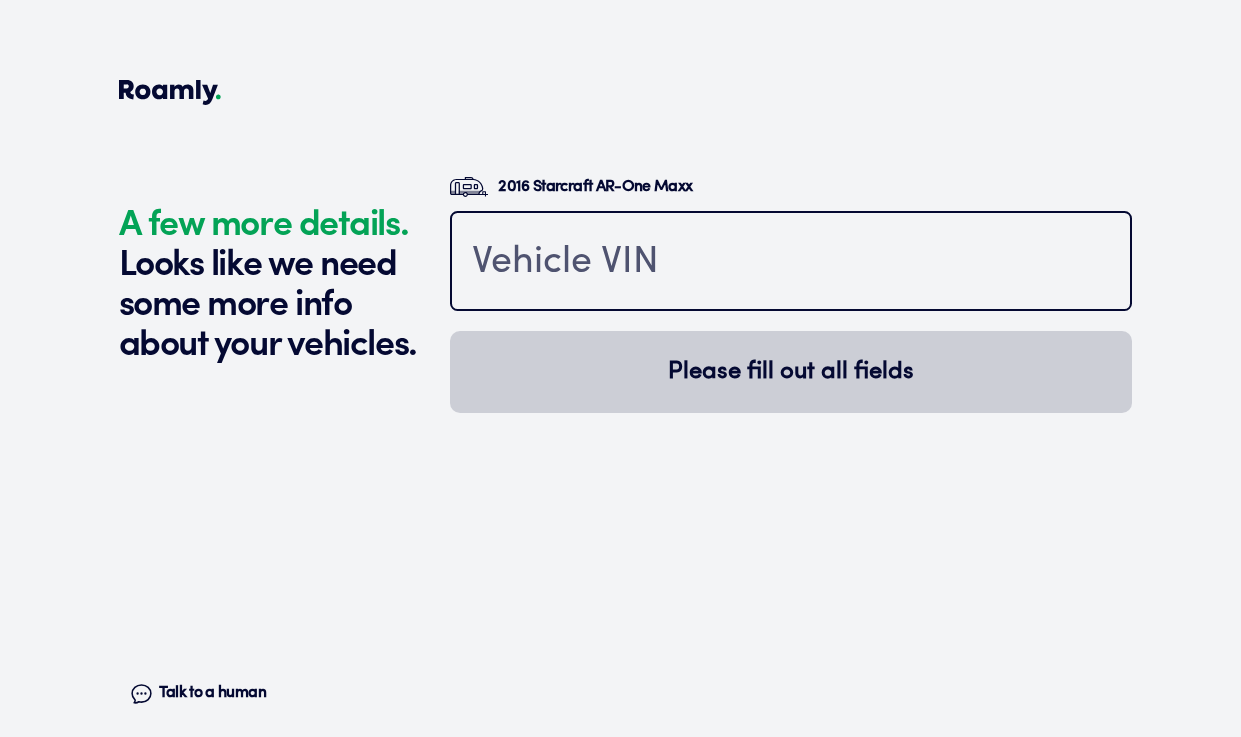 click at bounding box center (791, 263) 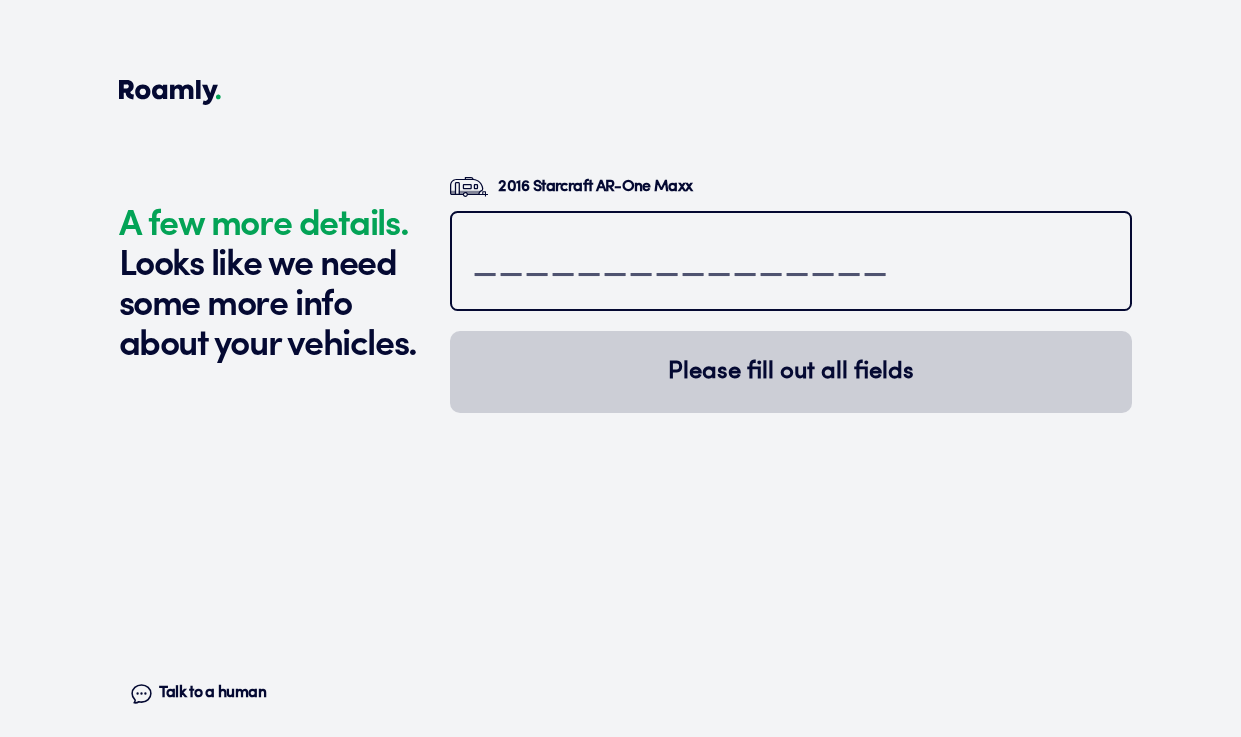 paste on "[US_VEHICLE_IDENTIFICATION_NUMBER]" 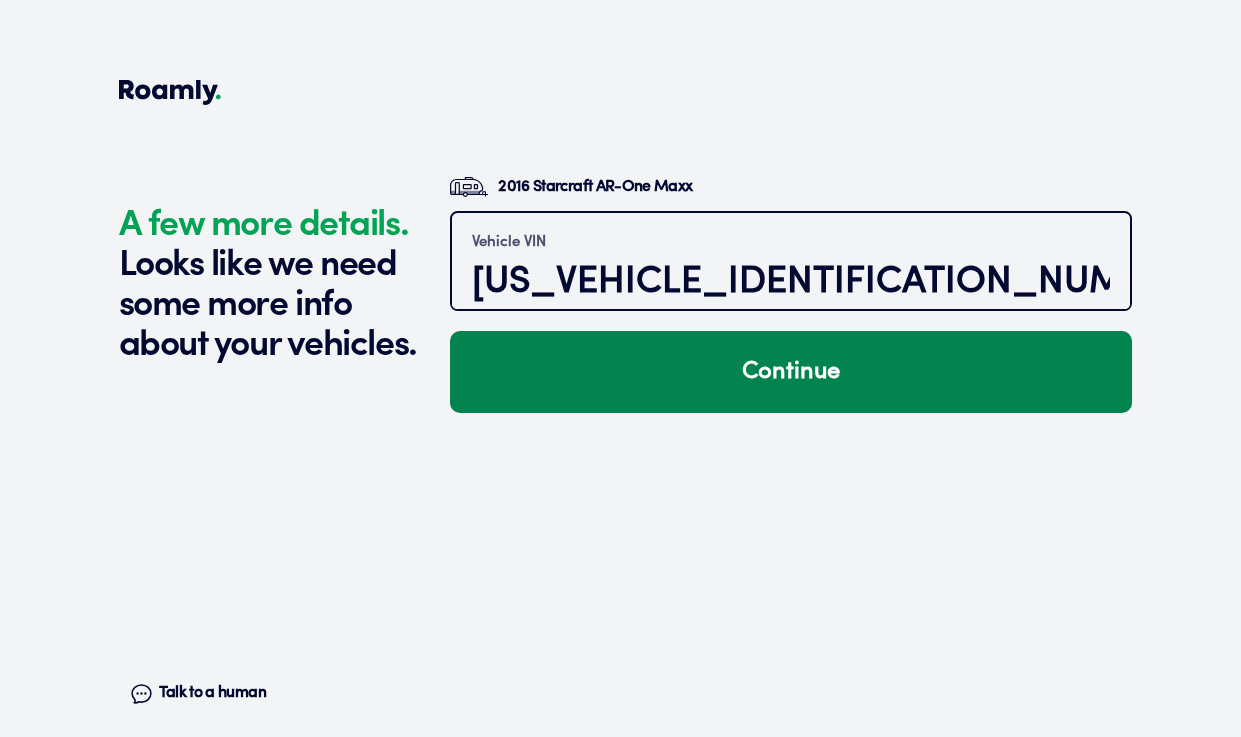 type on "[US_VEHICLE_IDENTIFICATION_NUMBER]" 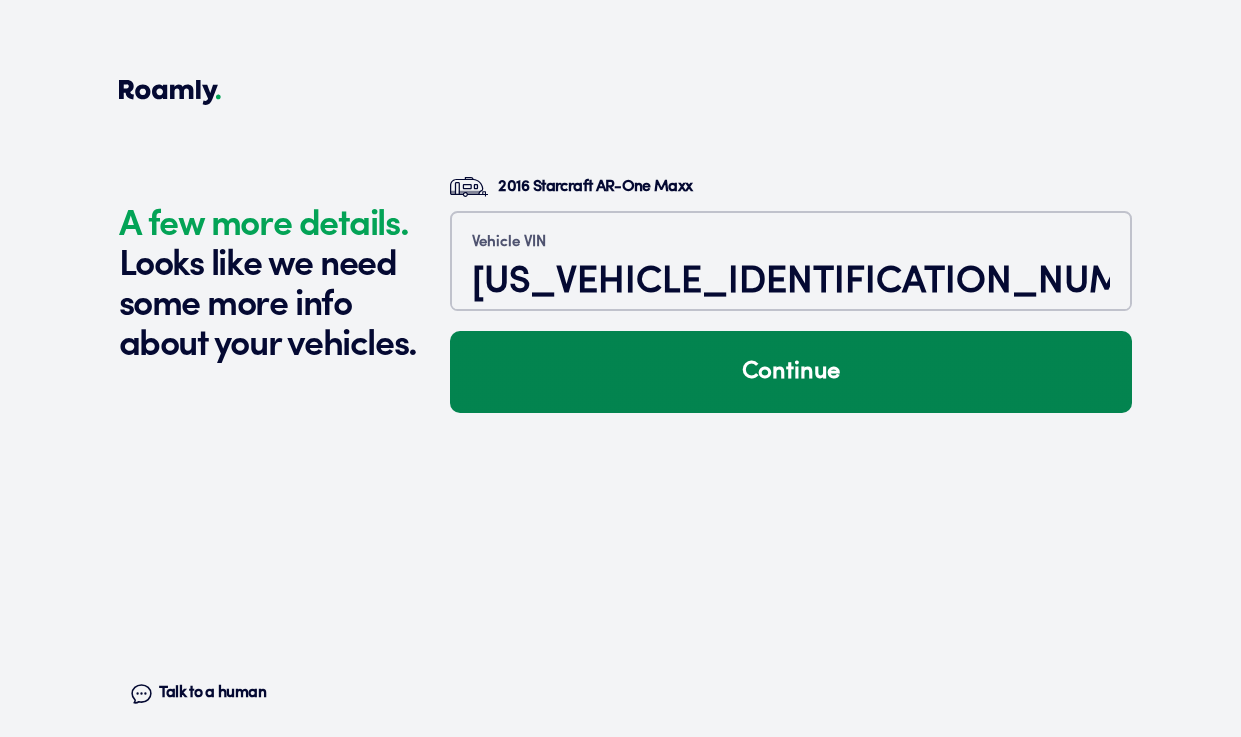 click on "Continue" at bounding box center (791, 372) 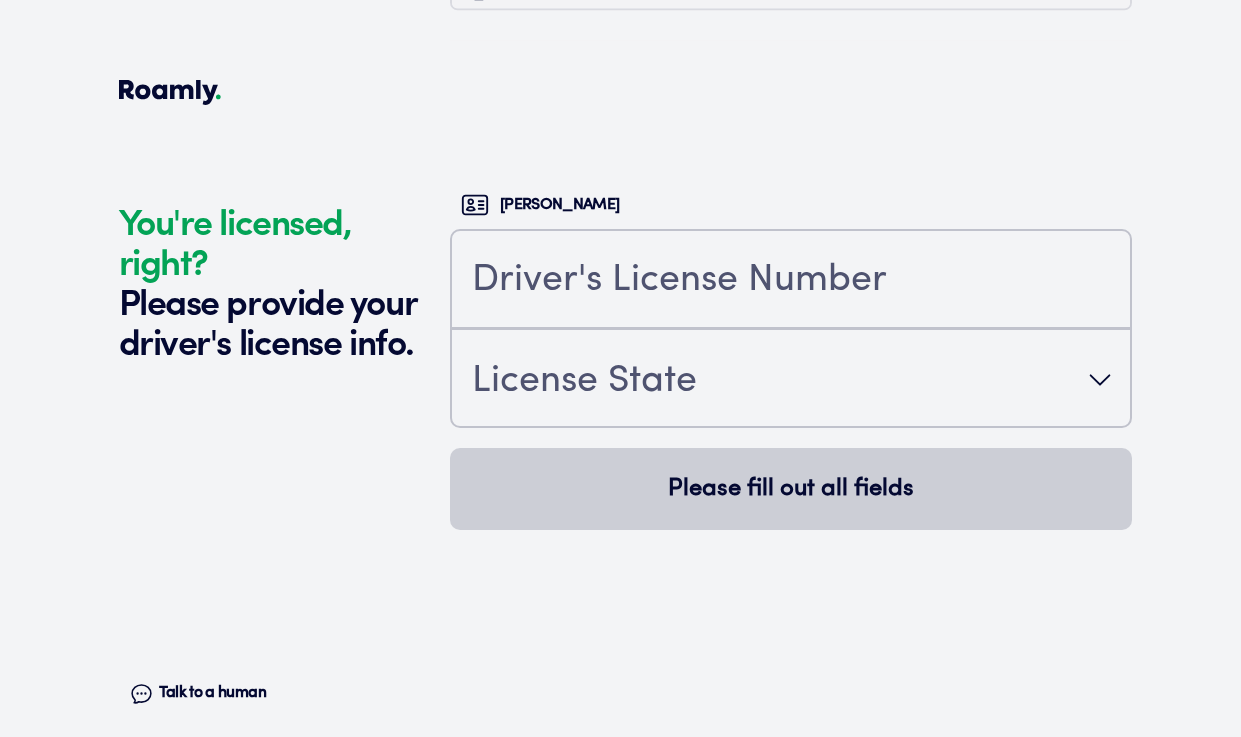 scroll, scrollTop: 5288, scrollLeft: 0, axis: vertical 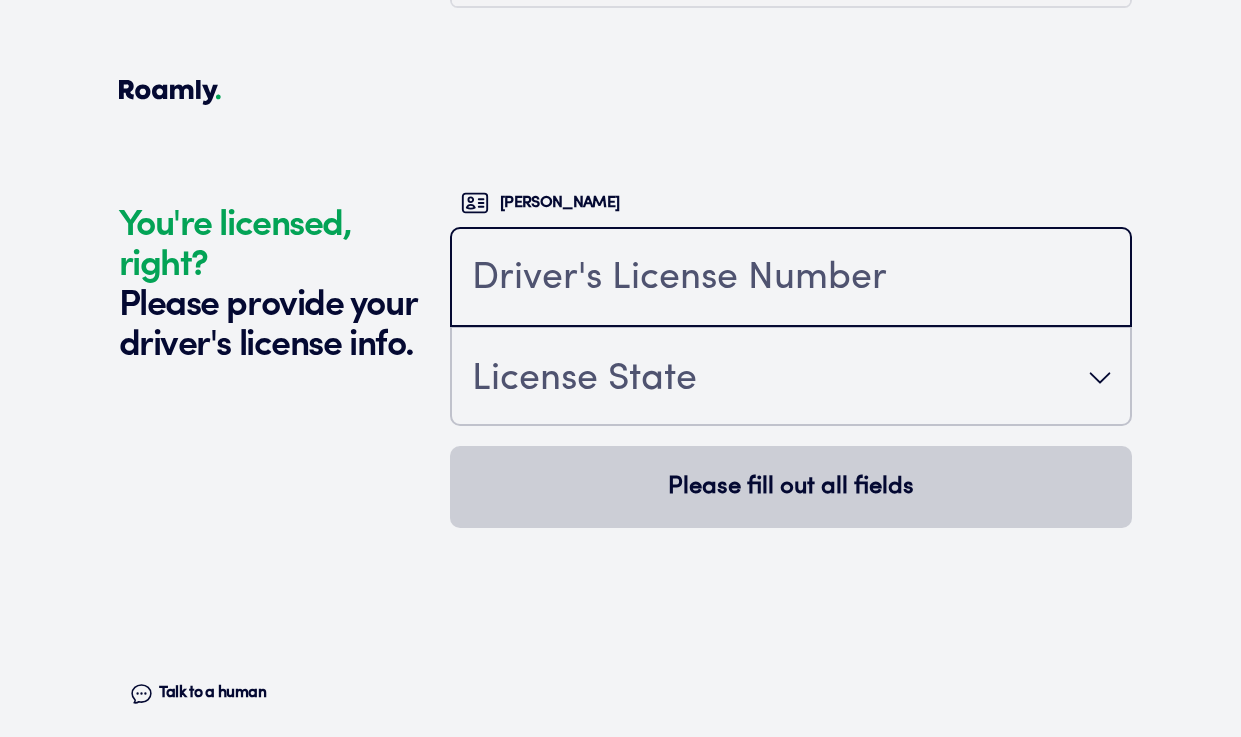 click at bounding box center (791, 279) 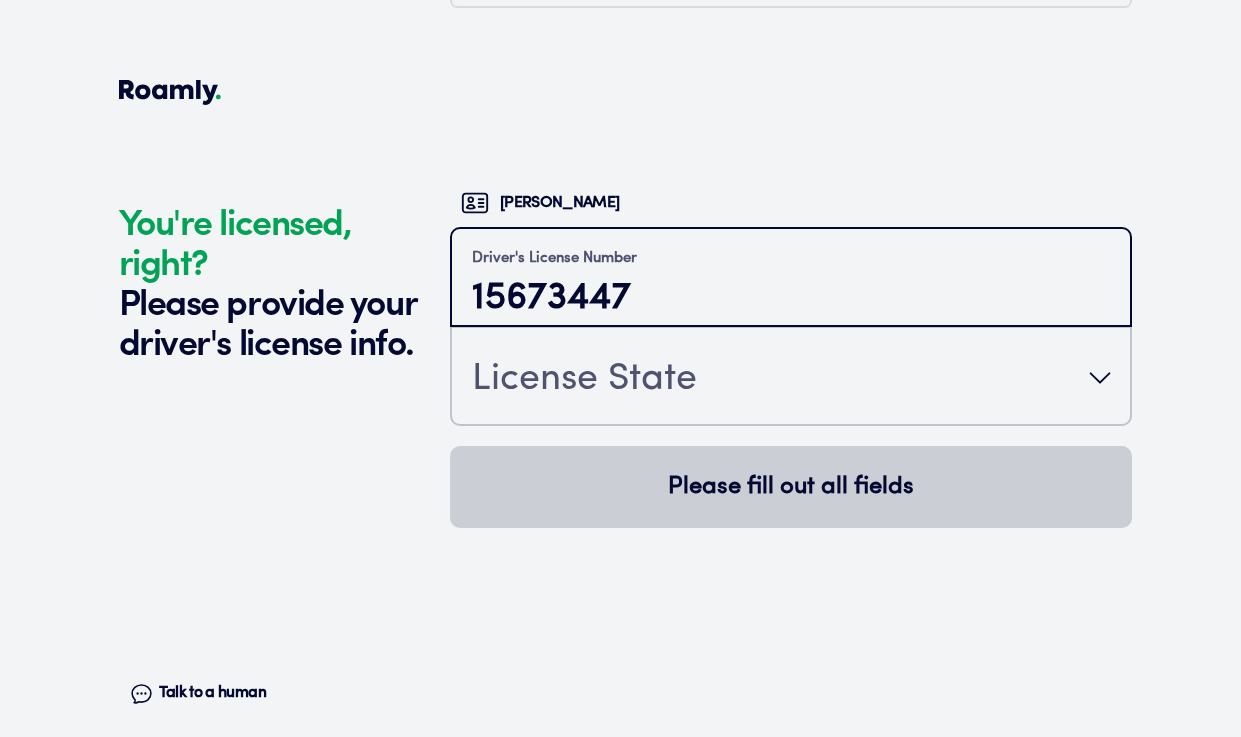 type on "15673447" 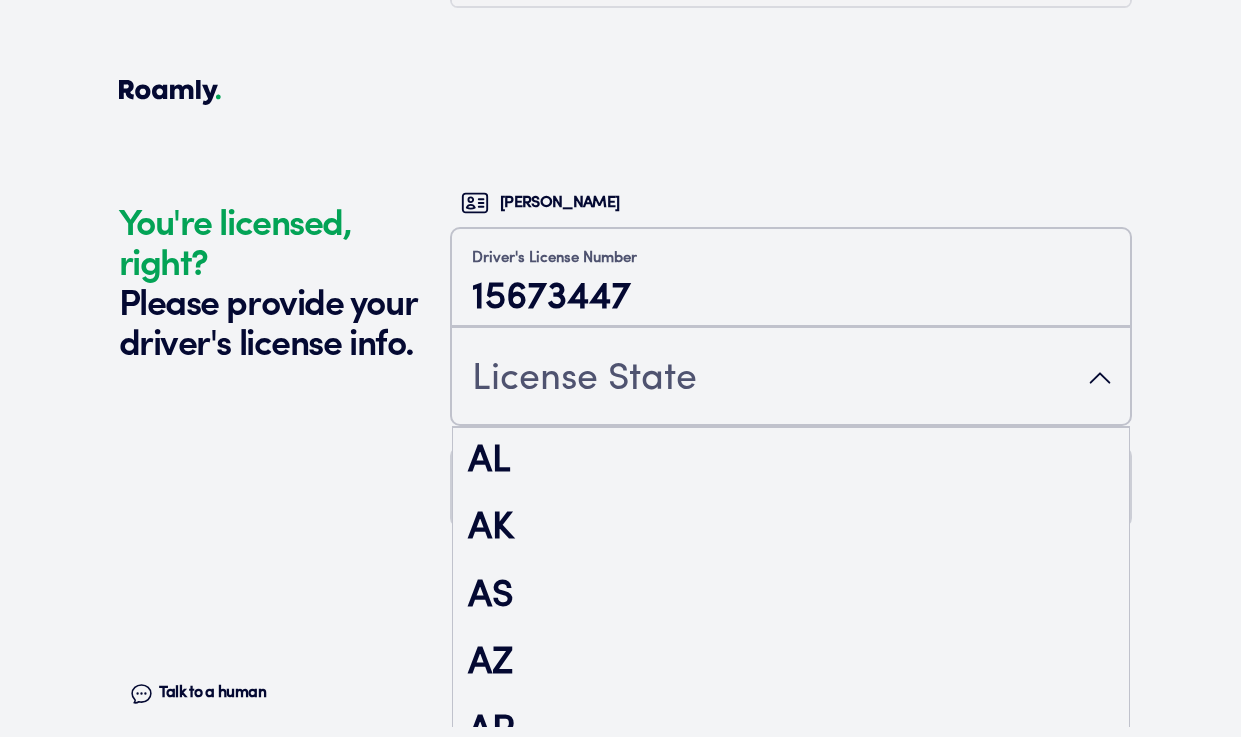 click on "License State" at bounding box center (584, 380) 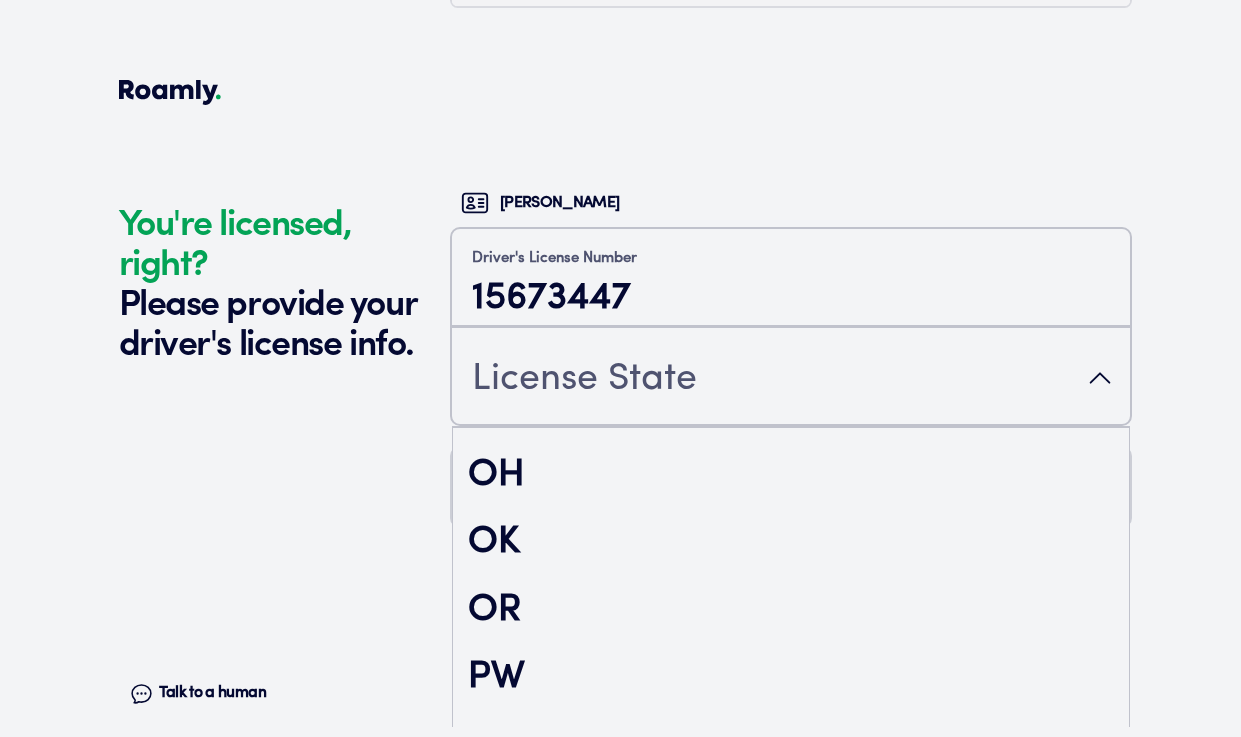 scroll, scrollTop: 2913, scrollLeft: 0, axis: vertical 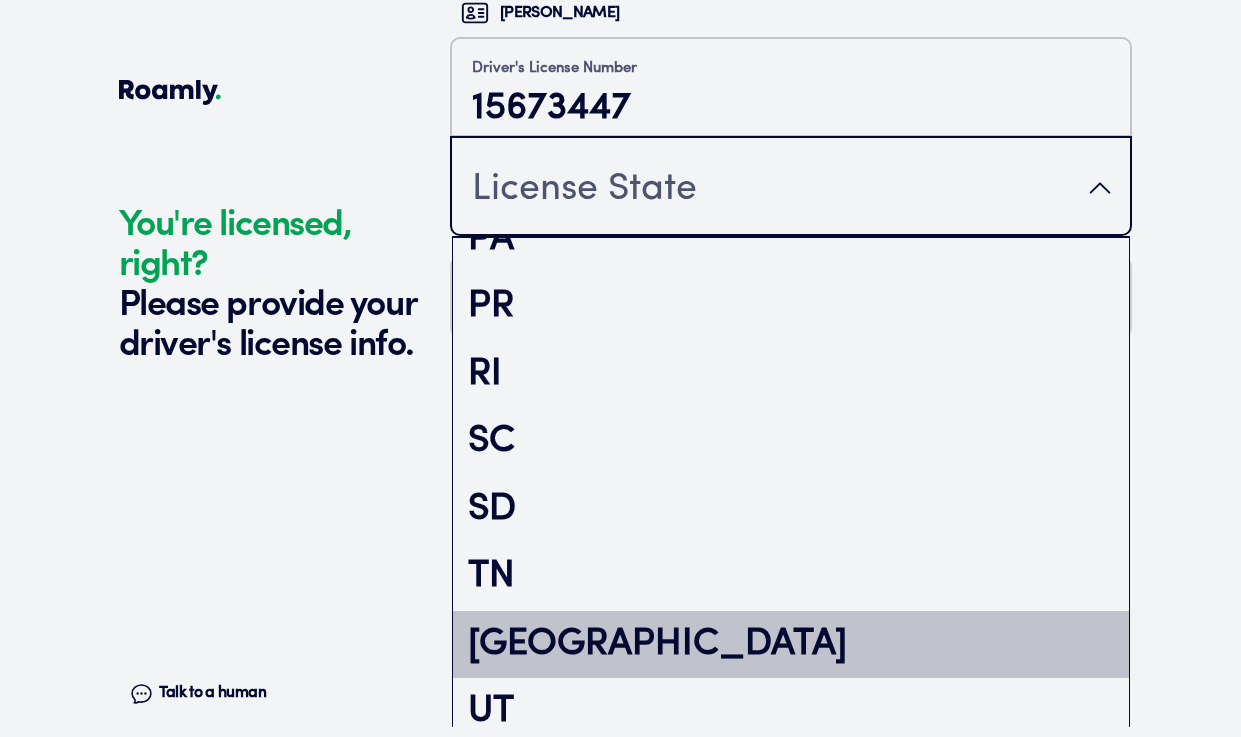 click on "[GEOGRAPHIC_DATA]" at bounding box center (791, 645) 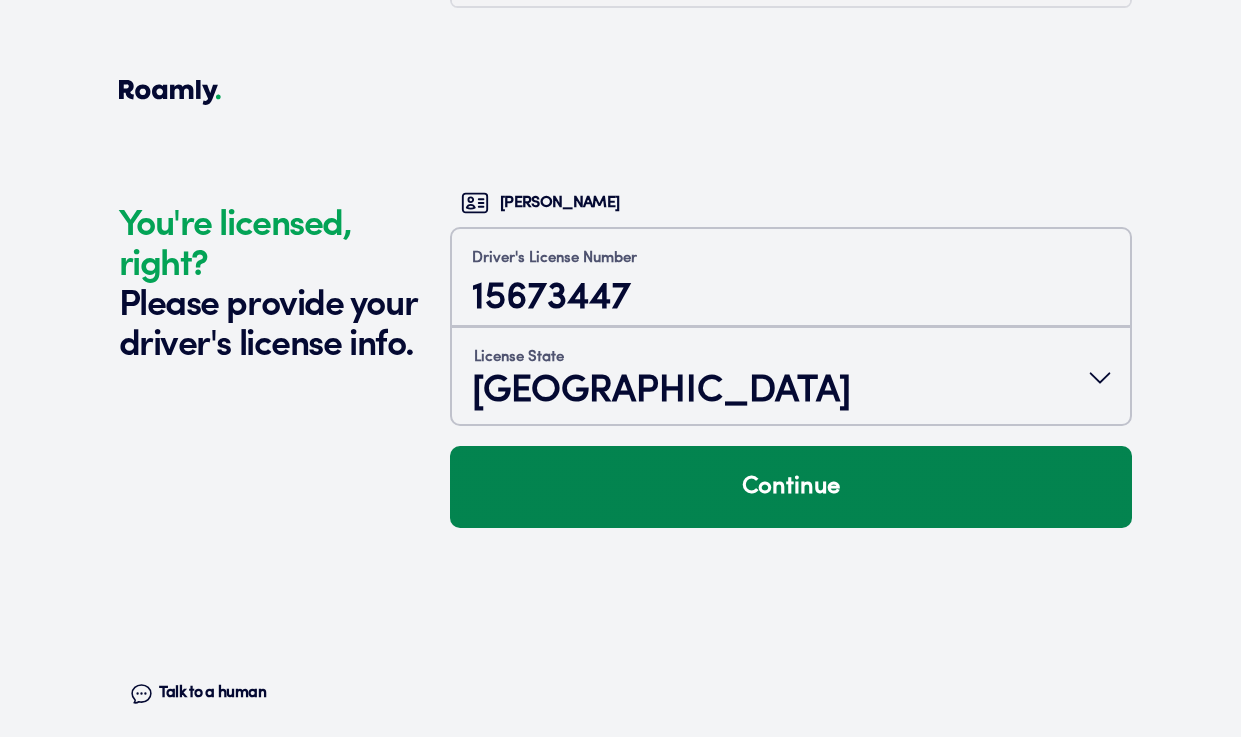 click on "Continue" at bounding box center [791, 487] 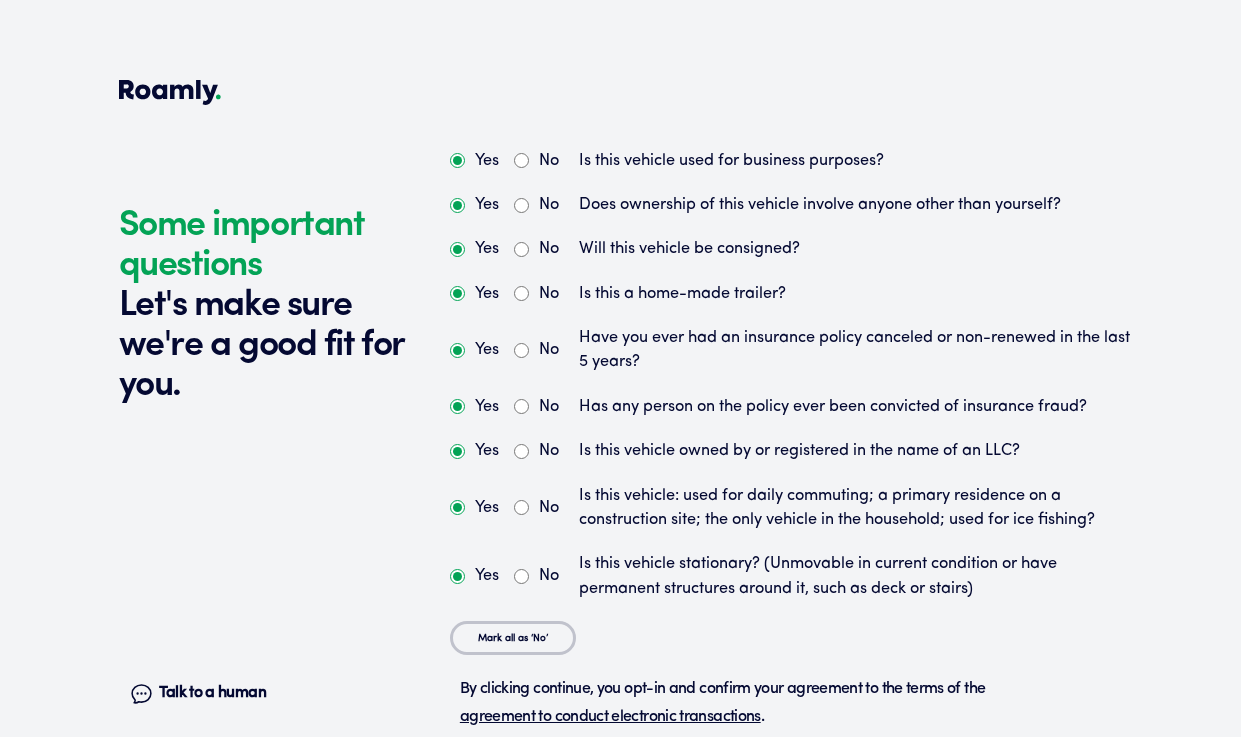 scroll, scrollTop: 5763, scrollLeft: 0, axis: vertical 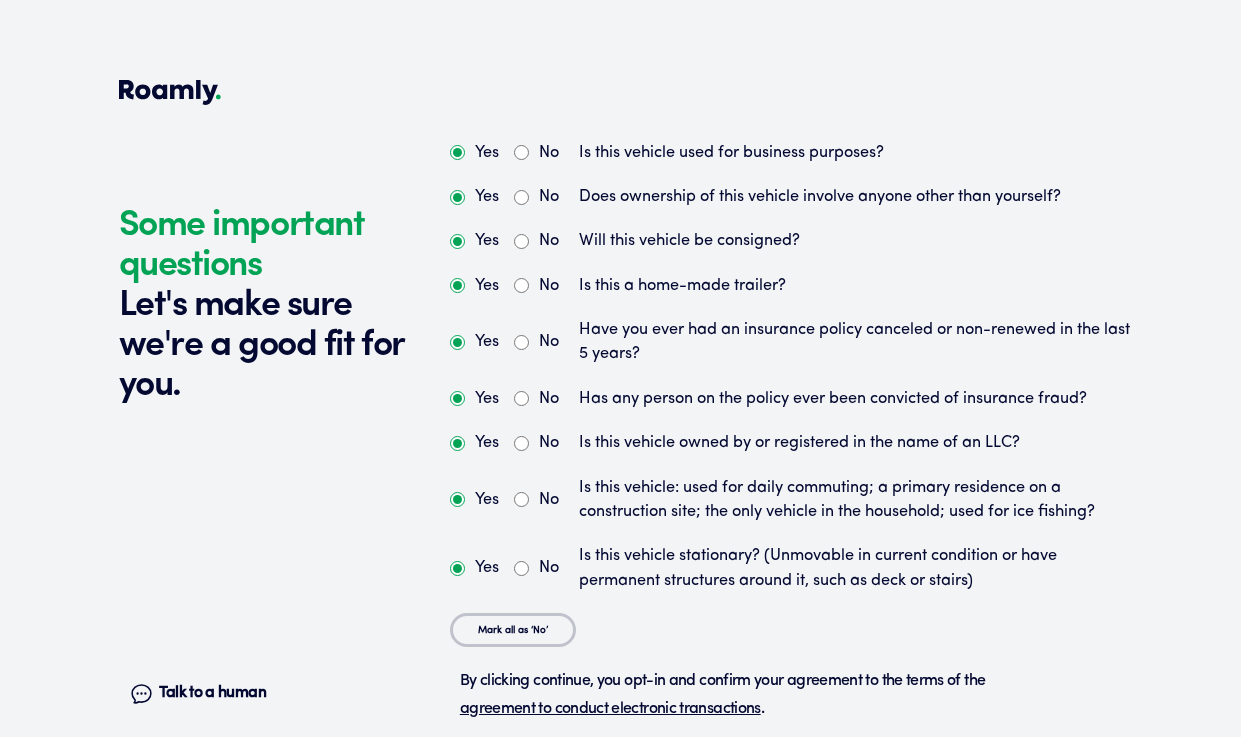 click on "No" at bounding box center [536, 153] 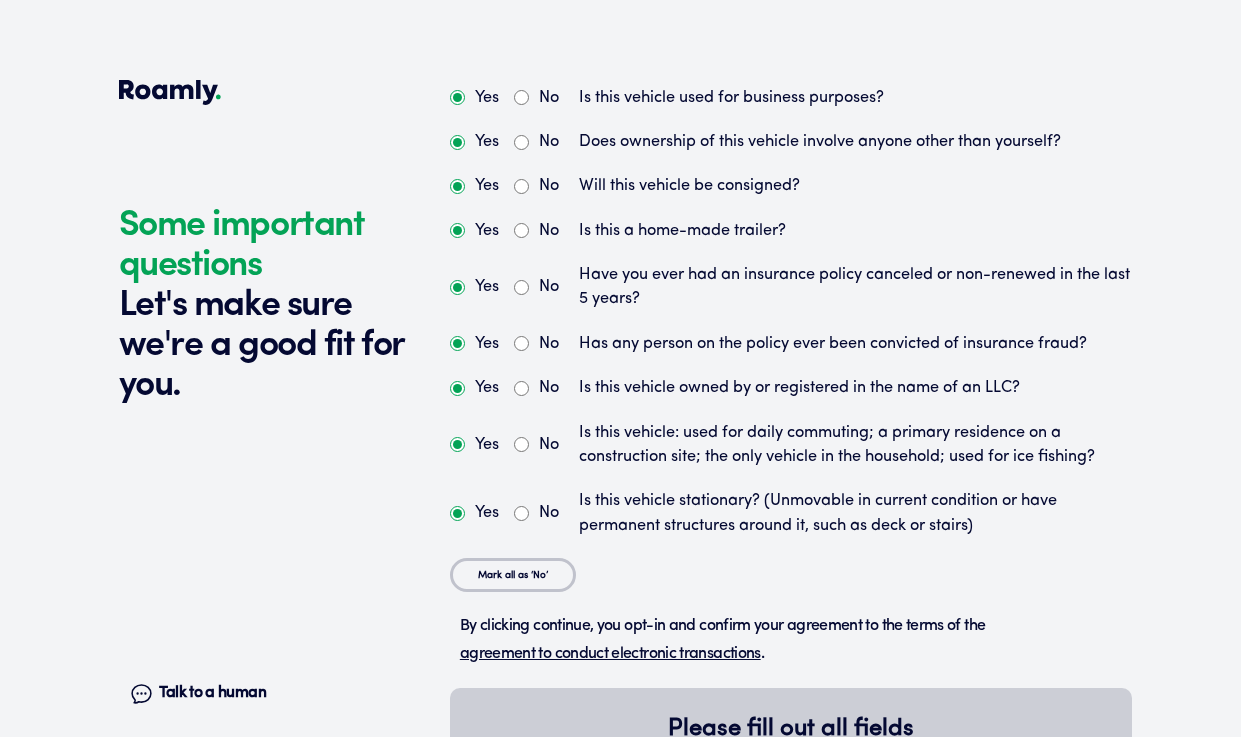 scroll, scrollTop: 5831, scrollLeft: 0, axis: vertical 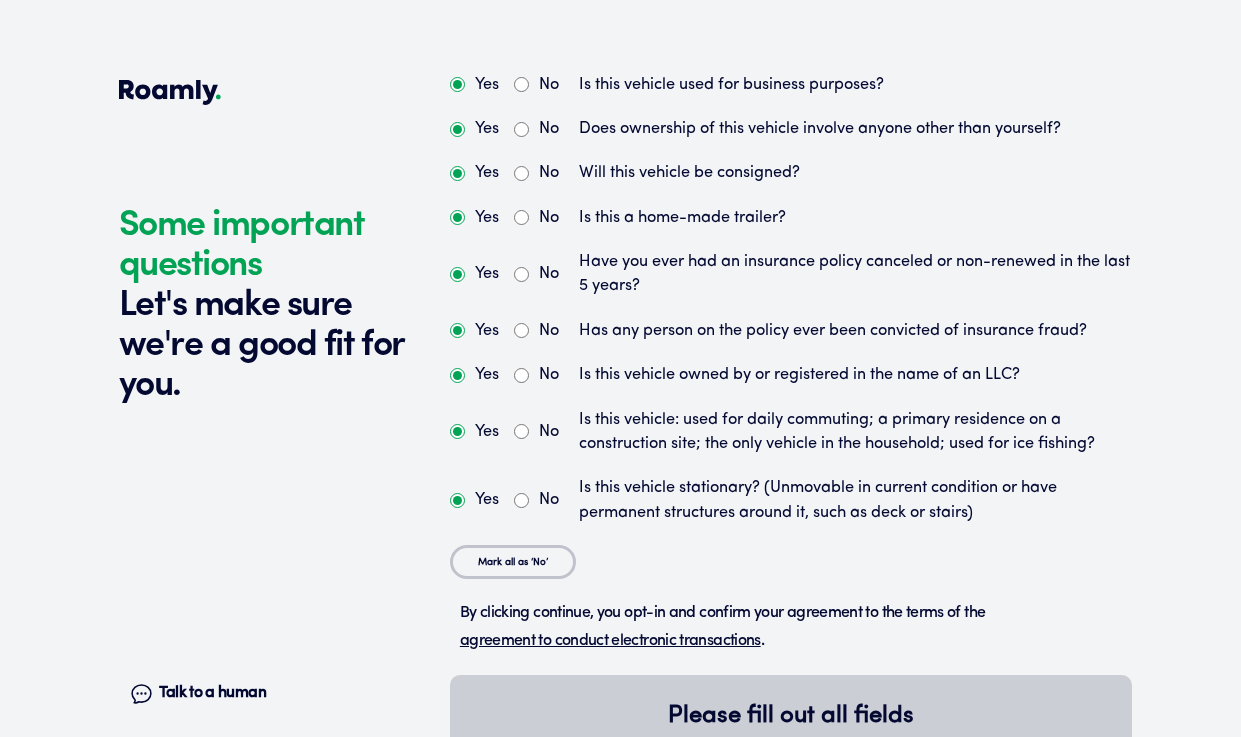 click on "No" at bounding box center [521, 274] 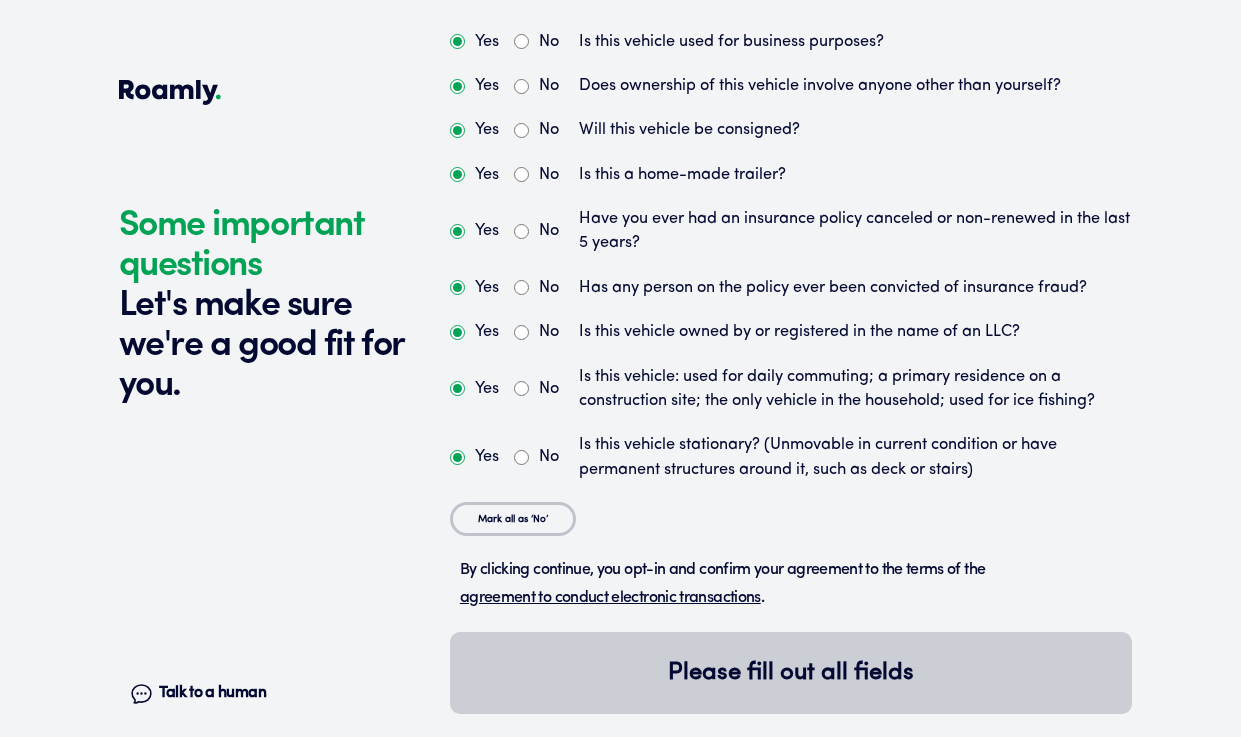 scroll, scrollTop: 5881, scrollLeft: 0, axis: vertical 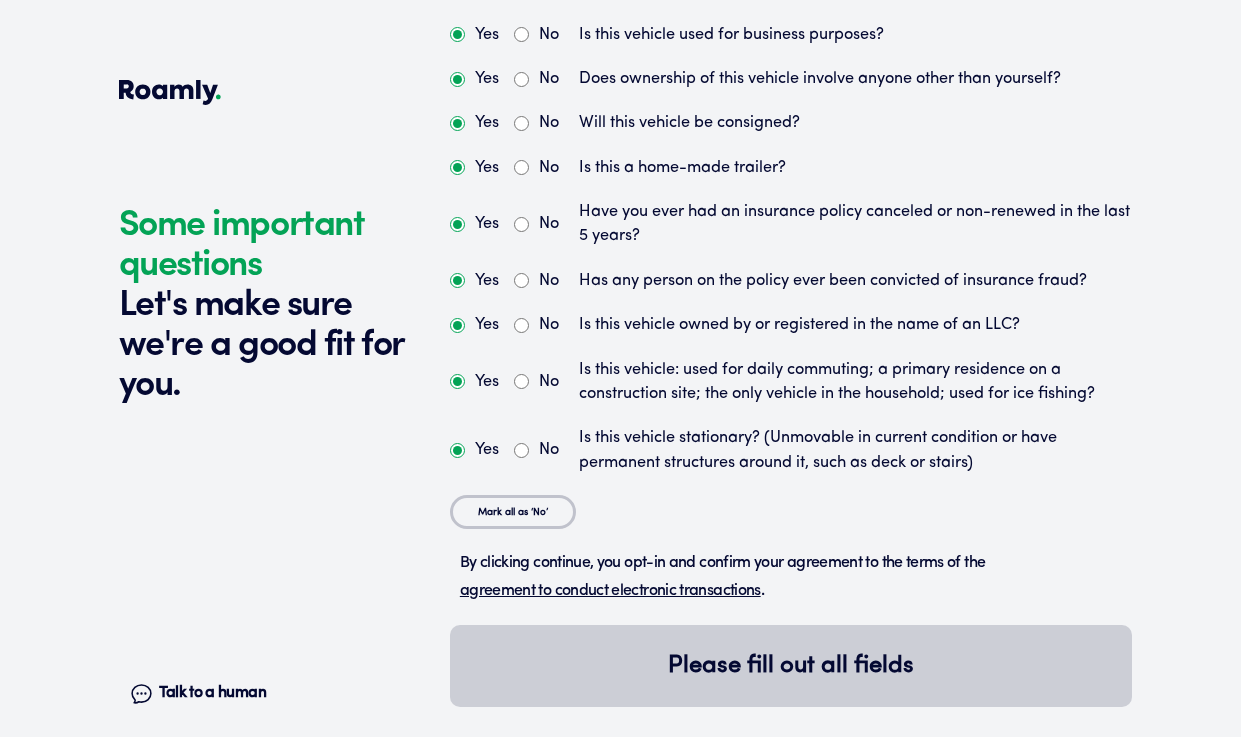 click on "No" at bounding box center (521, 450) 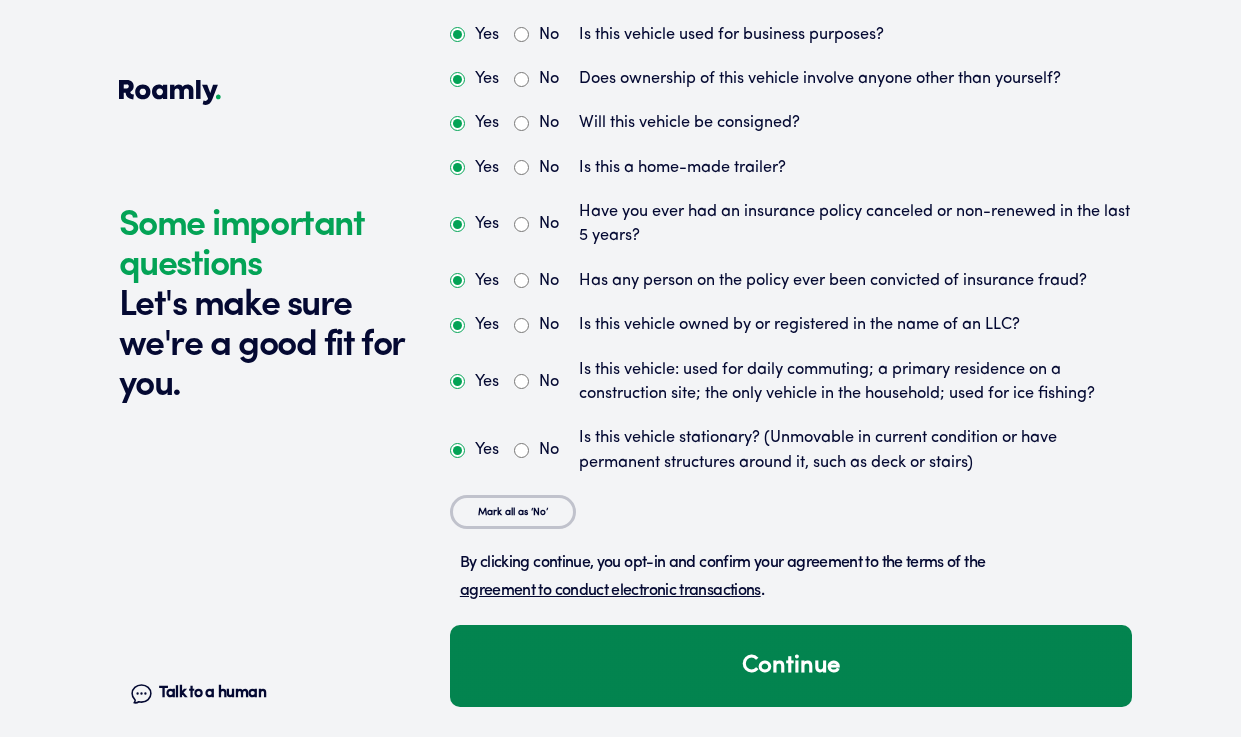 click on "Continue" at bounding box center (791, 666) 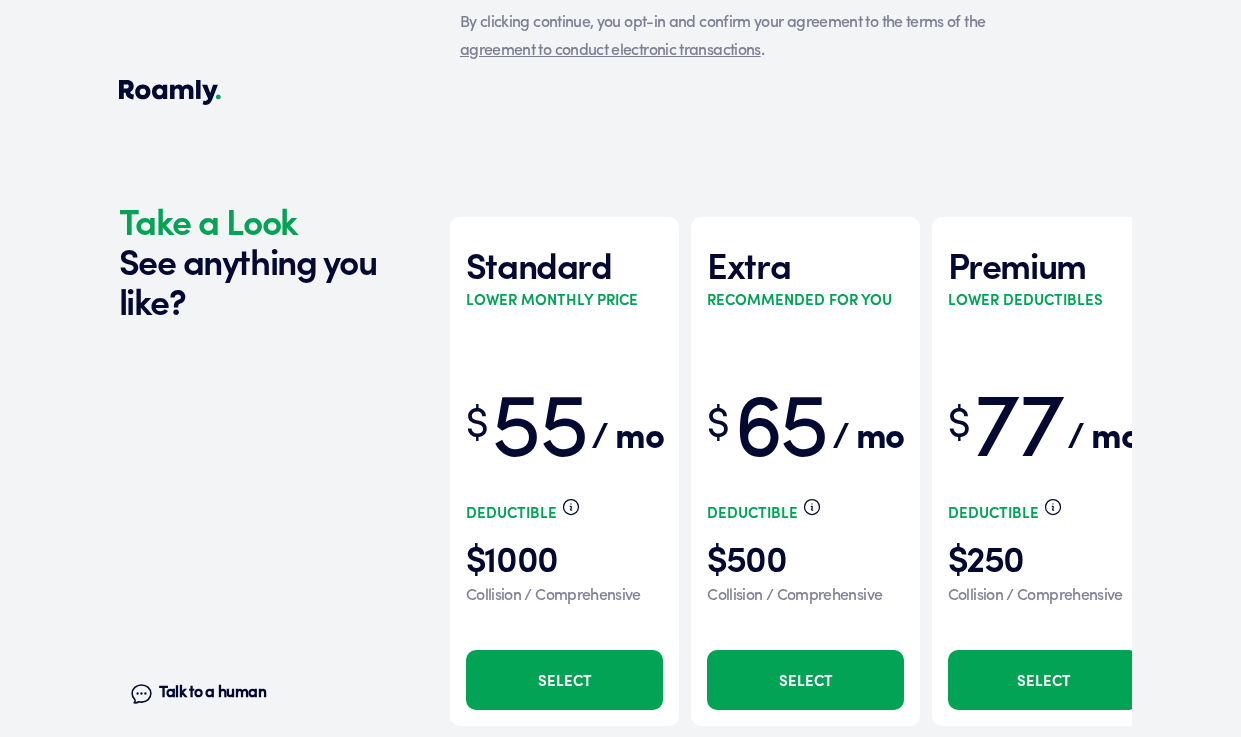 scroll, scrollTop: 6508, scrollLeft: 0, axis: vertical 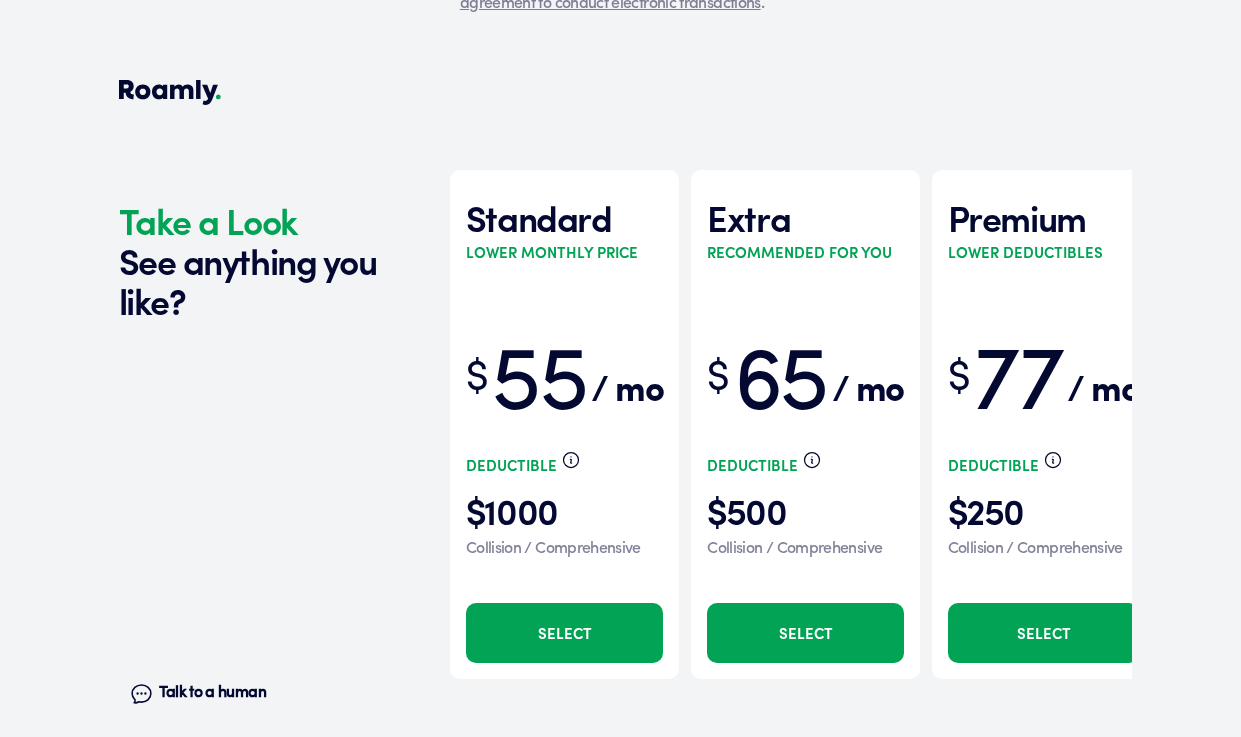 click on "Standard Lower monthly price $ 55   / mo Deductible   $1000 Collision / Comprehensive" at bounding box center [564, 379] 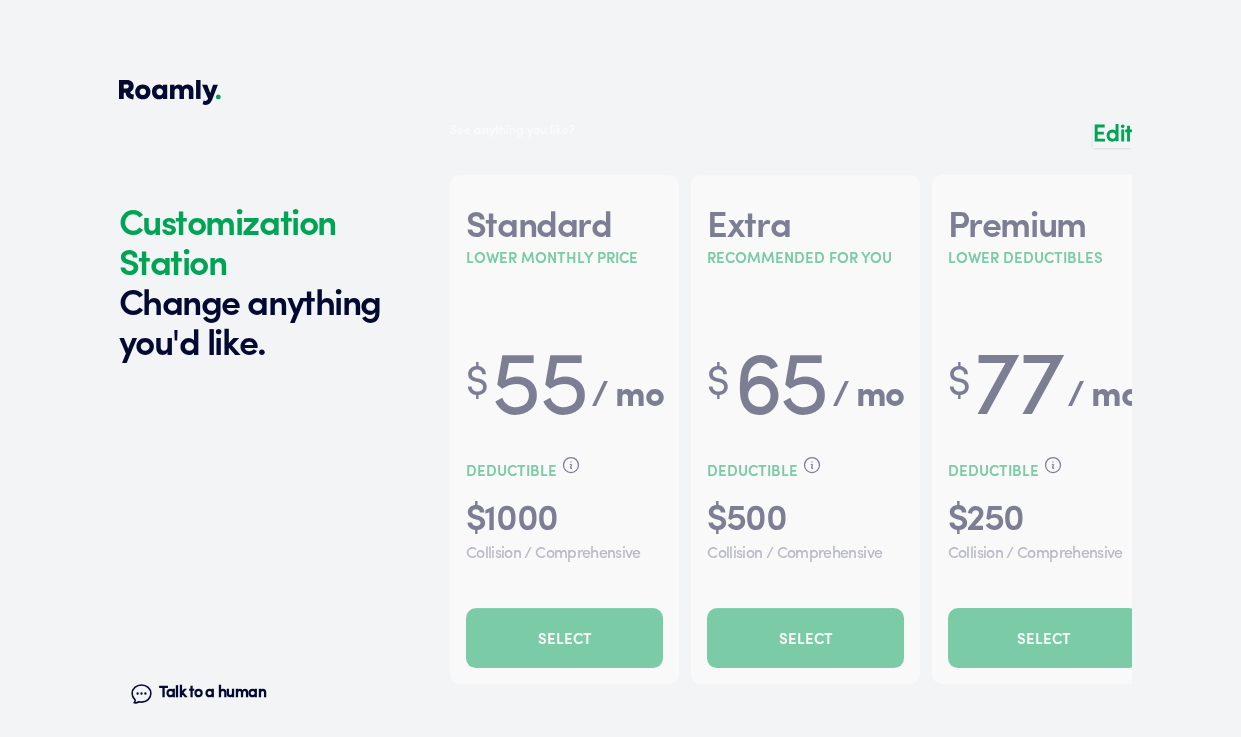 scroll, scrollTop: 6712, scrollLeft: 0, axis: vertical 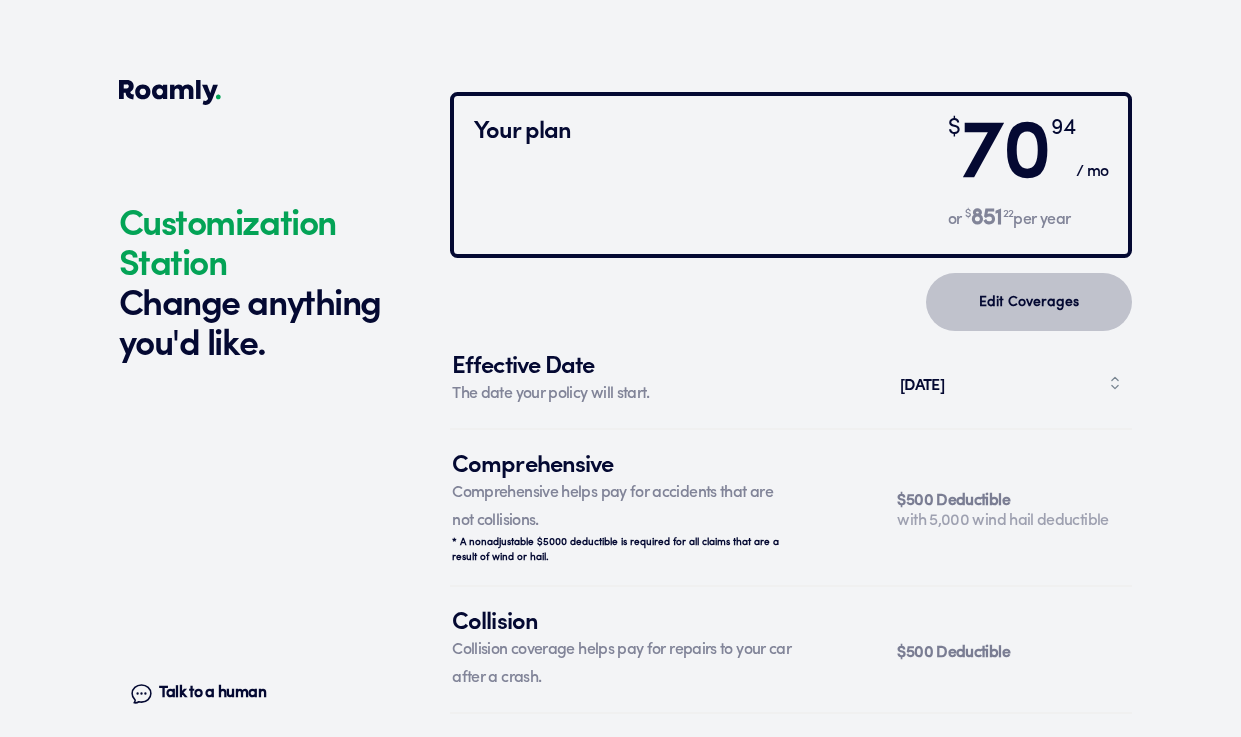 click on "Edit Coverages" at bounding box center (1029, 302) 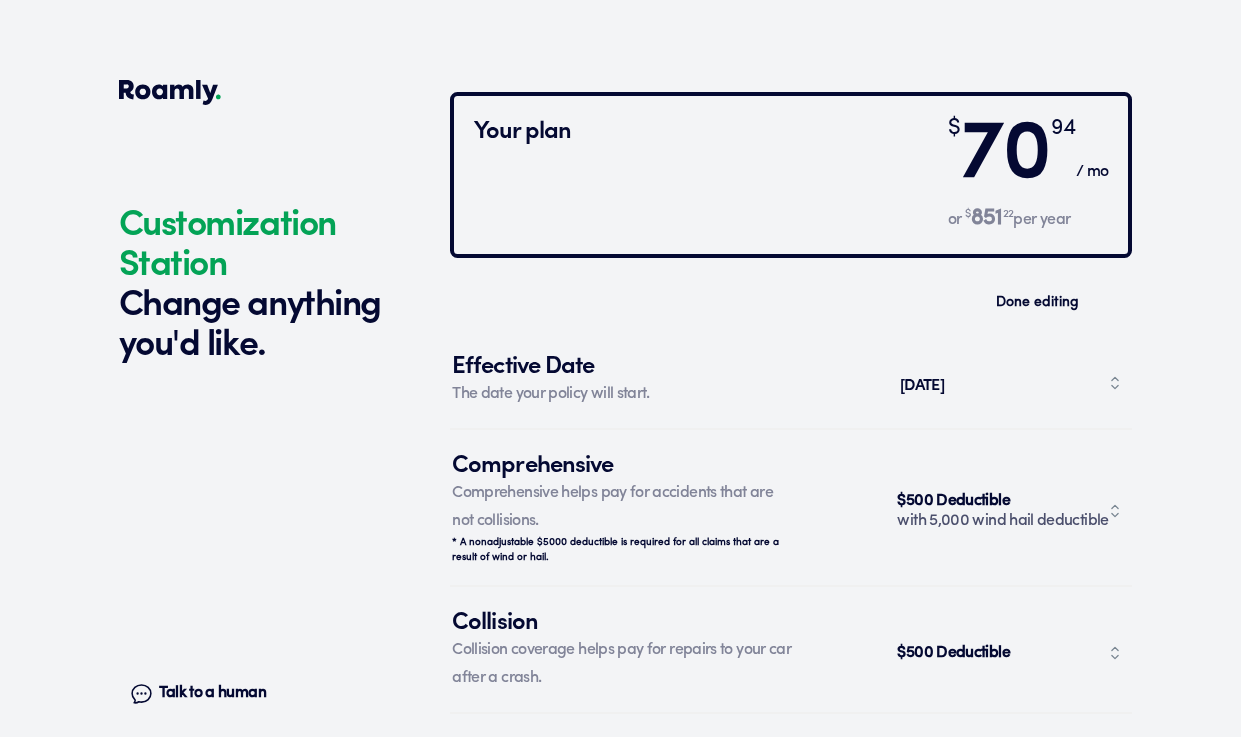 click on "with 5,000 wind hail deductible" at bounding box center [1005, 521] 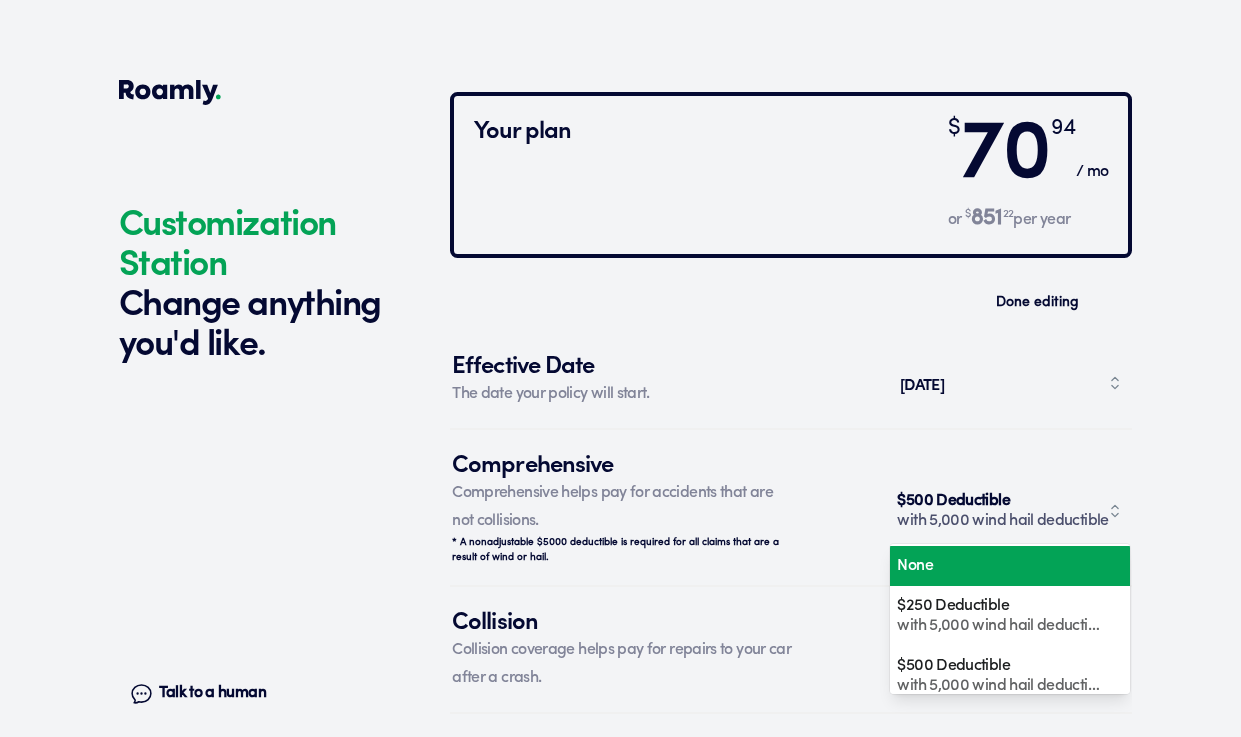click on "None" at bounding box center [1002, 566] 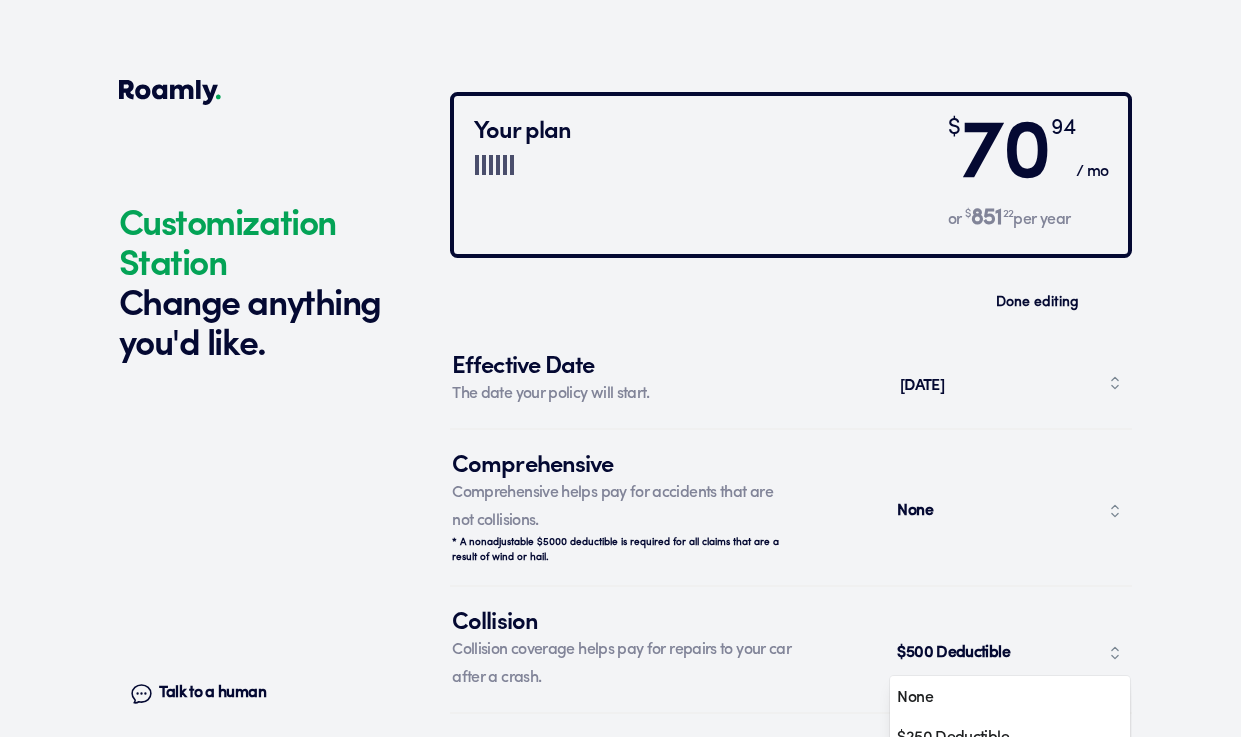 click on "$500 Deductible" at bounding box center [1010, 653] 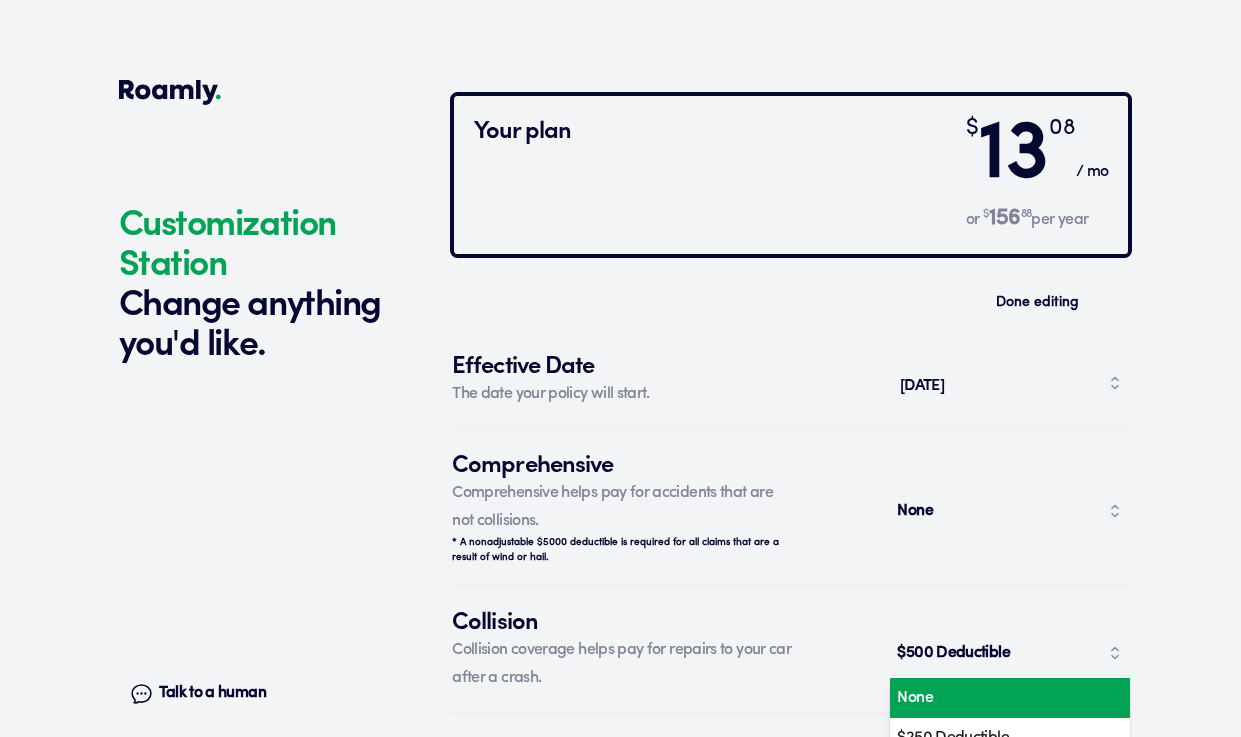 click on "None" at bounding box center (1002, 698) 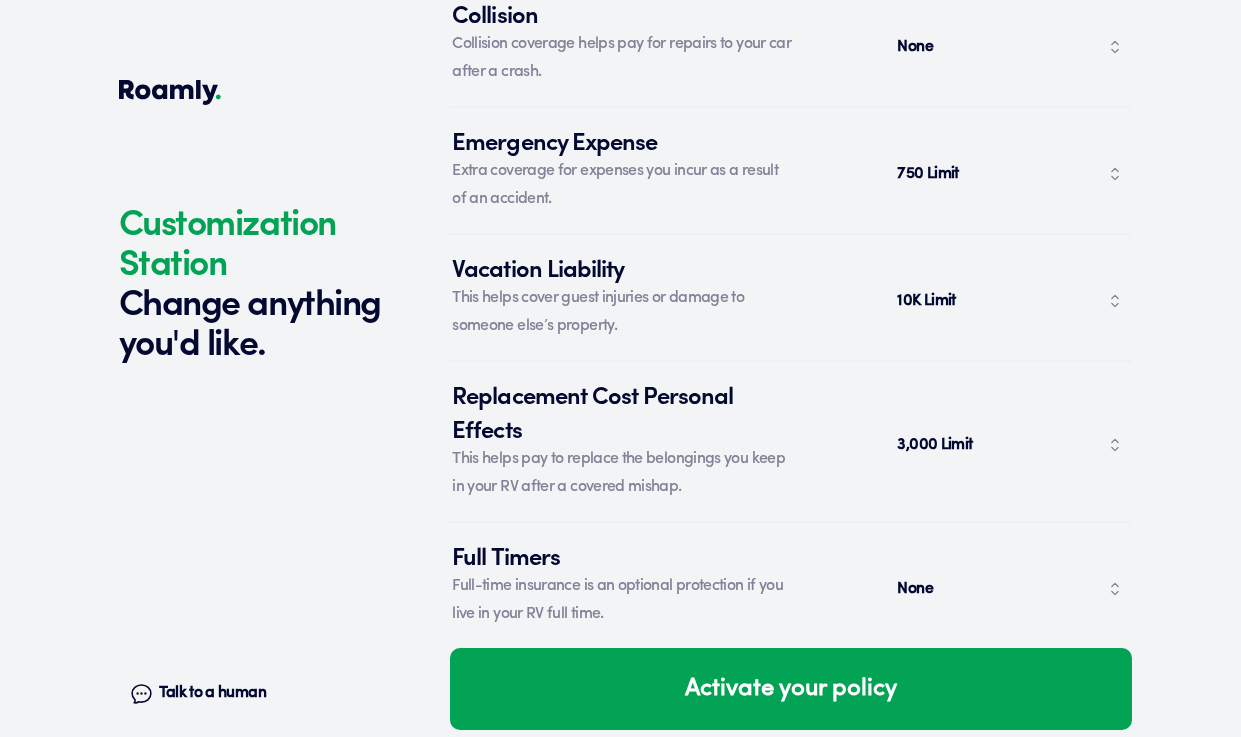 scroll, scrollTop: 7896, scrollLeft: 0, axis: vertical 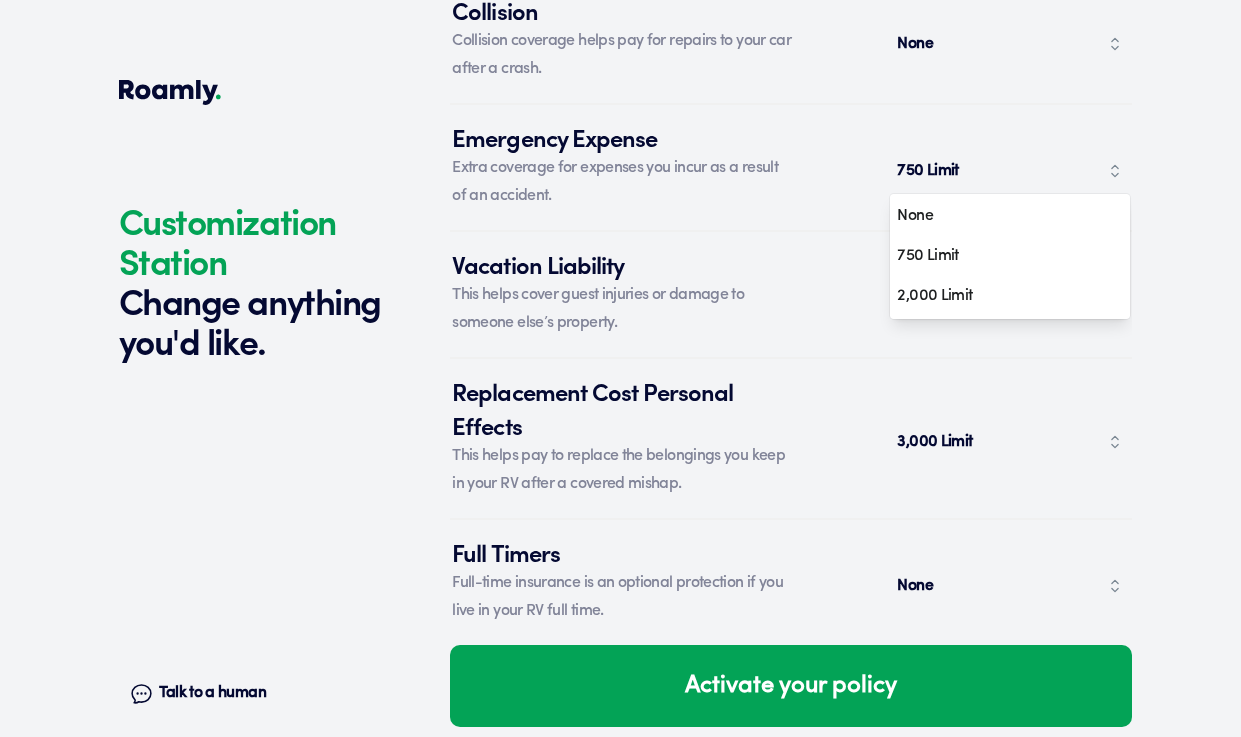 click on "750 Limit" at bounding box center [1010, 171] 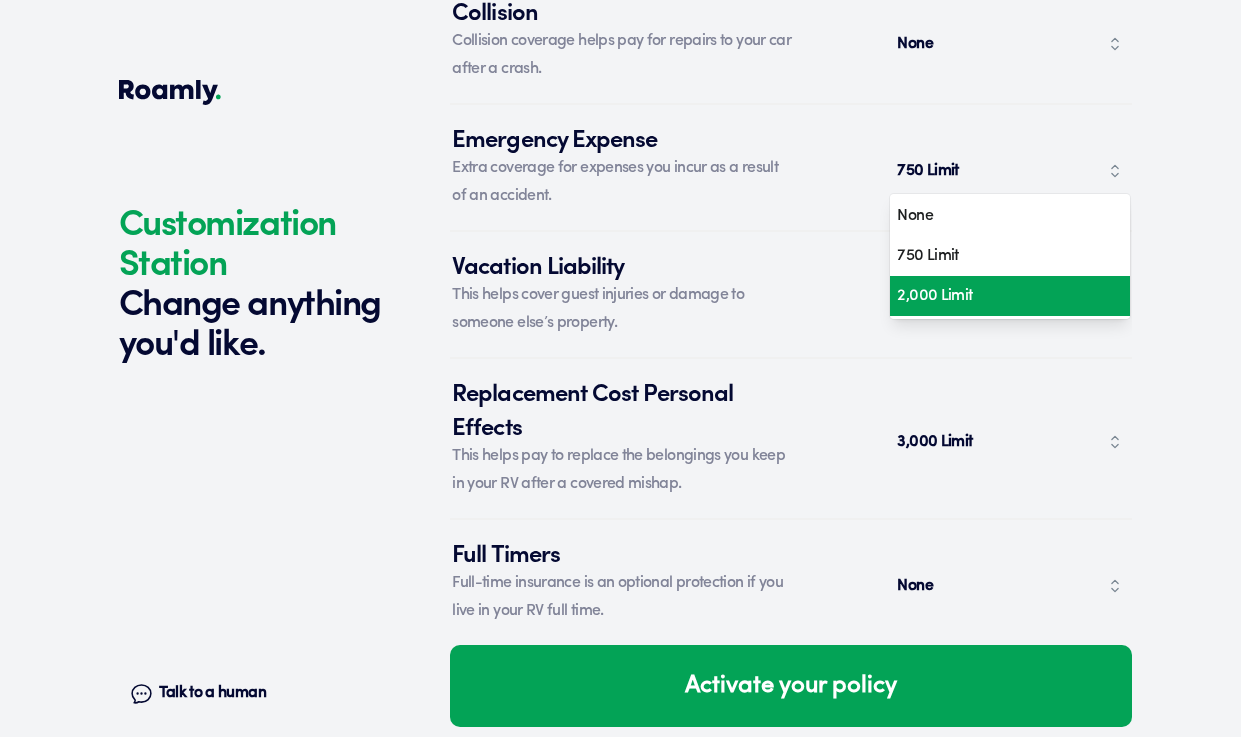 click on "2,000 Limit" at bounding box center [1002, 296] 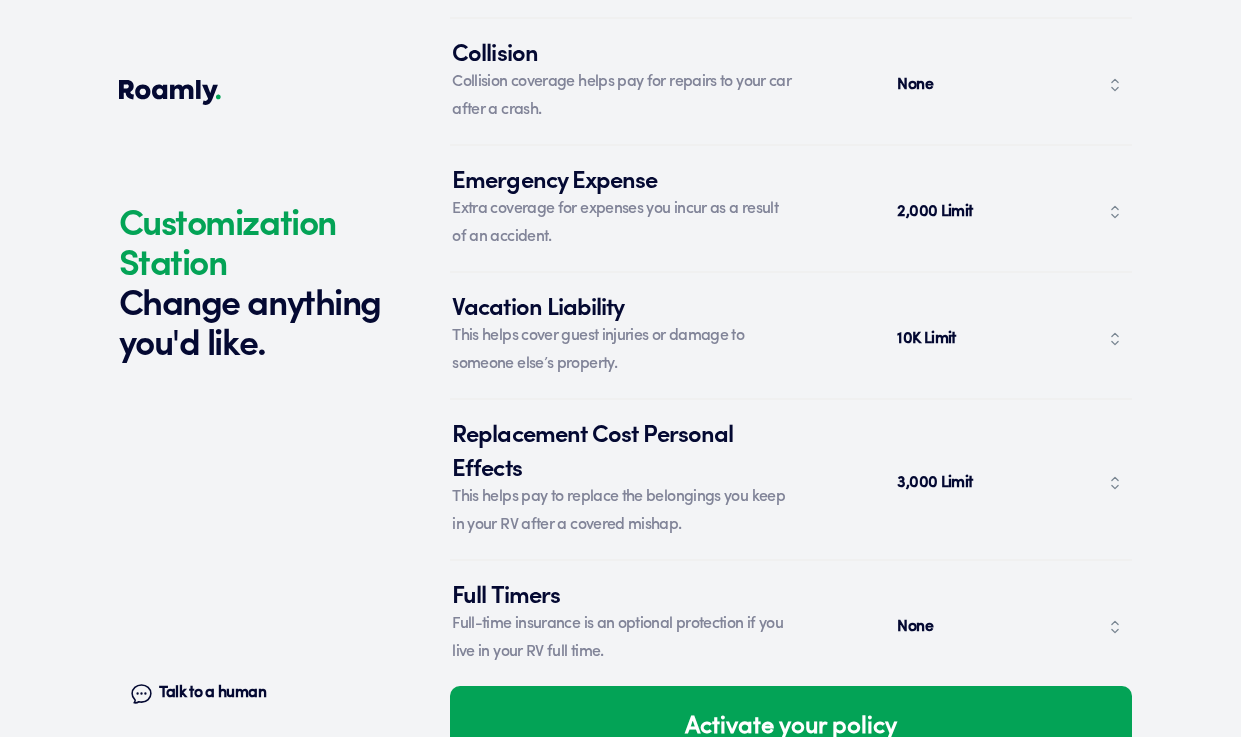 scroll, scrollTop: 7916, scrollLeft: 0, axis: vertical 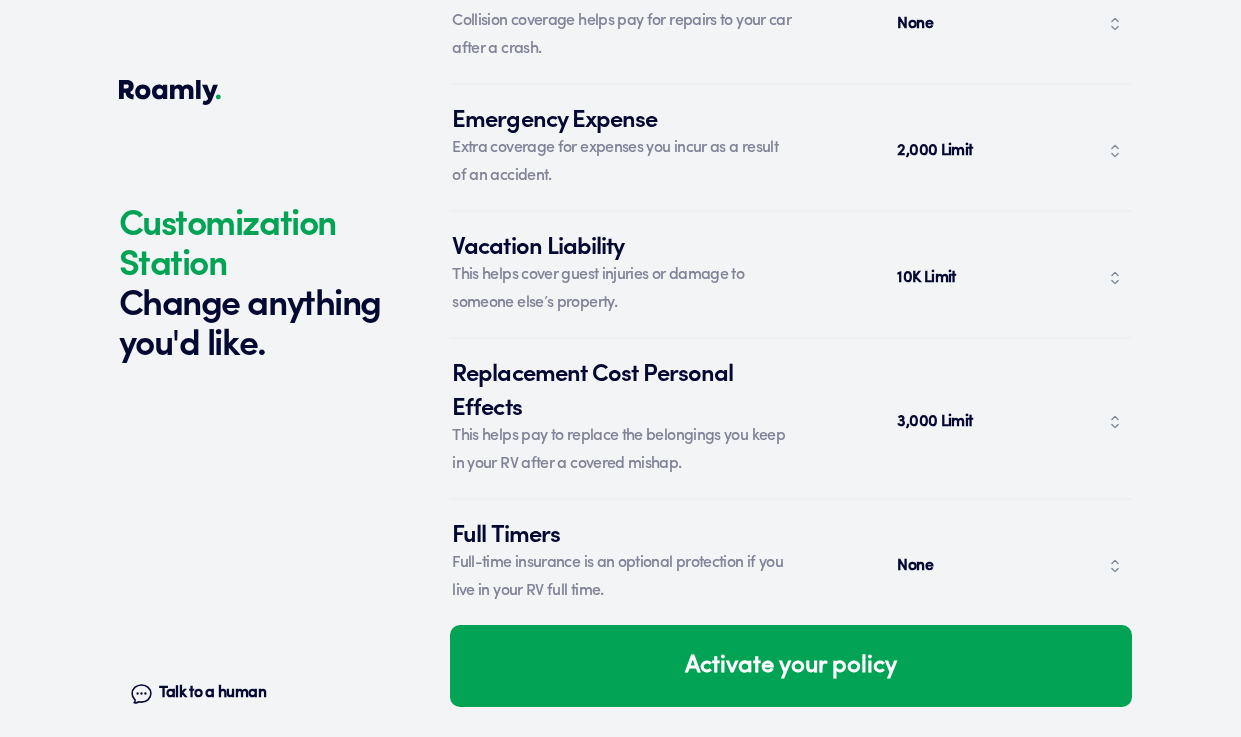 click on "10K Limit" at bounding box center (1010, 278) 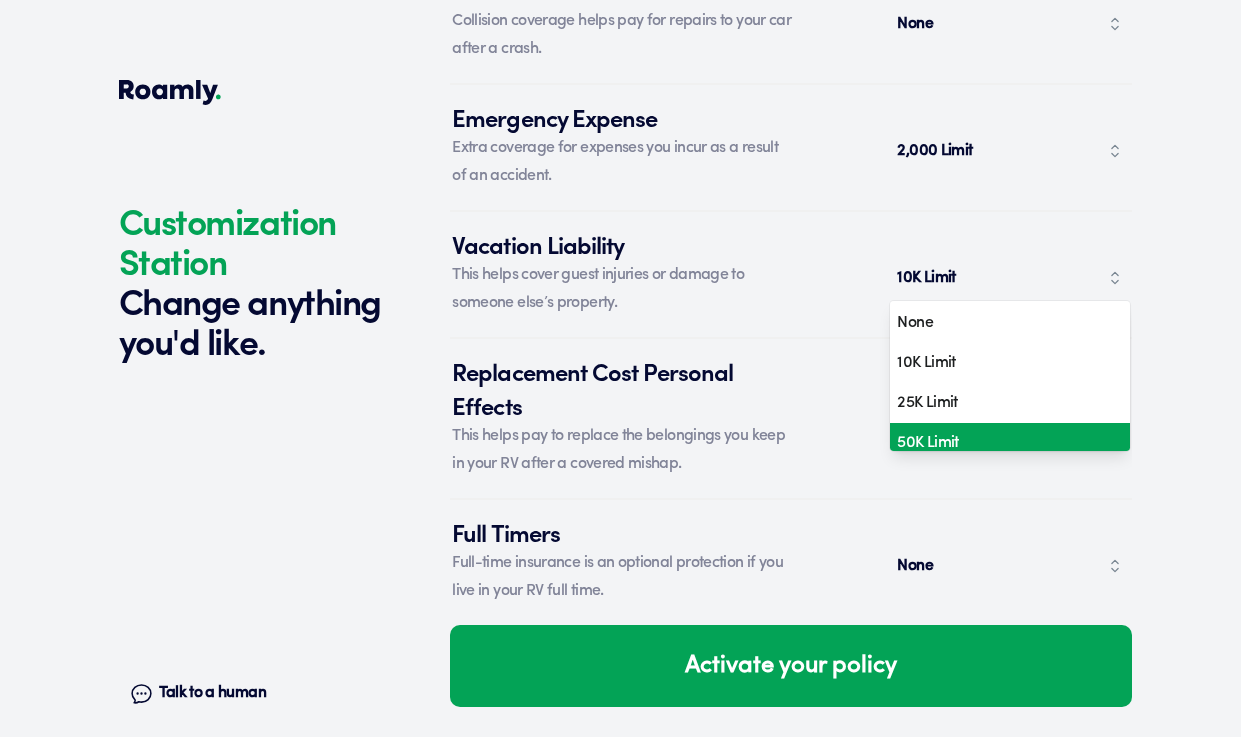 click on "50K Limit" at bounding box center (1002, 443) 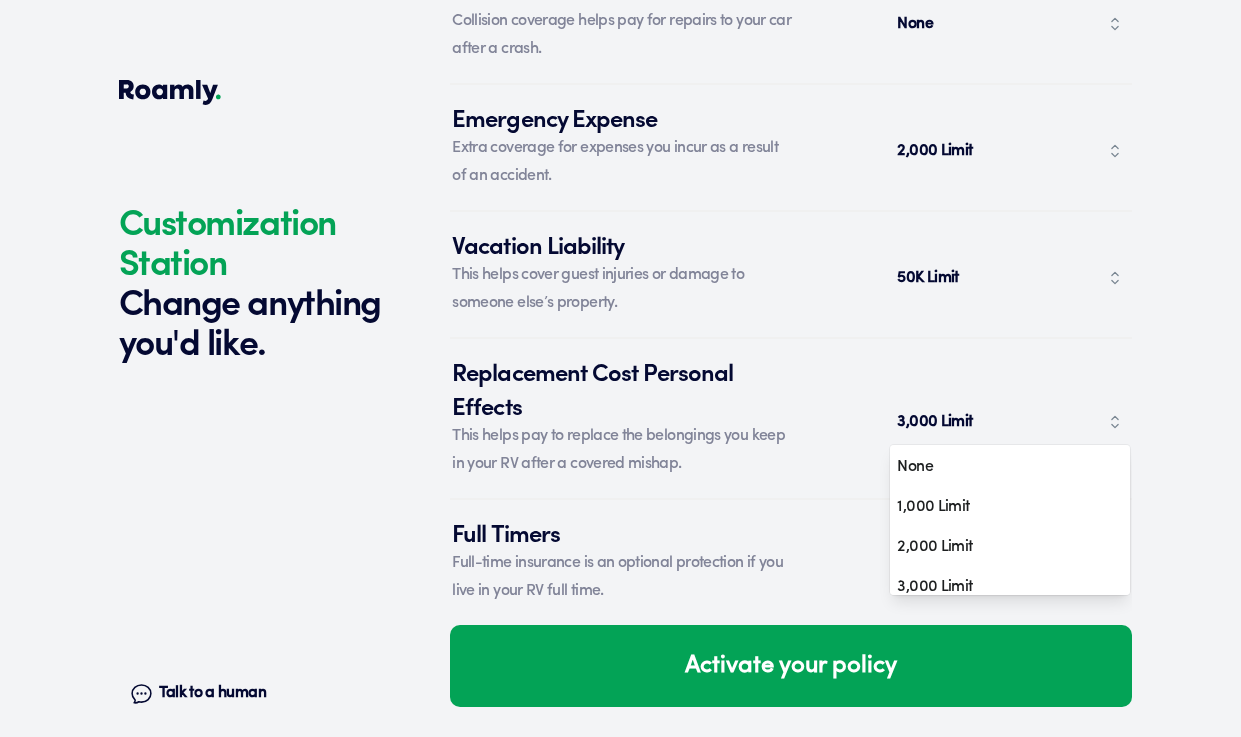 click on "3,000 Limit" at bounding box center (1010, 422) 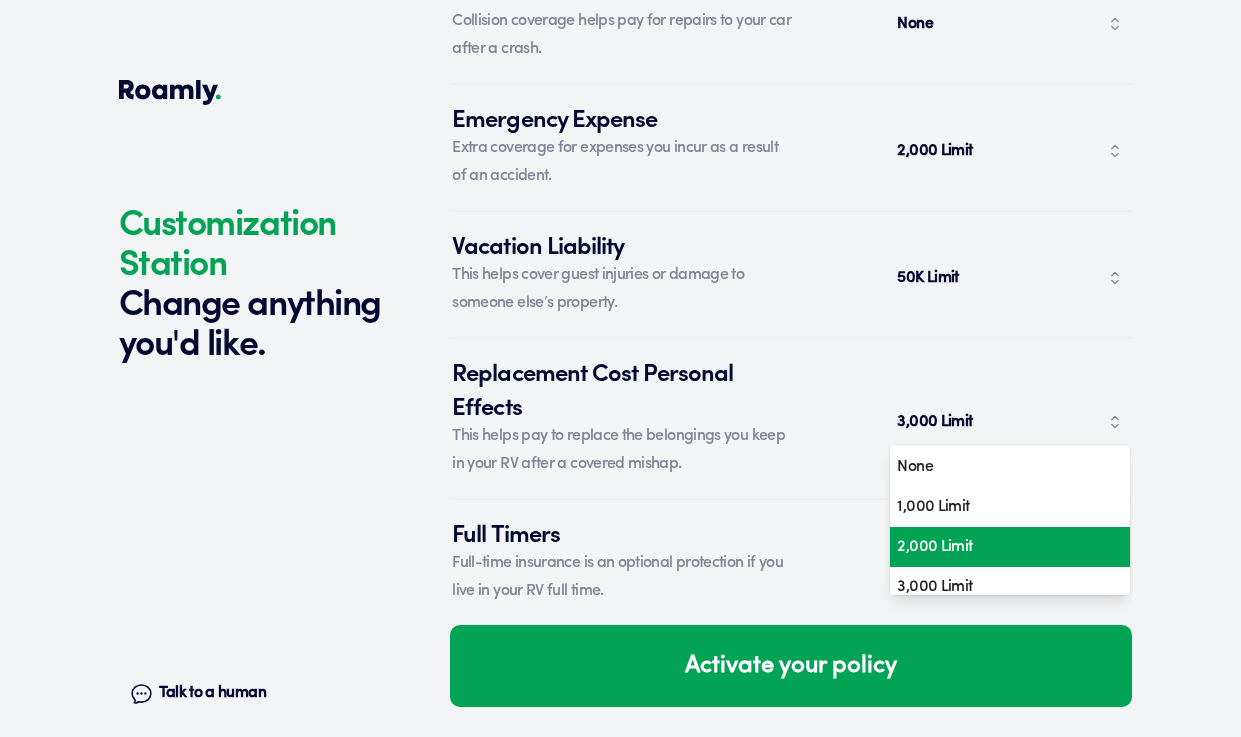 scroll, scrollTop: 95, scrollLeft: 0, axis: vertical 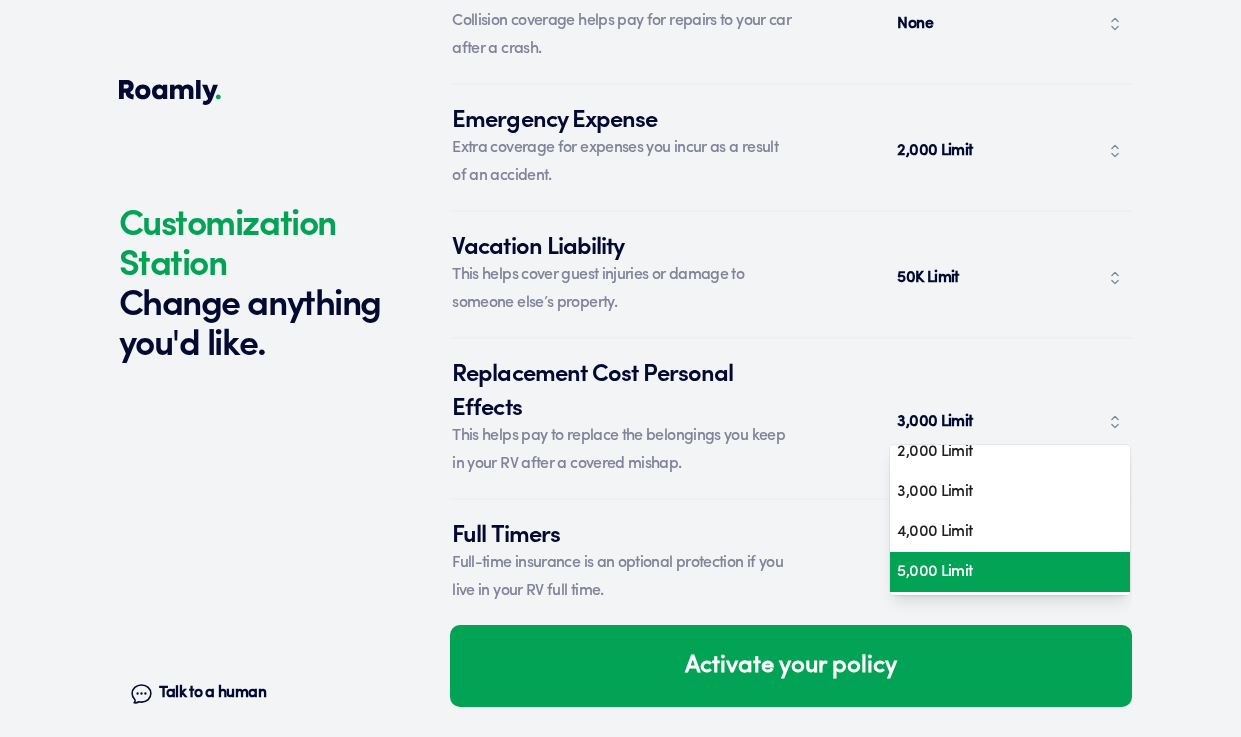 click on "5,000 Limit" at bounding box center [1002, 572] 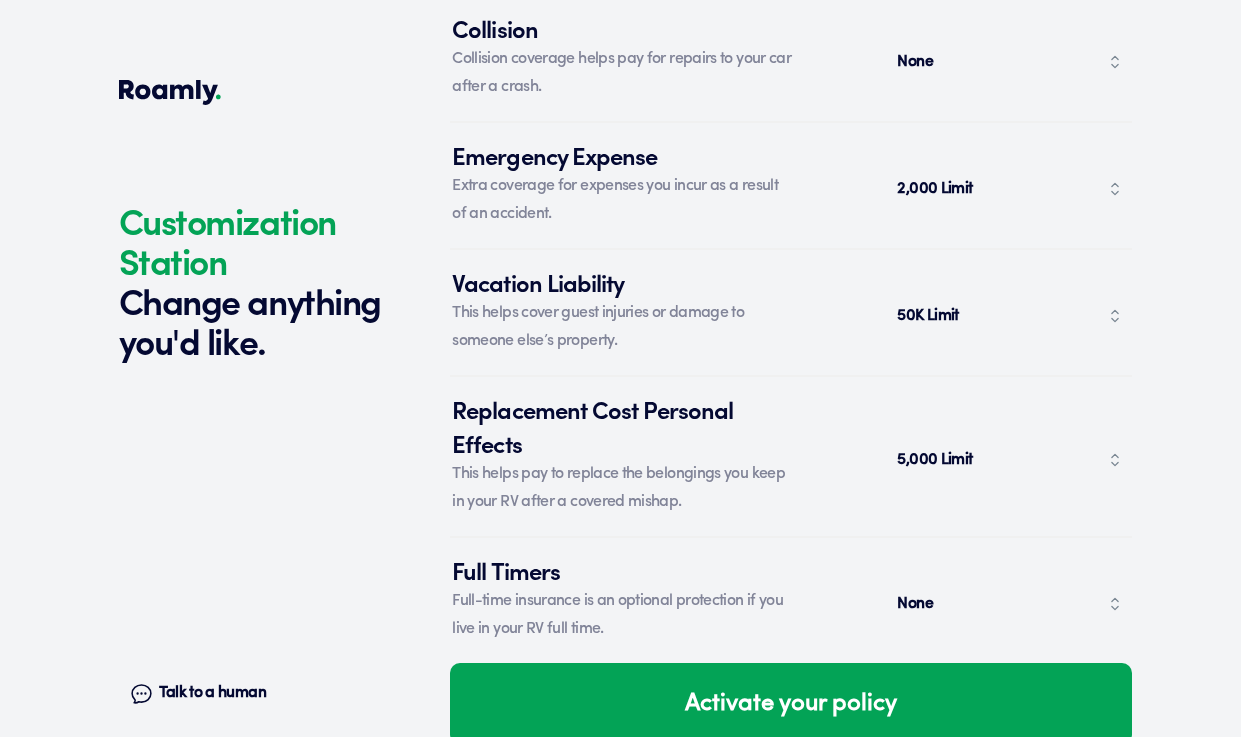scroll, scrollTop: 7916, scrollLeft: 0, axis: vertical 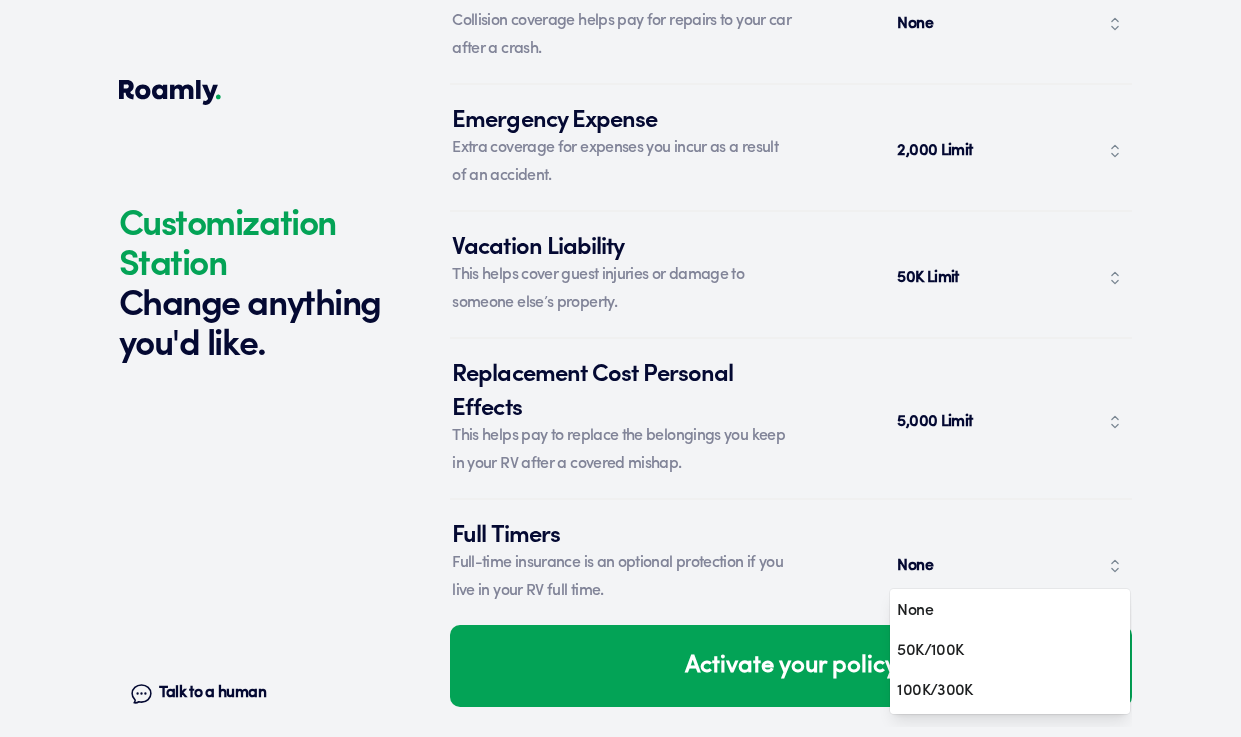 click on "None" at bounding box center (1010, 566) 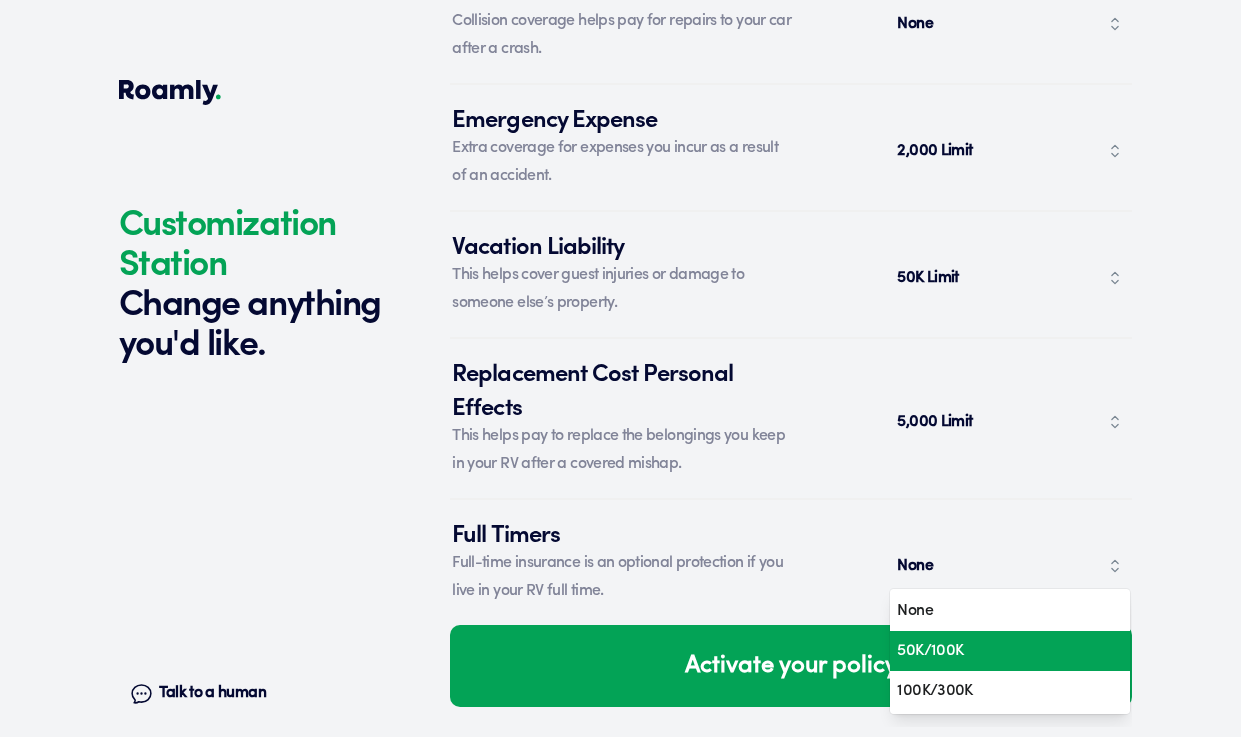 click on "50K/100K" at bounding box center [1002, 651] 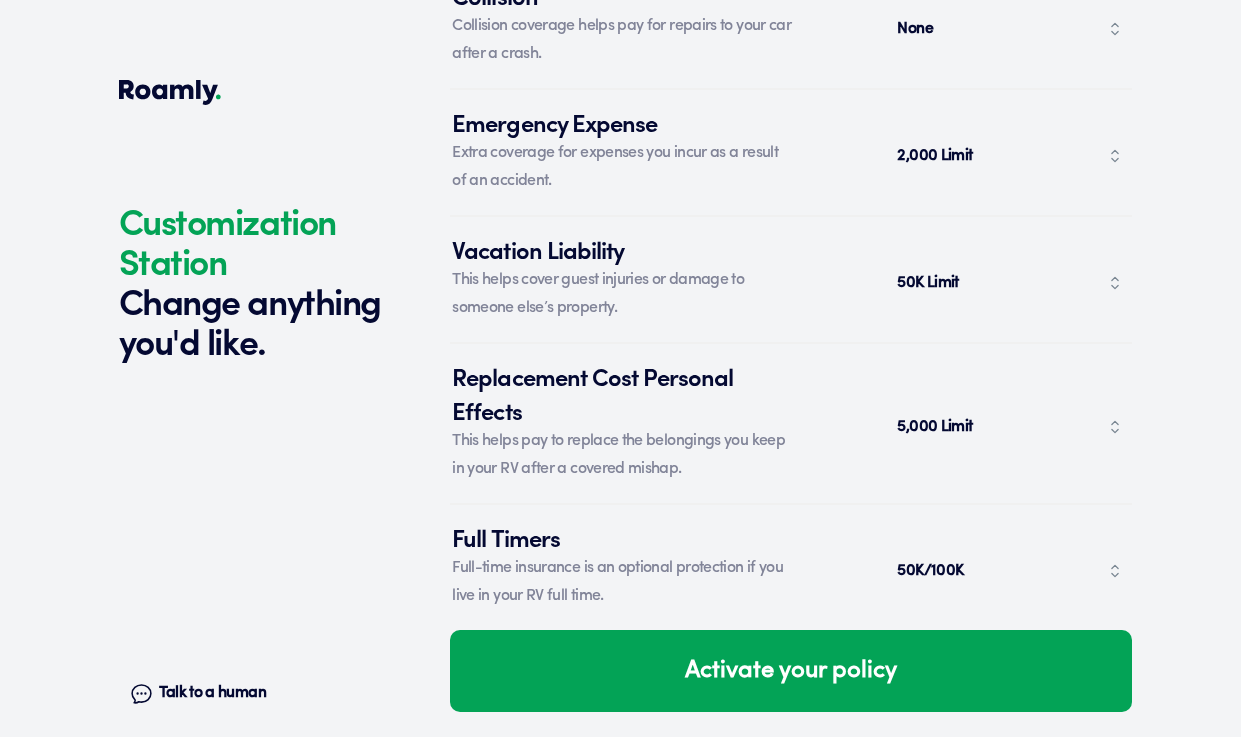 scroll, scrollTop: 7916, scrollLeft: 0, axis: vertical 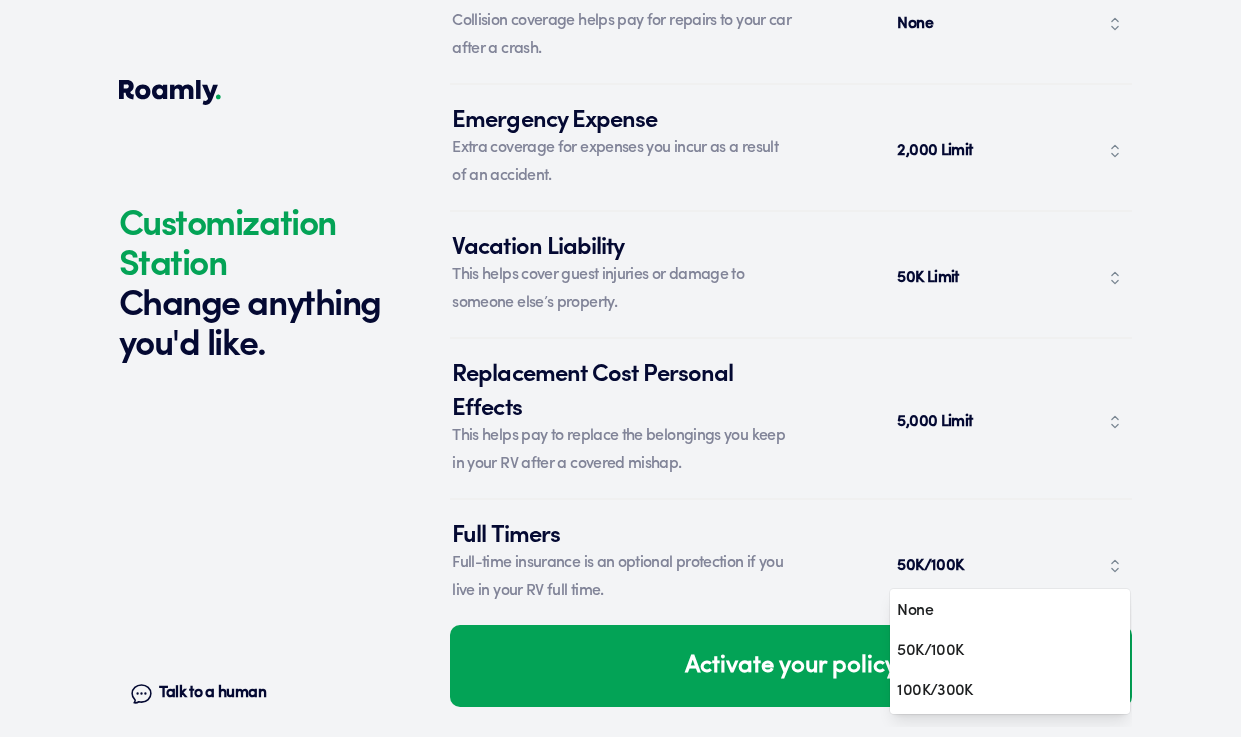 click on "50K/100K" at bounding box center [1010, 566] 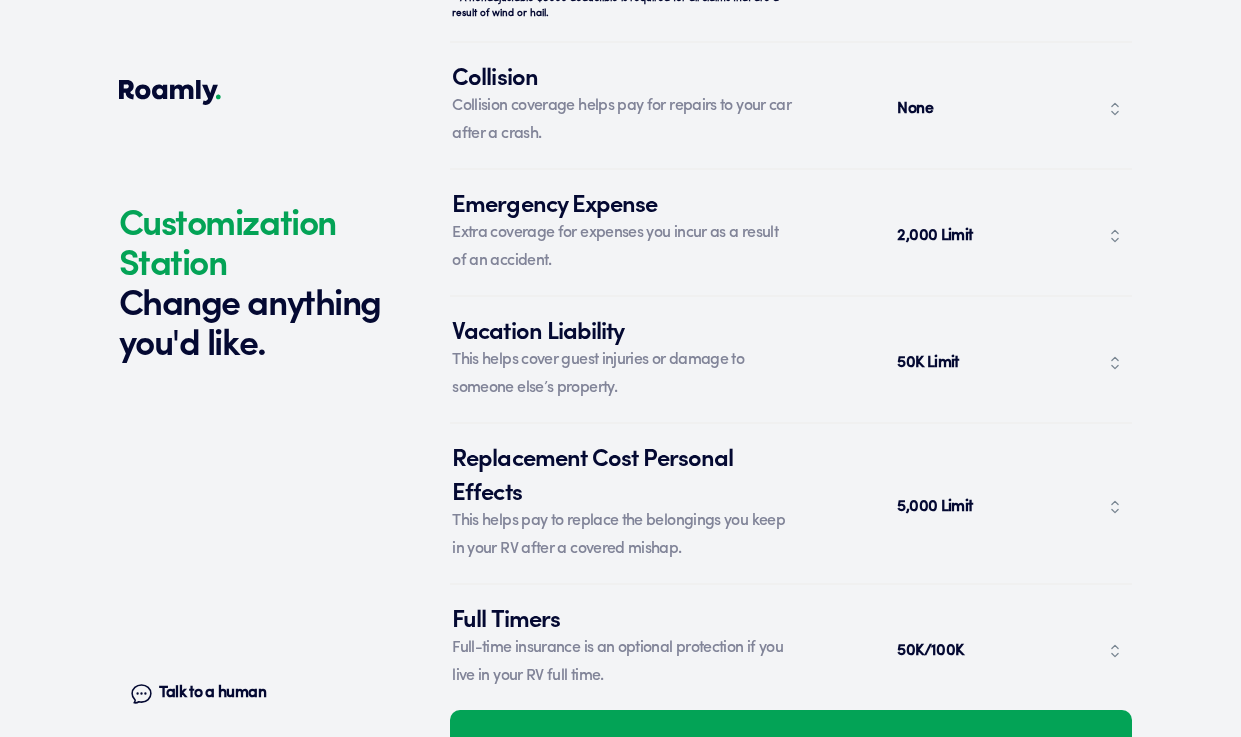 scroll, scrollTop: 7916, scrollLeft: 0, axis: vertical 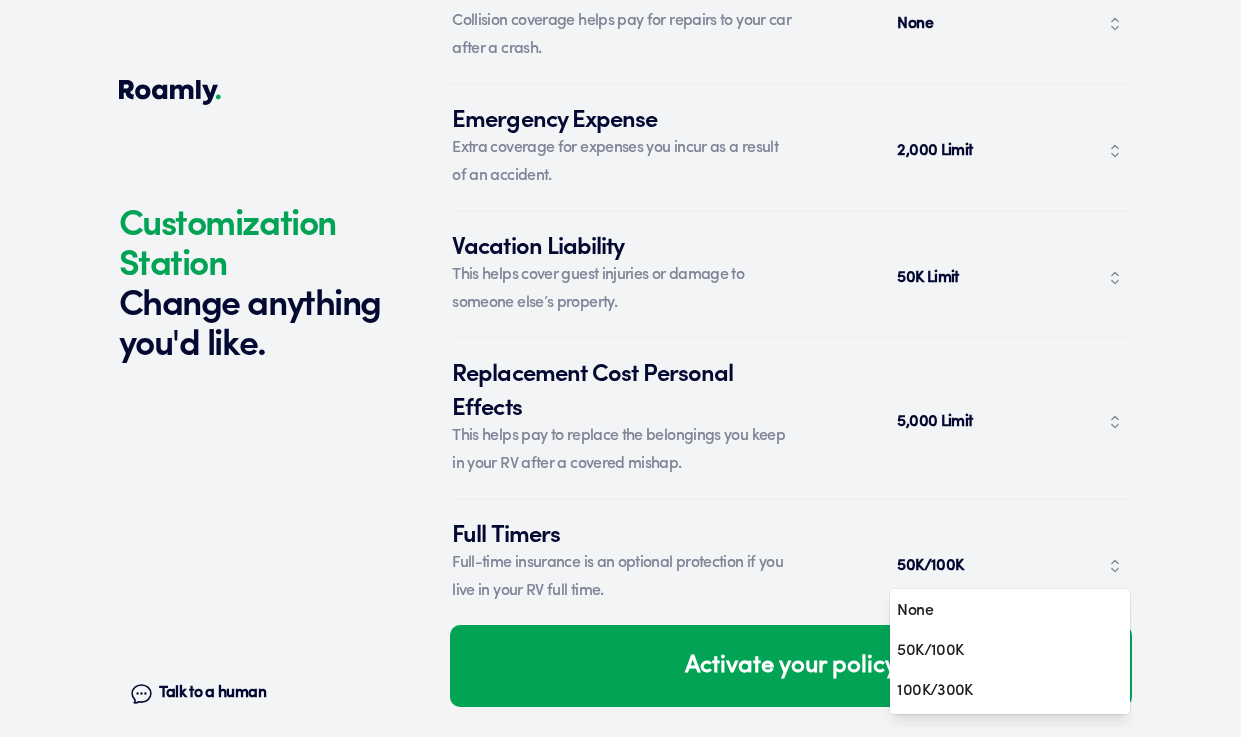 click on "50K/100K" at bounding box center (1010, 566) 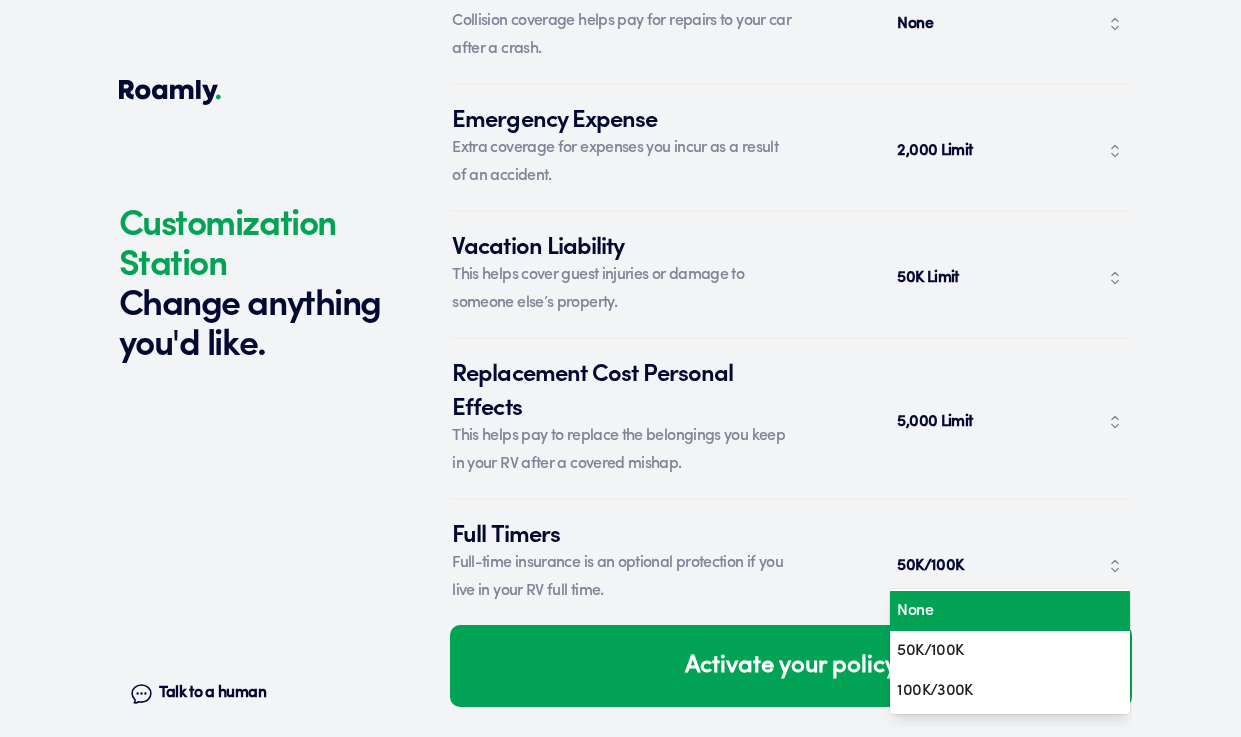 click on "None" at bounding box center [1002, 611] 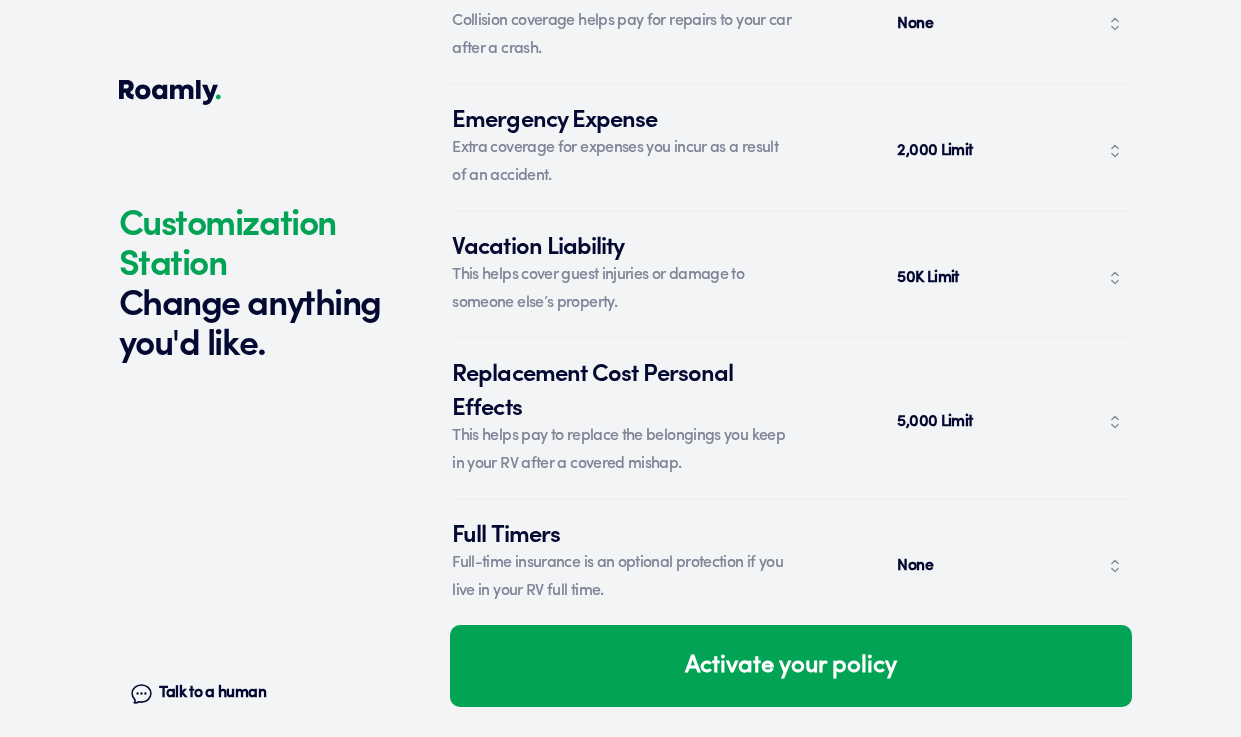 click on "None" at bounding box center [1010, 566] 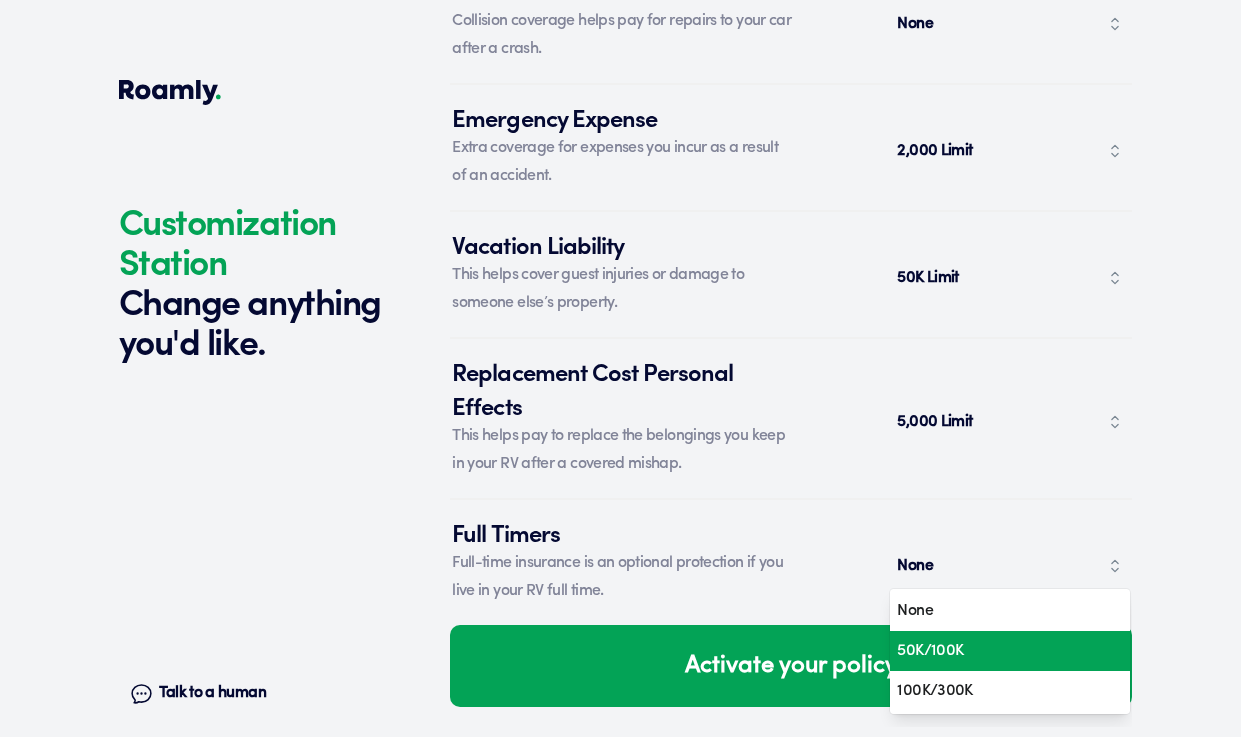click on "50K/100K" at bounding box center [1002, 651] 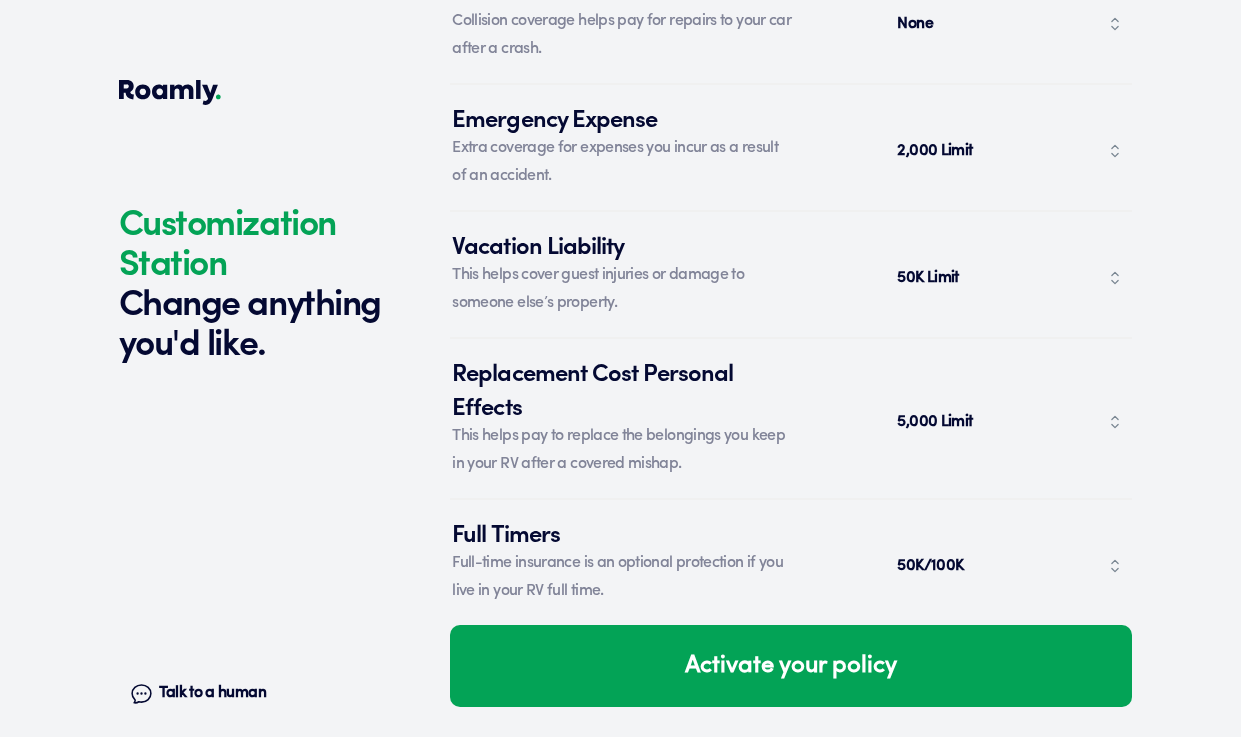 click on "50K/100K" at bounding box center (960, 565) 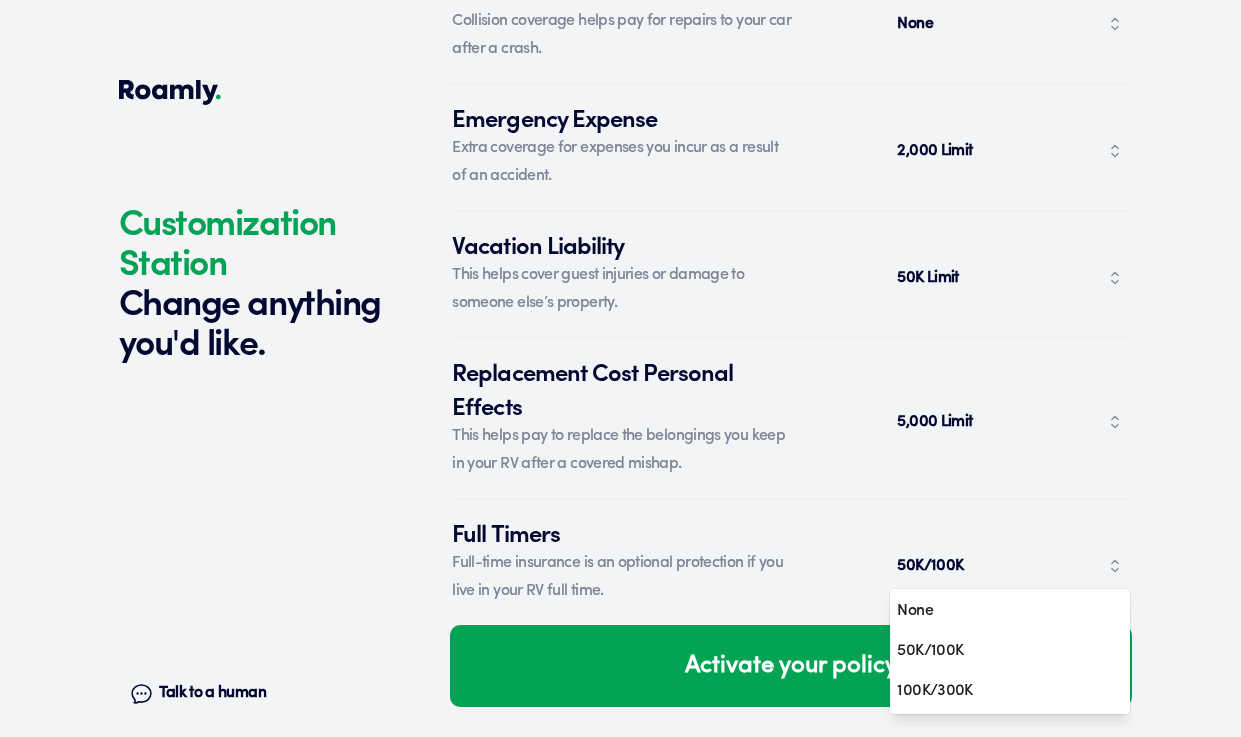 click on "Comprehensive Comprehensive helps pay for accidents that are not collisions. * A nonadjustable $5000 deductible is required for all claims that are a result of wind or hail. None Collision Collision coverage helps pay for repairs to your car after a crash. None Emergency Expense Extra coverage for expenses you incur as a result of an accident. 2,000 Limit Vacation Liability This helps cover guest injuries or damage to someone else’s property. 50K Limit Replacement Cost Personal Effects This helps pay to replace the belongings you keep in your RV after a covered mishap. 5,000 Limit Full Timers Full-time insurance is an optional protection if you live in your RV full time. 50K/100K None 50K/100K 100K/300K" at bounding box center [791, 213] 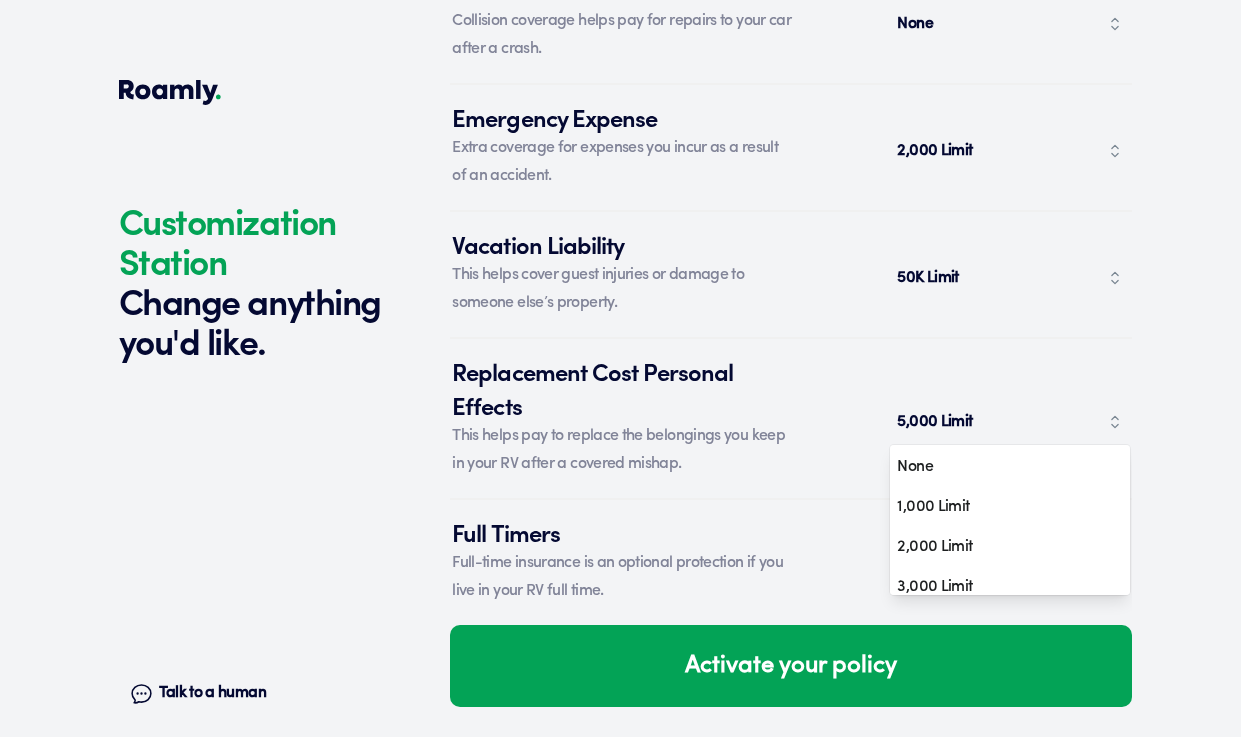click on "5,000 Limit" at bounding box center [1010, 422] 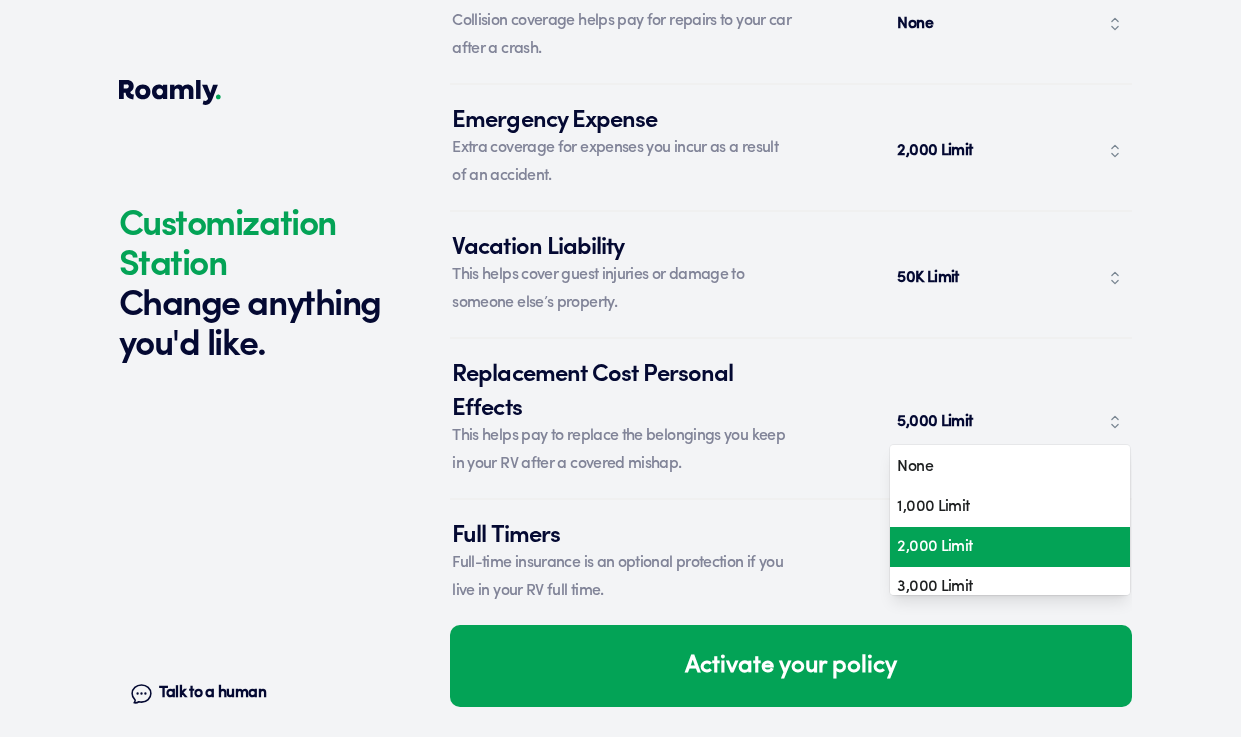 click on "2,000 Limit" at bounding box center (1002, 547) 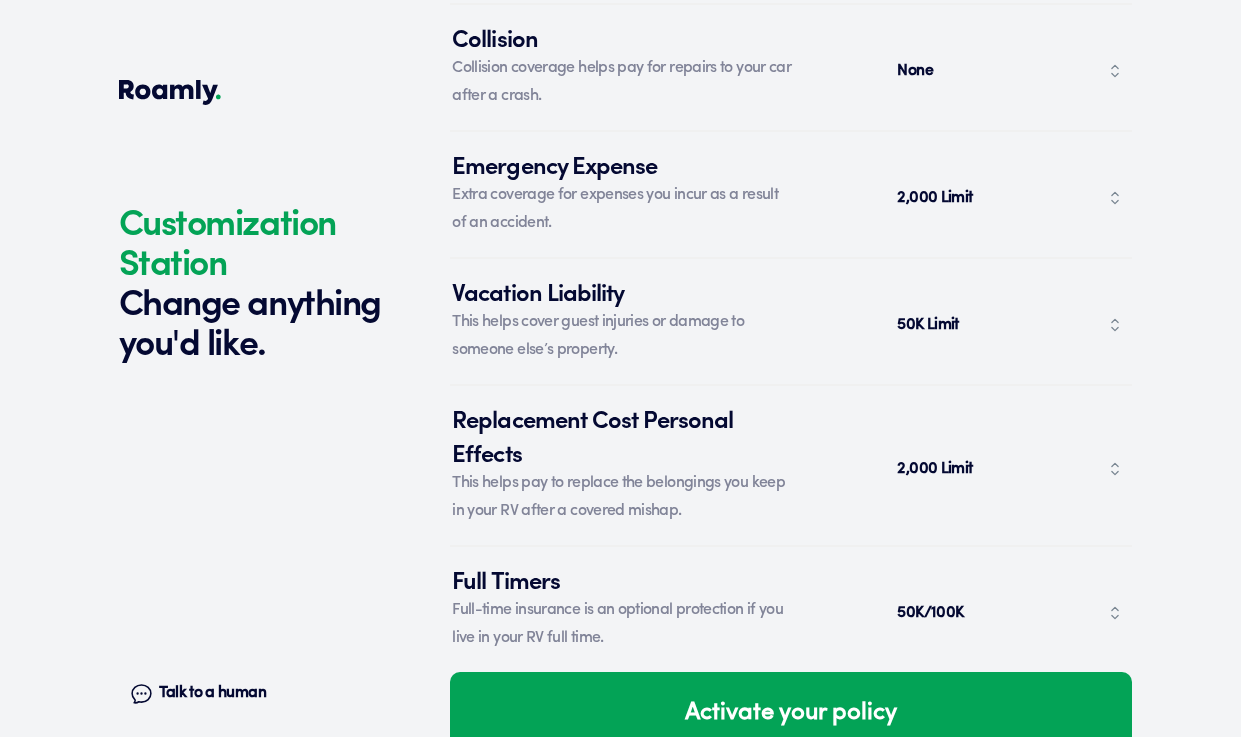 scroll, scrollTop: 7840, scrollLeft: 0, axis: vertical 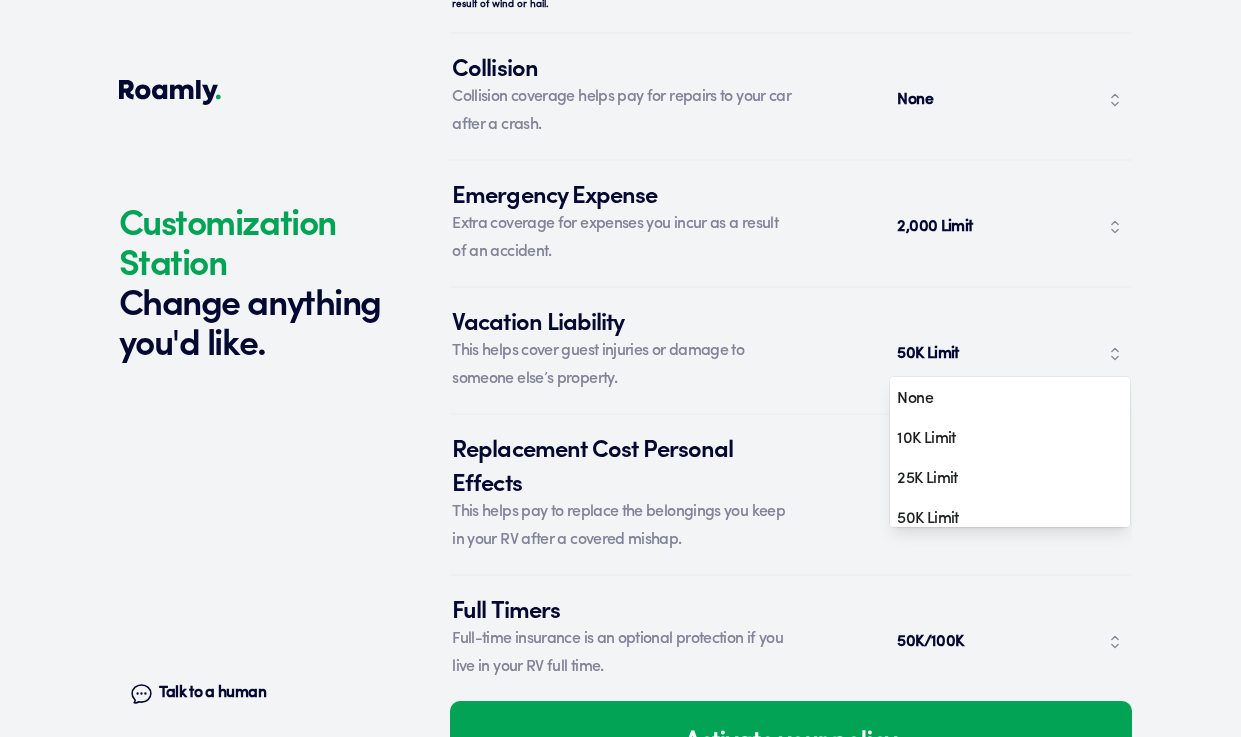 click on "50K Limit" at bounding box center (1010, 354) 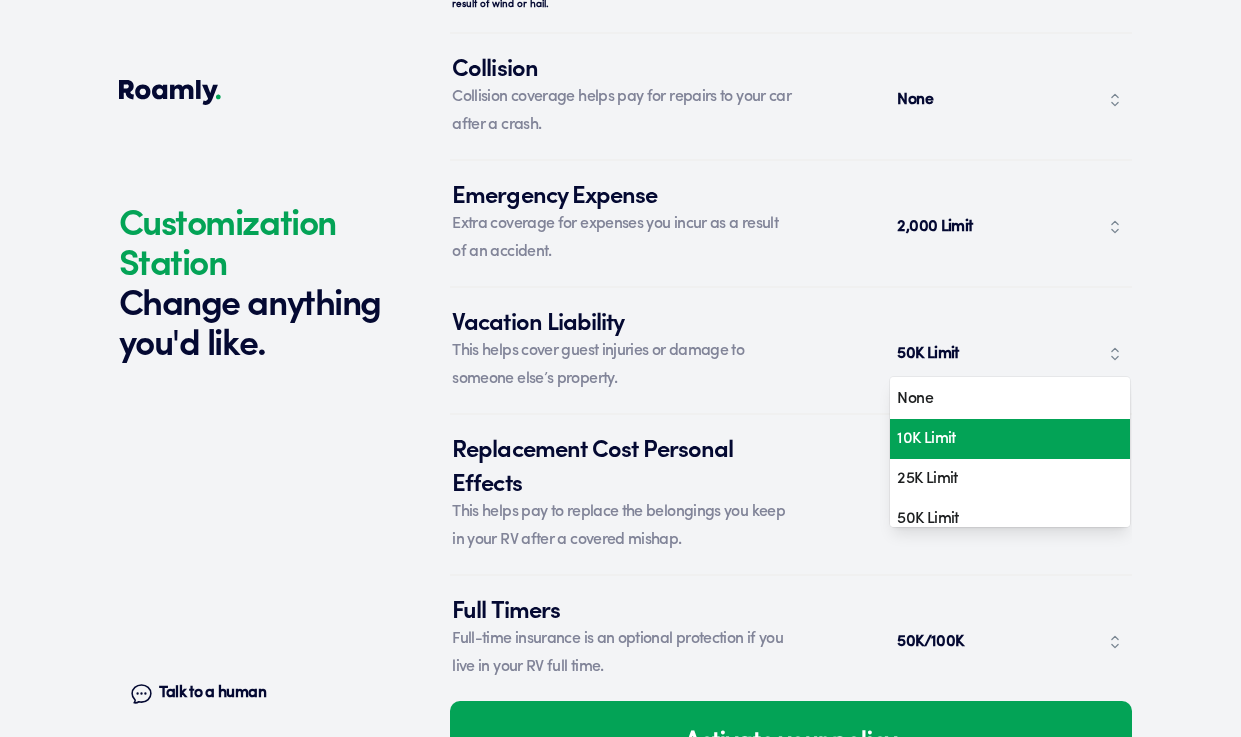 click on "10K Limit" at bounding box center [1002, 439] 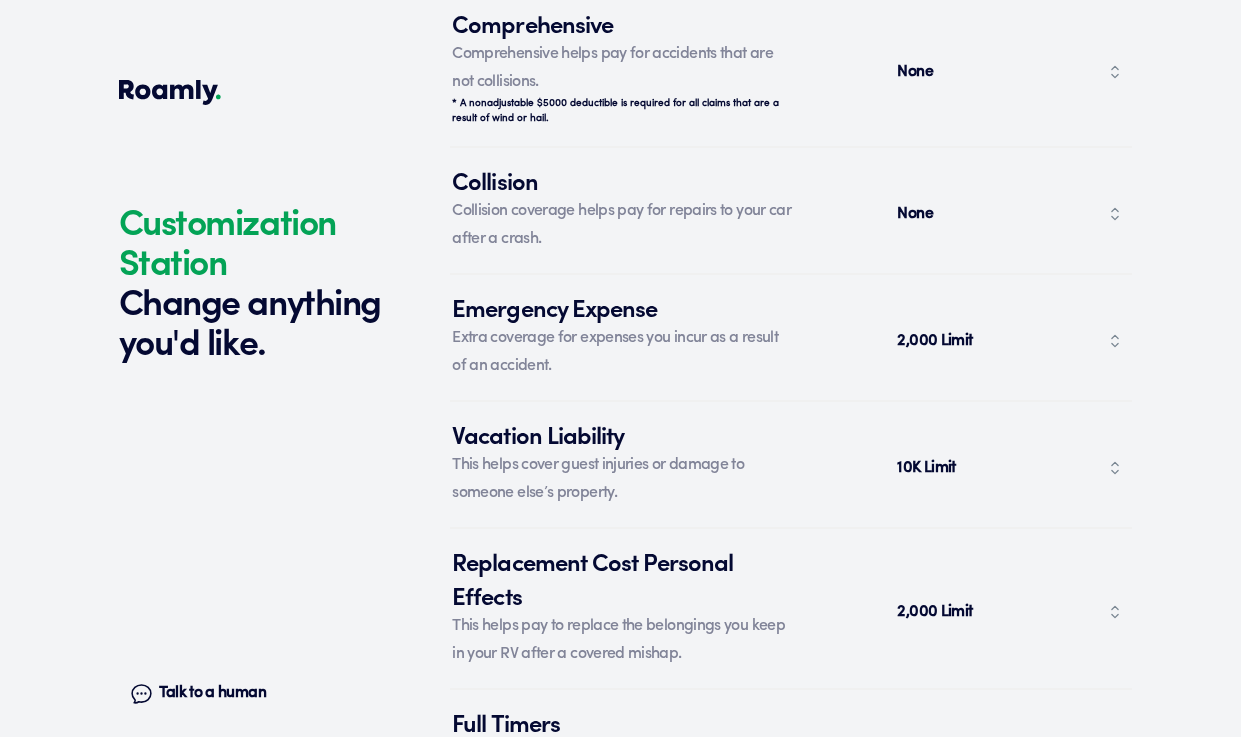 scroll, scrollTop: 7722, scrollLeft: 0, axis: vertical 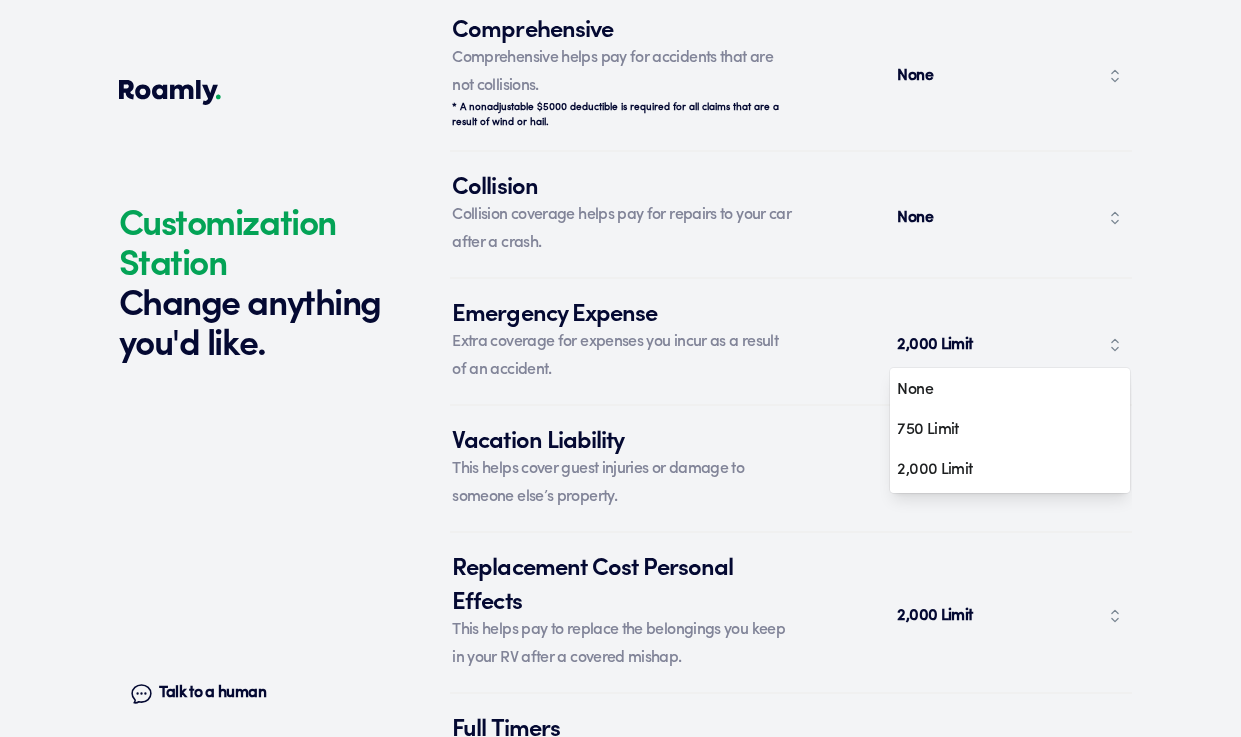 click on "2,000 Limit" at bounding box center (937, 345) 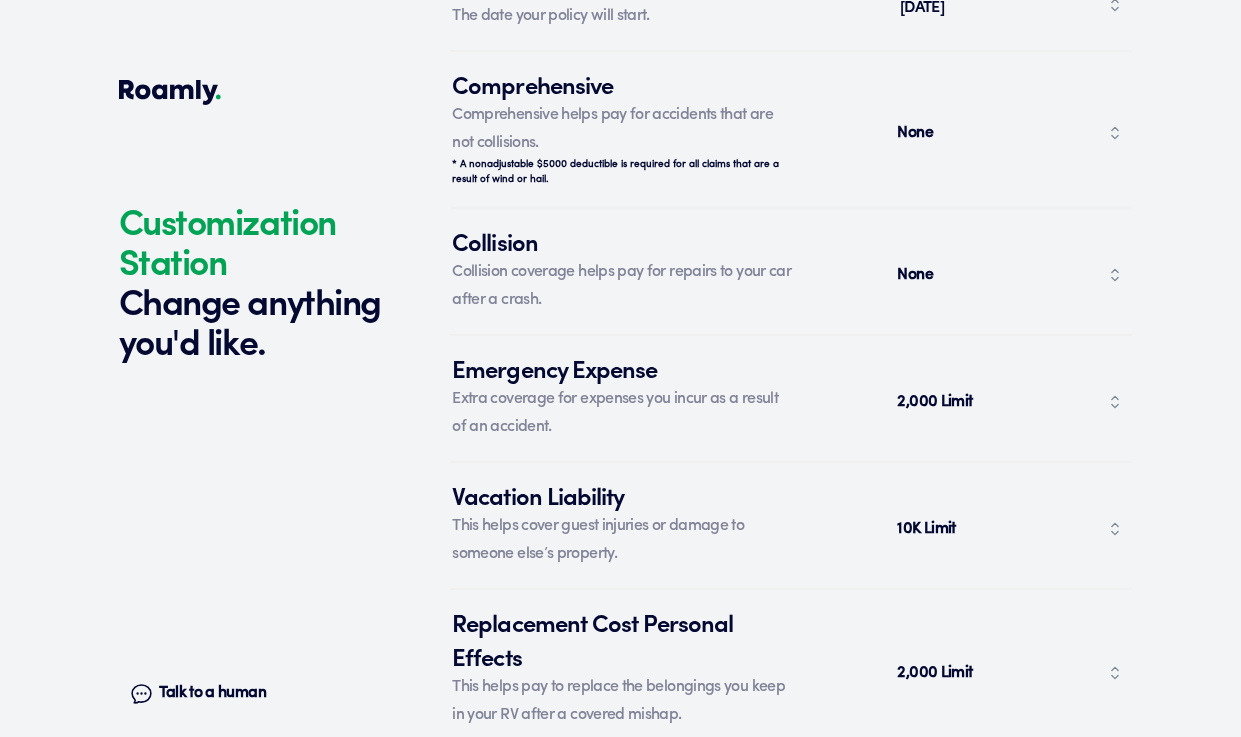 scroll, scrollTop: 7916, scrollLeft: 0, axis: vertical 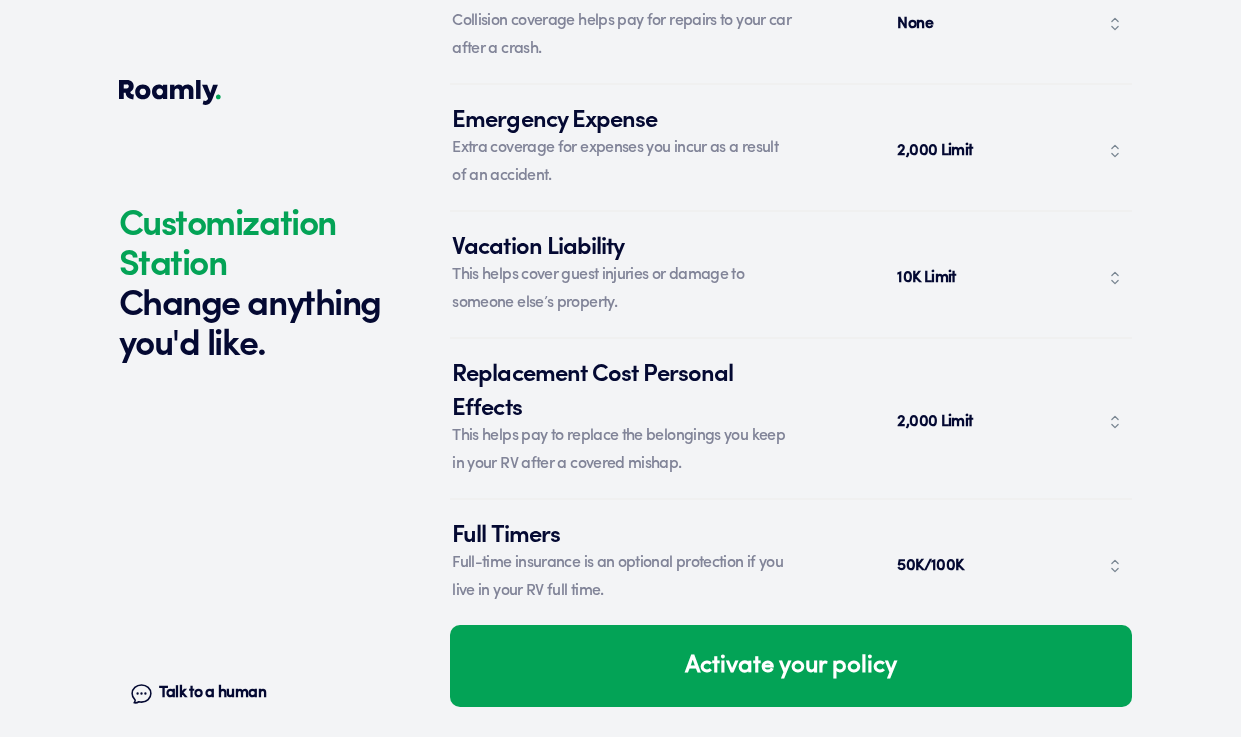 click on "50K/100K" at bounding box center (1010, 566) 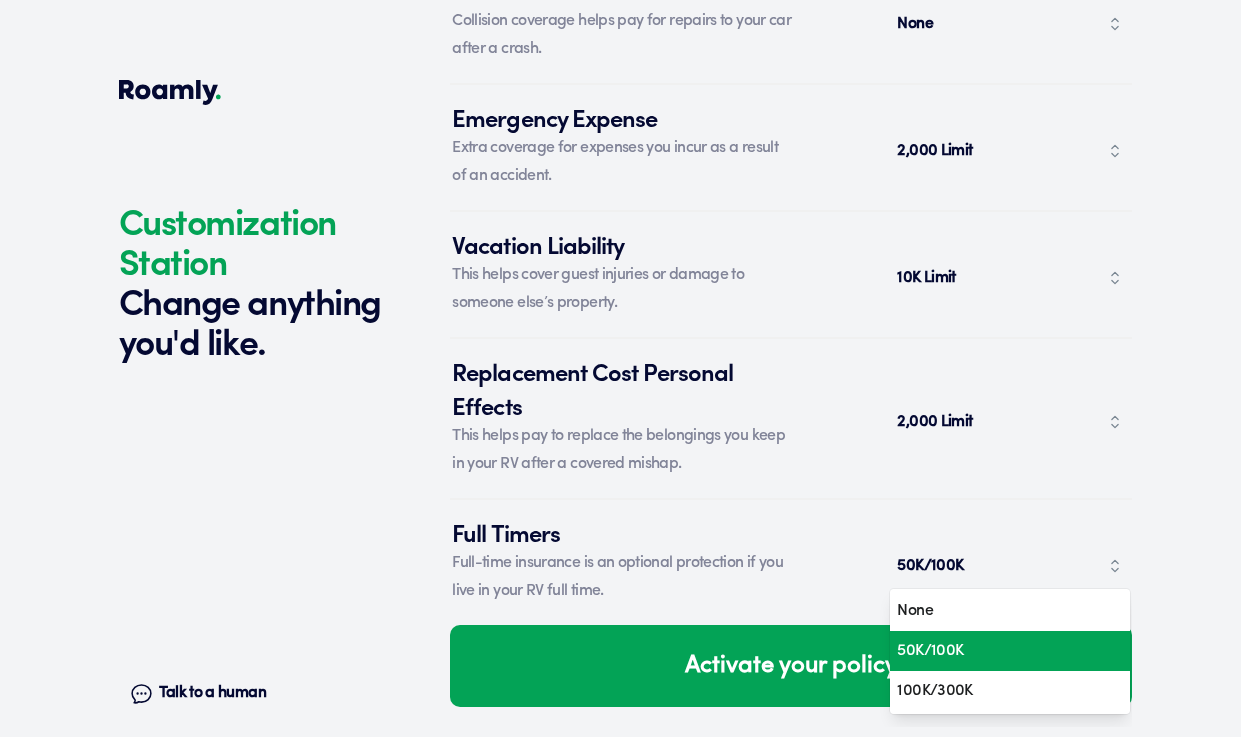 click on "None" at bounding box center [1010, 611] 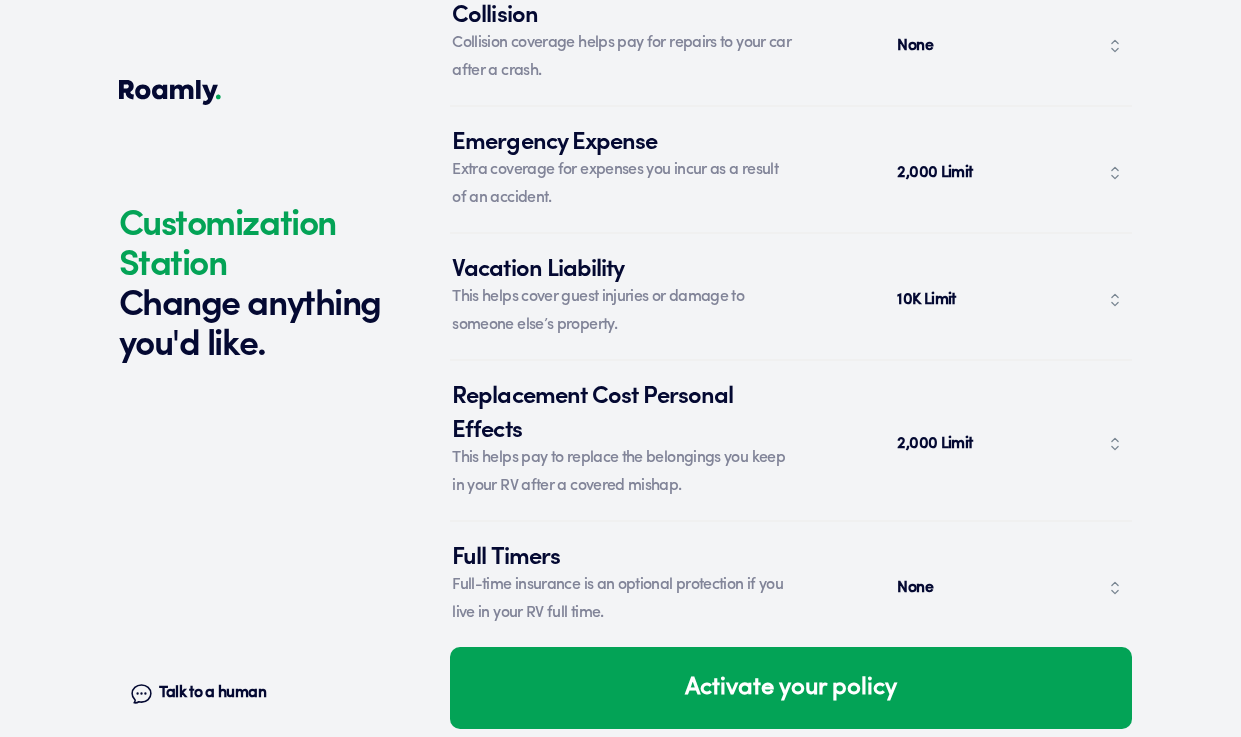 scroll, scrollTop: 7916, scrollLeft: 0, axis: vertical 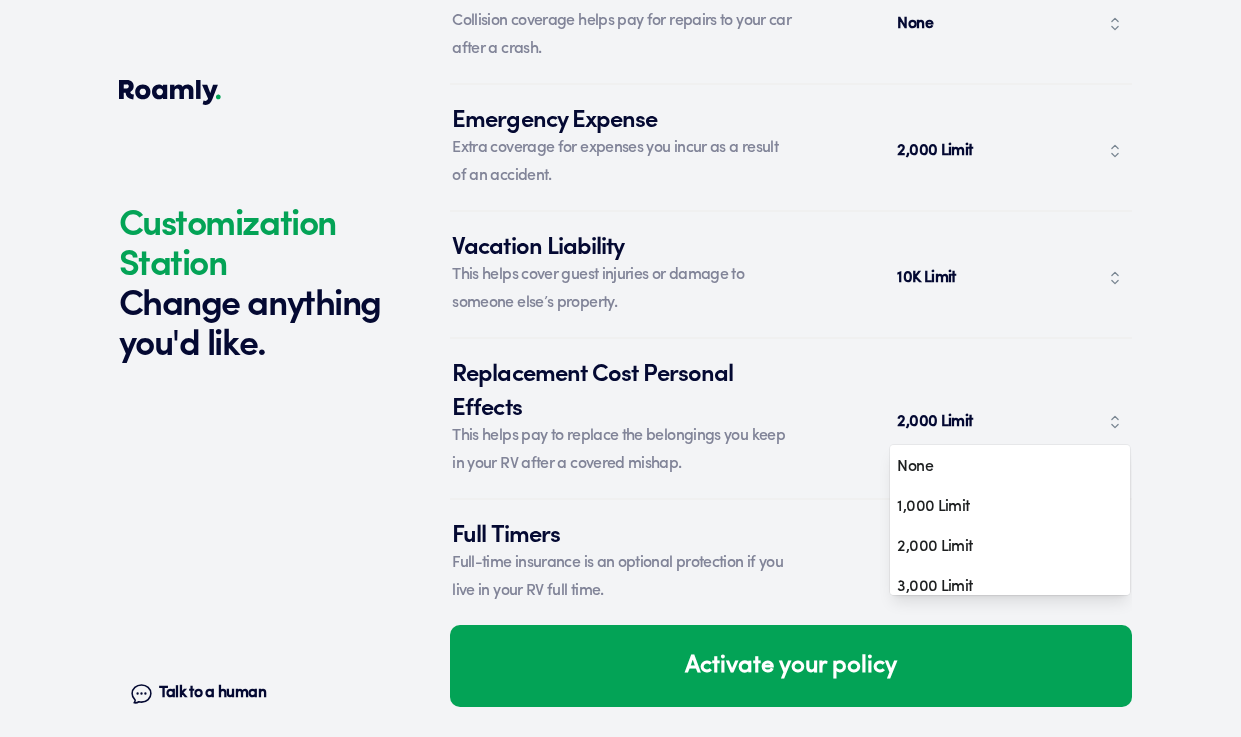 click on "2,000 Limit" at bounding box center [1010, 422] 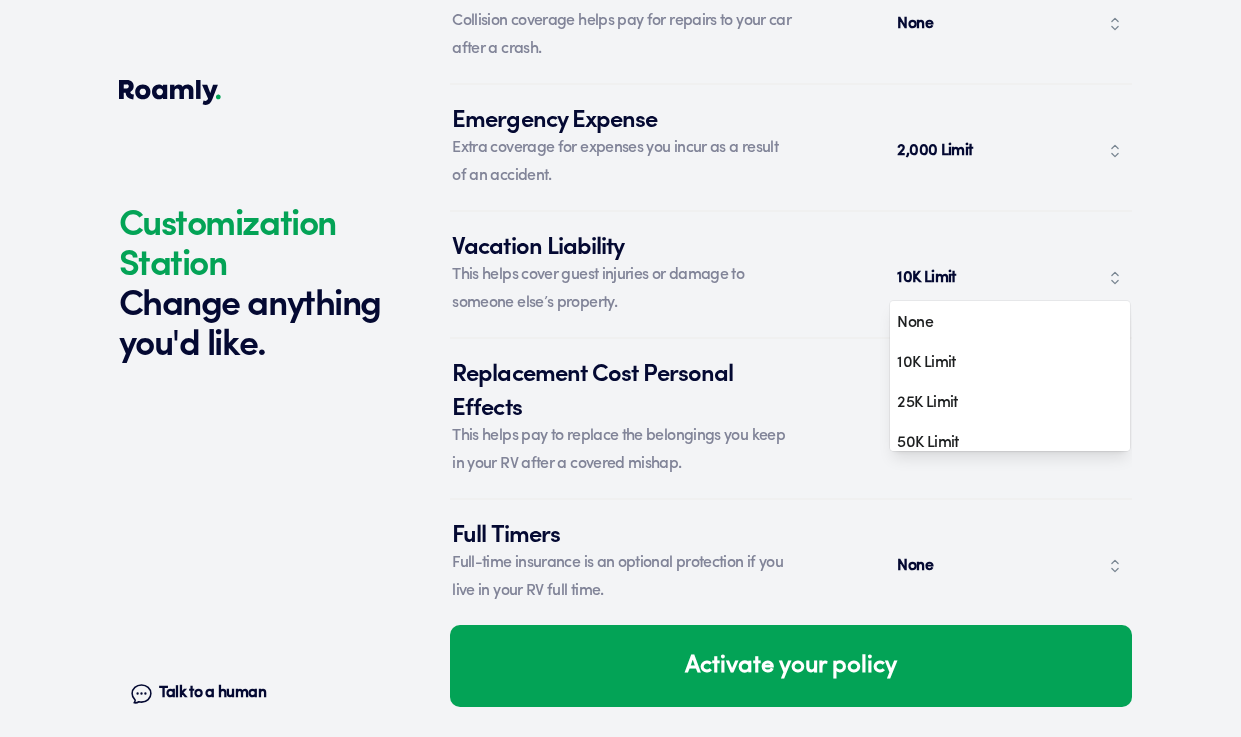 click on "10K Limit" at bounding box center [1010, 278] 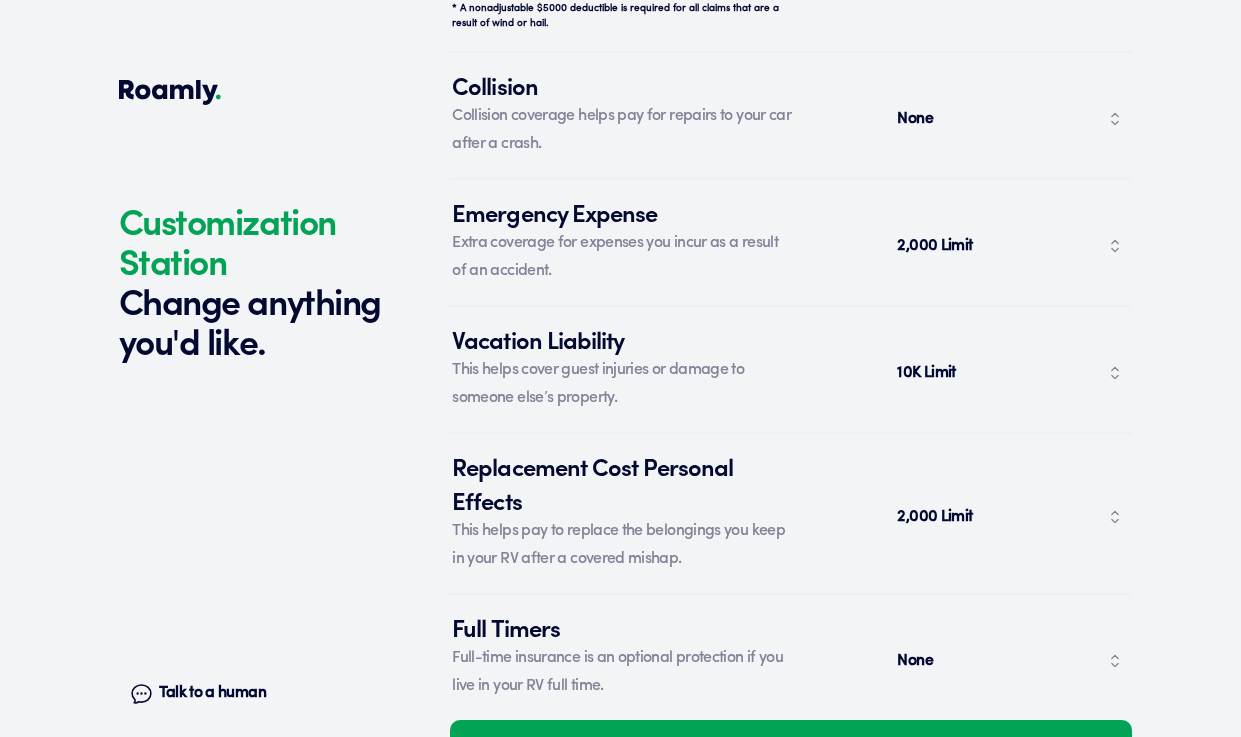 scroll, scrollTop: 7812, scrollLeft: 0, axis: vertical 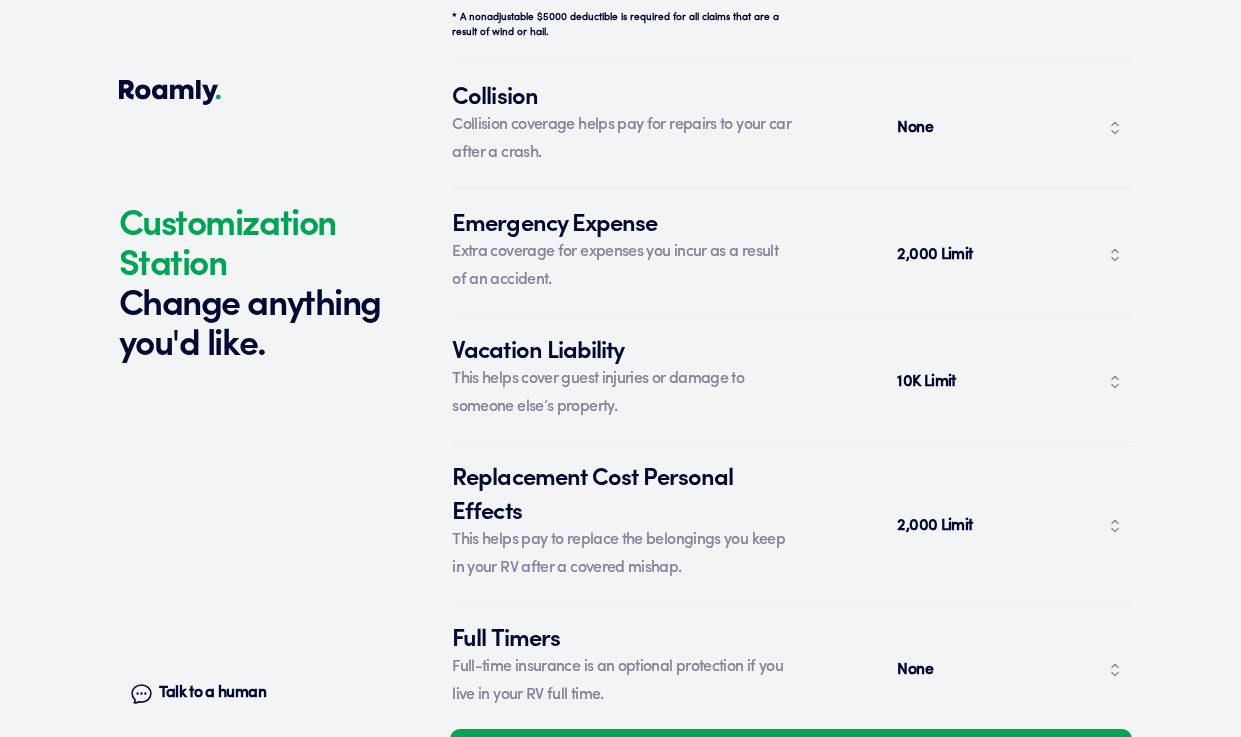 click on "2,000 Limit" at bounding box center (1010, 255) 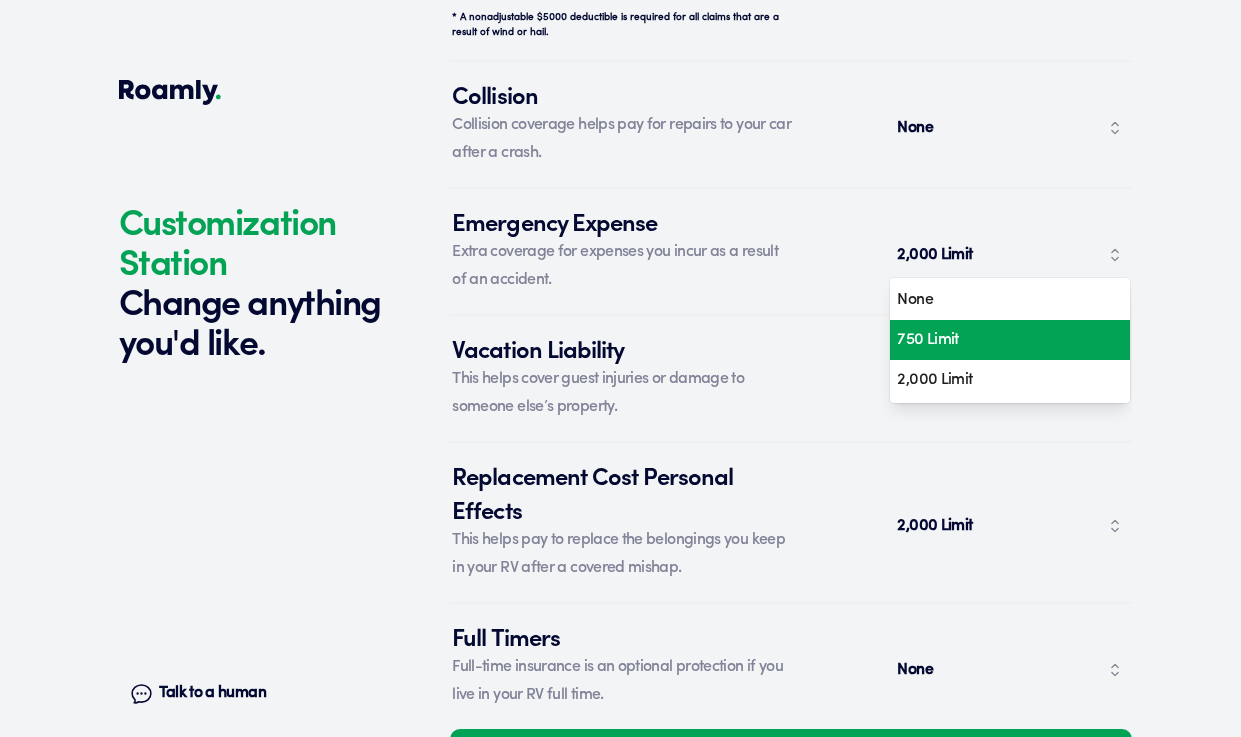 click on "750 Limit" at bounding box center [1002, 340] 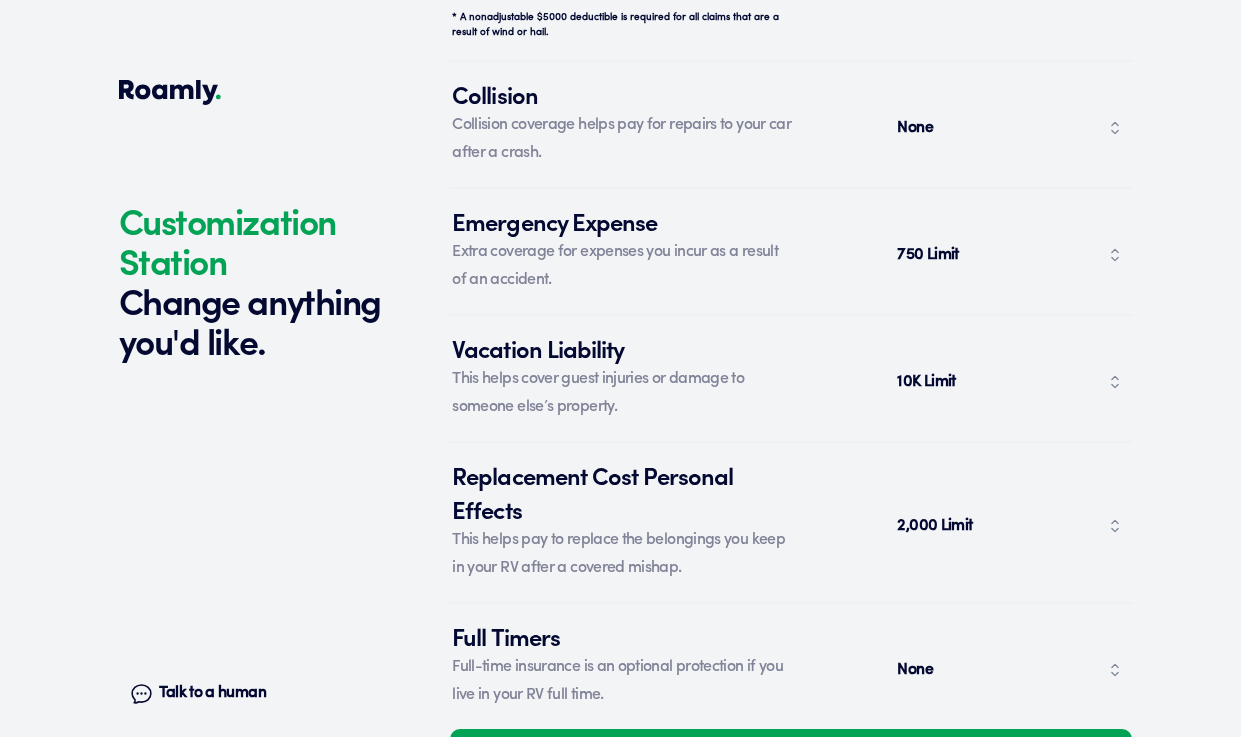 click on "Customization Station Change anything you'd like. Talk to a human Chat 1 2 3 4+ Edit How many RVs or Trailers do you want to cover? Year [DATE] Manufacturer Starcraft Model AR-One Maxx Length 26 FT Original owner Yes How many nights do you camp in your RV? 0 - 29 nights / year How do you store your RV? Covered Yes No Does this RV have a salvage title? Edit Tell us about your RV. First name [PERSON_NAME] Last name [PERSON_NAME] Date of Birth [DEMOGRAPHIC_DATA] Email [EMAIL_ADDRESS][DOMAIN_NAME] Phone [PHONE_NUMBER] By entering your phone number, you give a licensed Roamly agent permission to assist with this quote through recorded call, email or text message. By continuing, you are confirming that you have read our  Information Disclosure . Edit Who’s the primary driver on this policy? [STREET_ADDRESS] Clear Add a new address How long have you lived at your home address? Over 20 years Edit This helps us get you a better price. Single Married Edit One year Two years Three years Four years Five+ years Edit Year [DATE] Make ." at bounding box center [620, -3486] 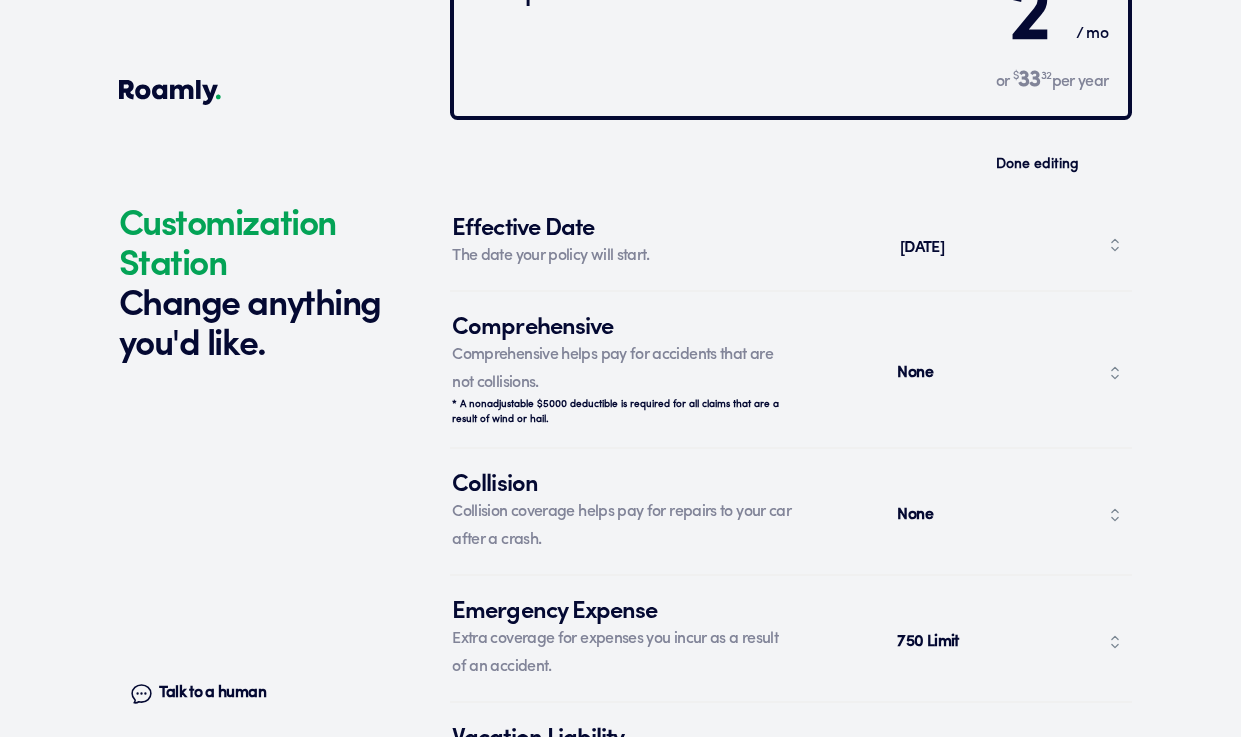 scroll, scrollTop: 7426, scrollLeft: 0, axis: vertical 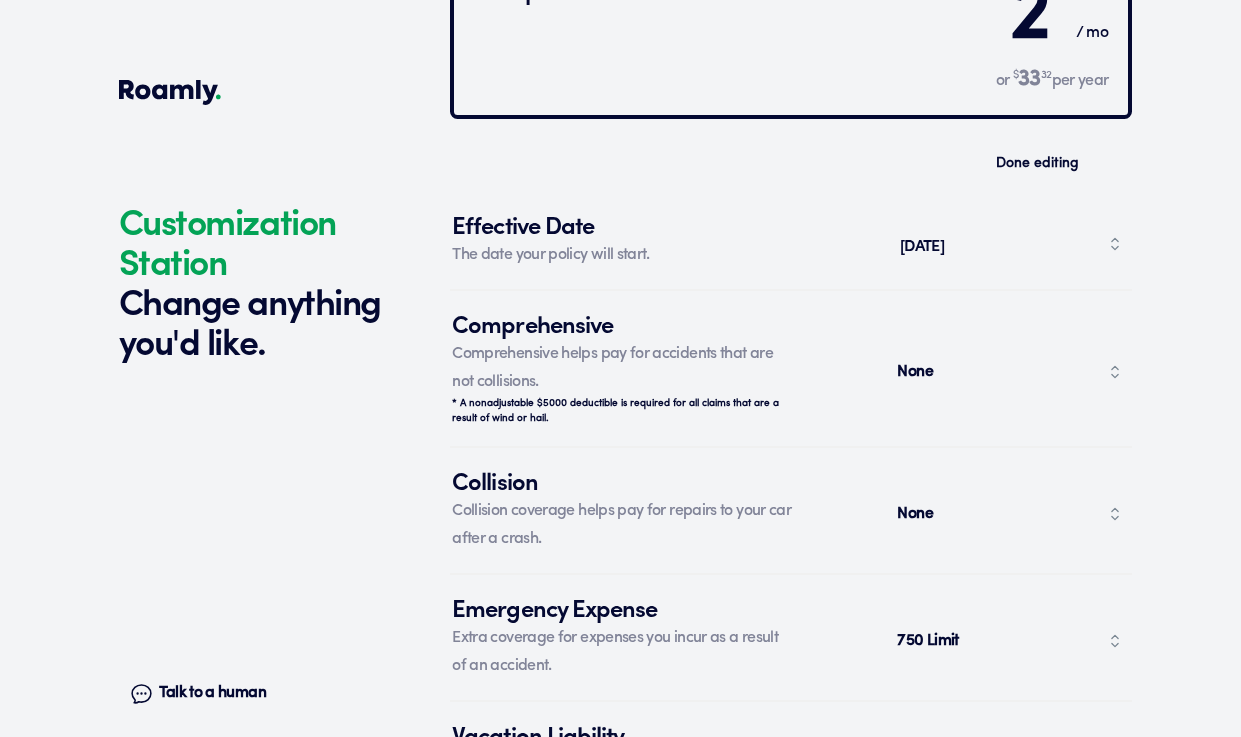 click on "None" at bounding box center (1010, 372) 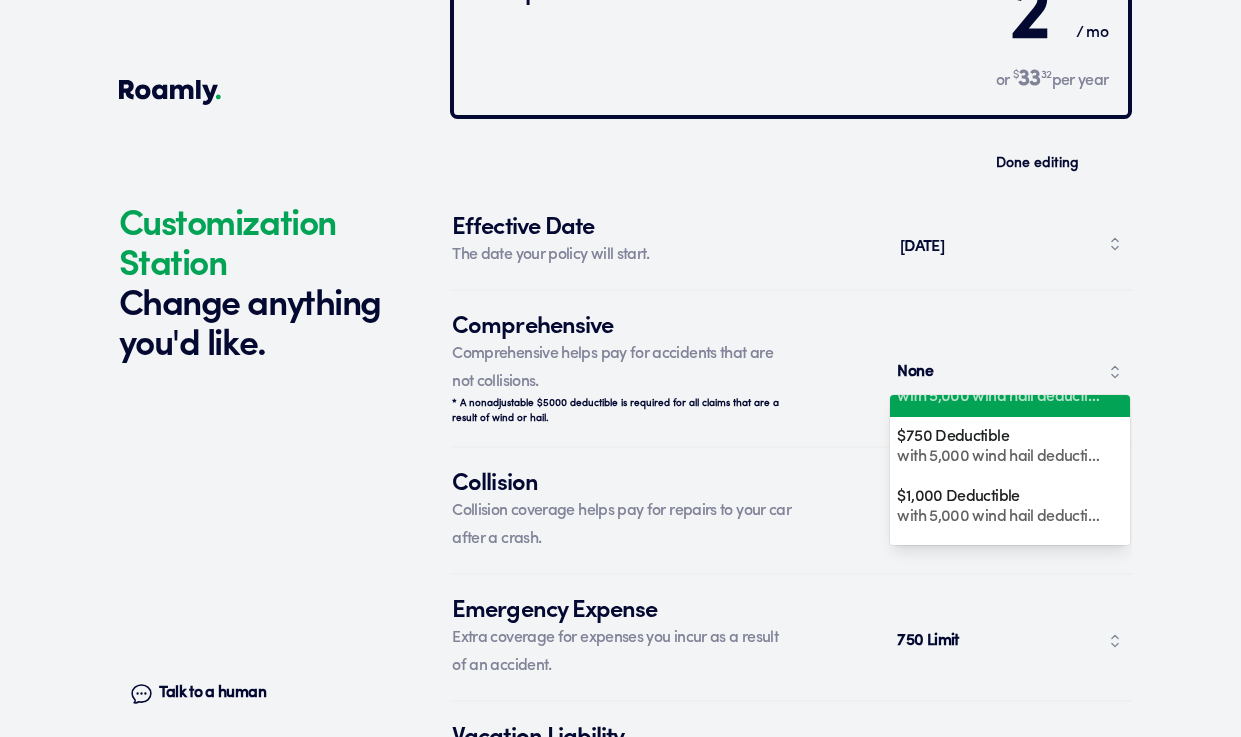 scroll, scrollTop: 255, scrollLeft: 0, axis: vertical 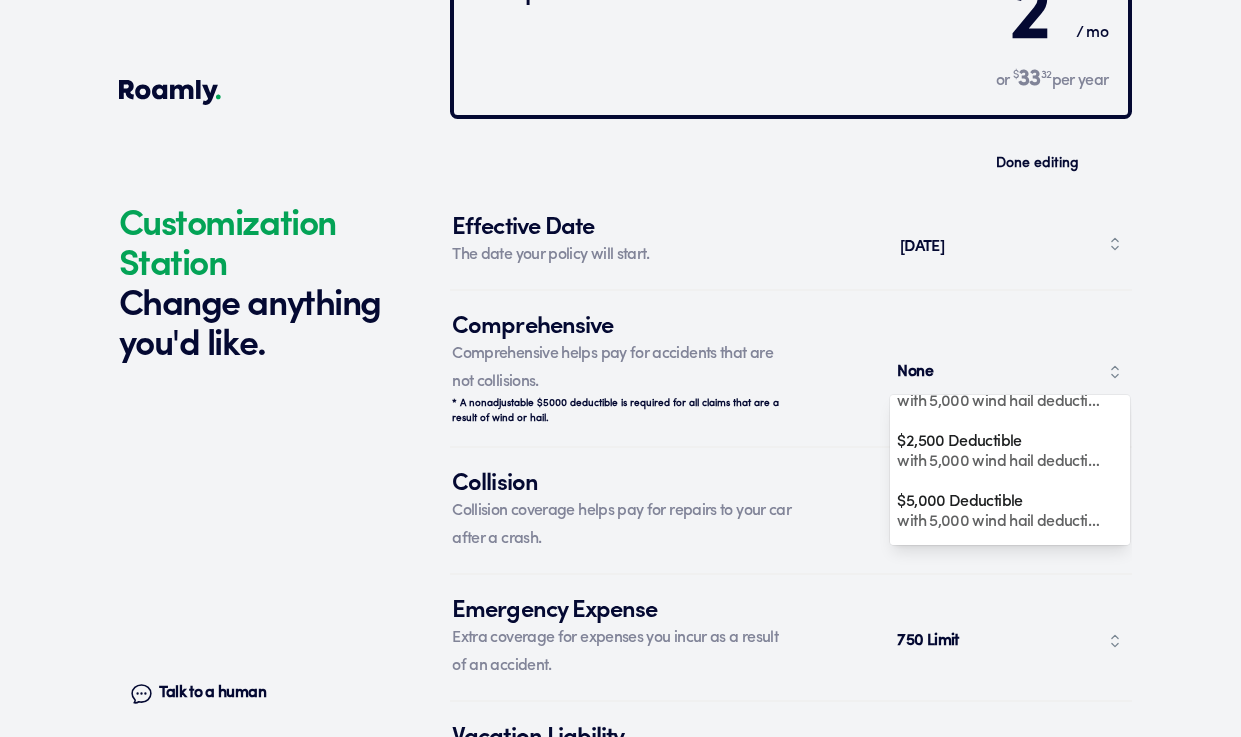 click on "Customization Station Change anything you'd like. Talk to a human Chat 1 2 3 4+ Edit How many RVs or Trailers do you want to cover? Year [DATE] Manufacturer Starcraft Model AR-One Maxx Length 26 FT Original owner Yes How many nights do you camp in your RV? 0 - 29 nights / year How do you store your RV? Covered Yes No Does this RV have a salvage title? Edit Tell us about your RV. First name [PERSON_NAME] Last name [PERSON_NAME] Date of Birth [DEMOGRAPHIC_DATA] Email [EMAIL_ADDRESS][DOMAIN_NAME] Phone [PHONE_NUMBER] By entering your phone number, you give a licensed Roamly agent permission to assist with this quote through recorded call, email or text message. By continuing, you are confirming that you have read our  Information Disclosure . Edit Who’s the primary driver on this policy? [STREET_ADDRESS] Clear Add a new address How long have you lived at your home address? Over 20 years Edit This helps us get you a better price. Single Married Edit One year Two years Three years Four years Five+ years Edit Year [DATE] Make ." at bounding box center (620, -3100) 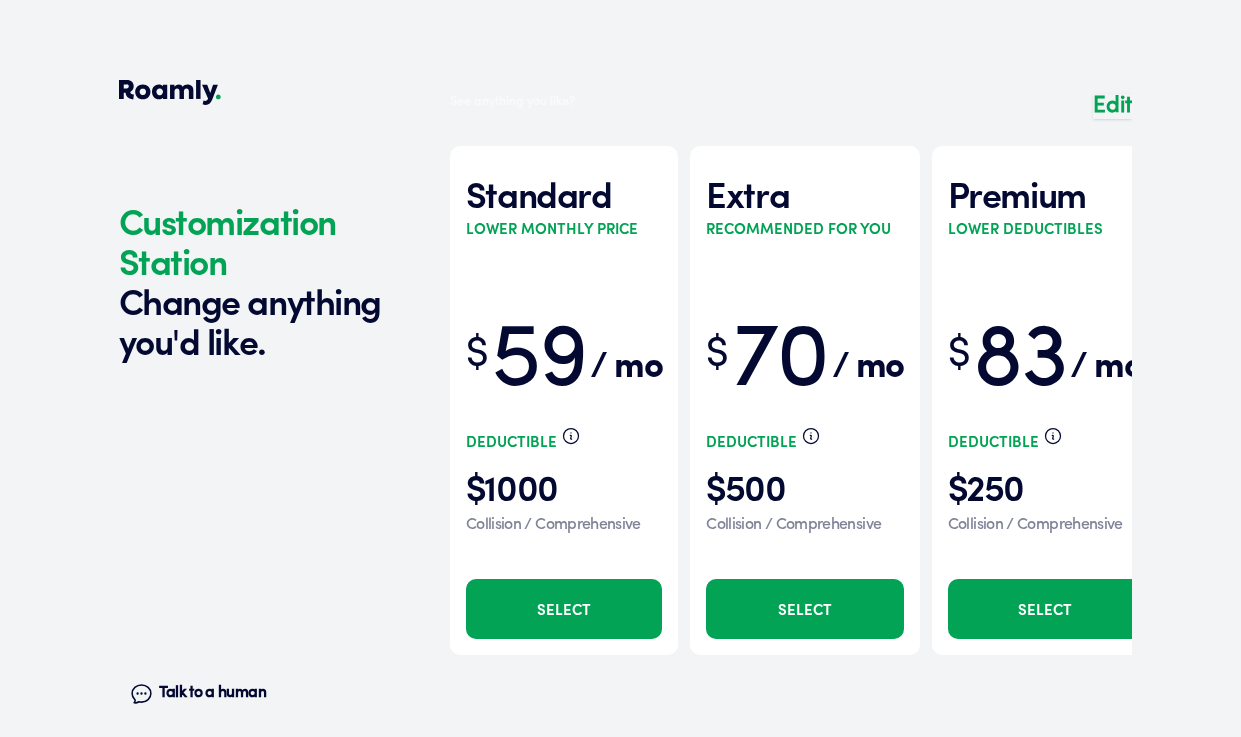 scroll, scrollTop: 6566, scrollLeft: 0, axis: vertical 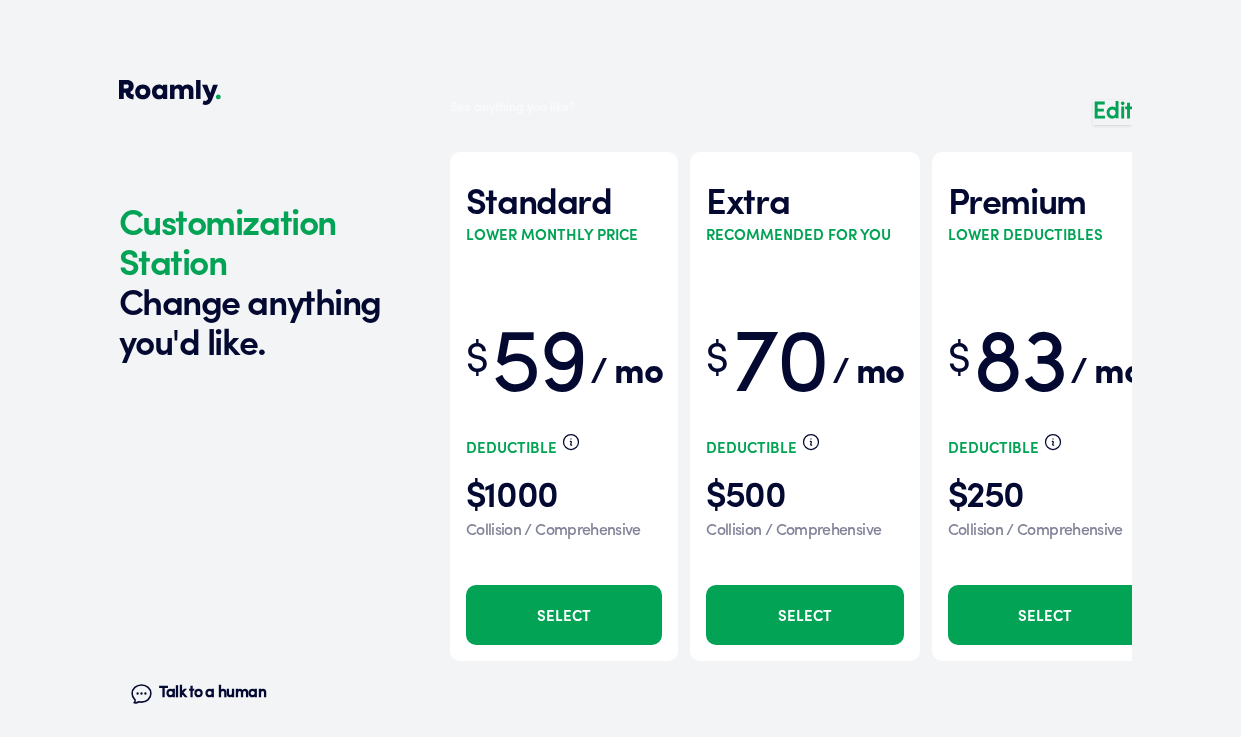 click at bounding box center [791, 396] 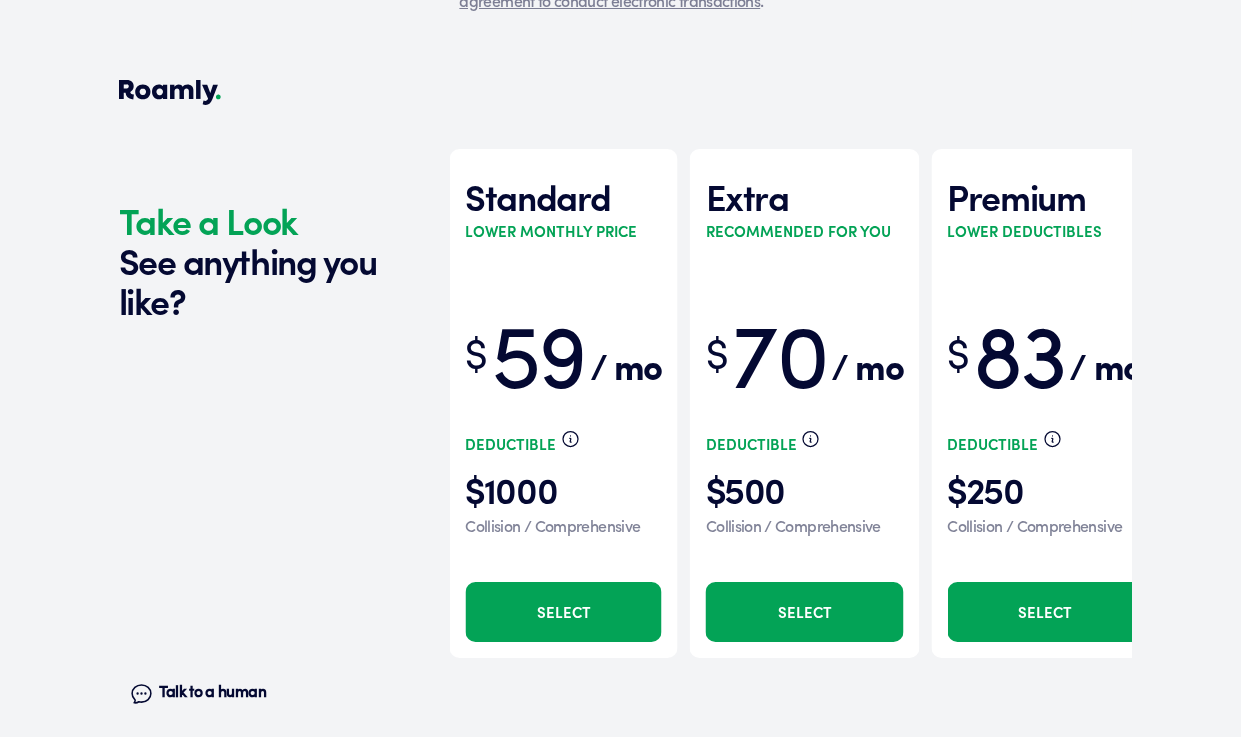scroll, scrollTop: 760, scrollLeft: 0, axis: vertical 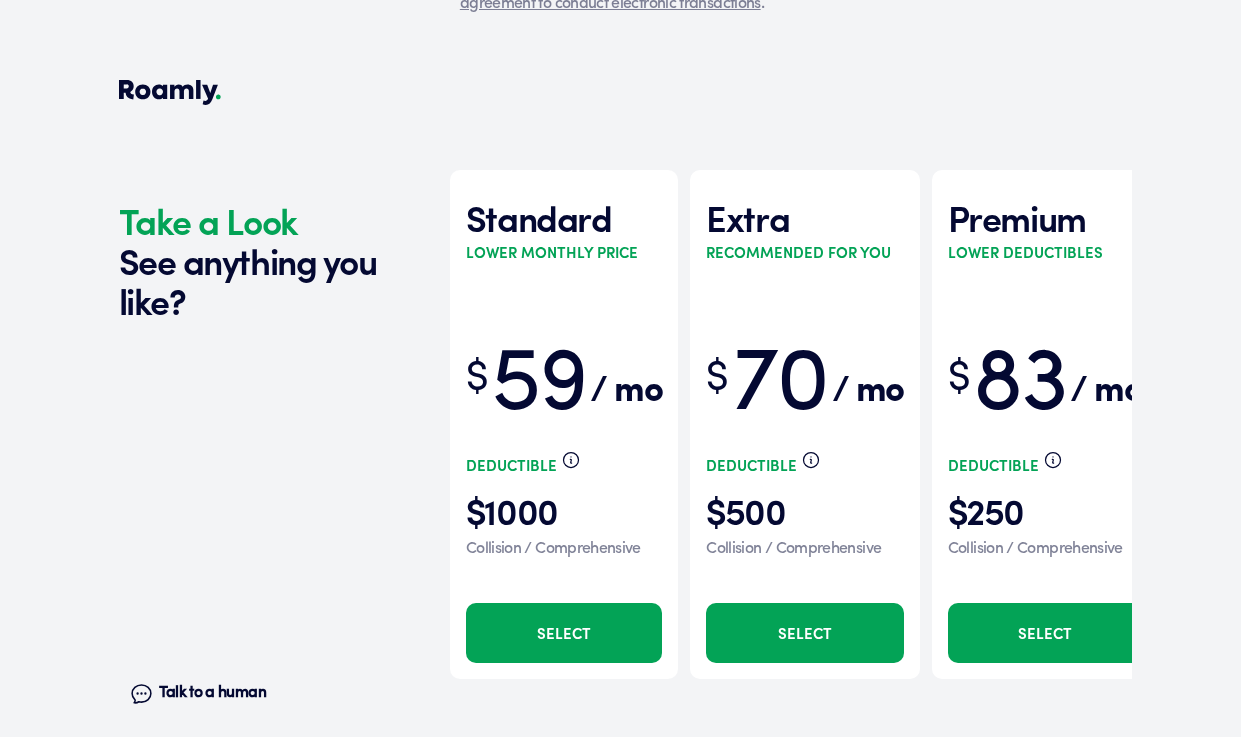 click on "Select" at bounding box center (564, 633) 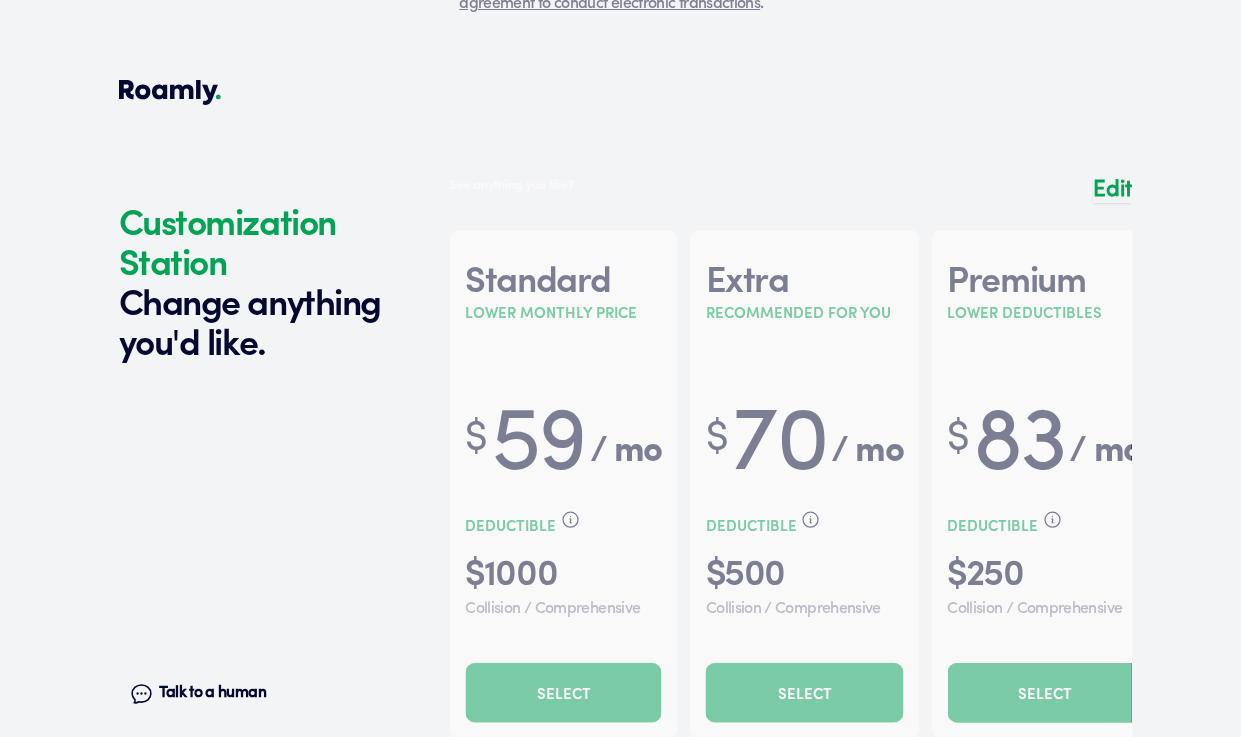 scroll, scrollTop: 6558, scrollLeft: 0, axis: vertical 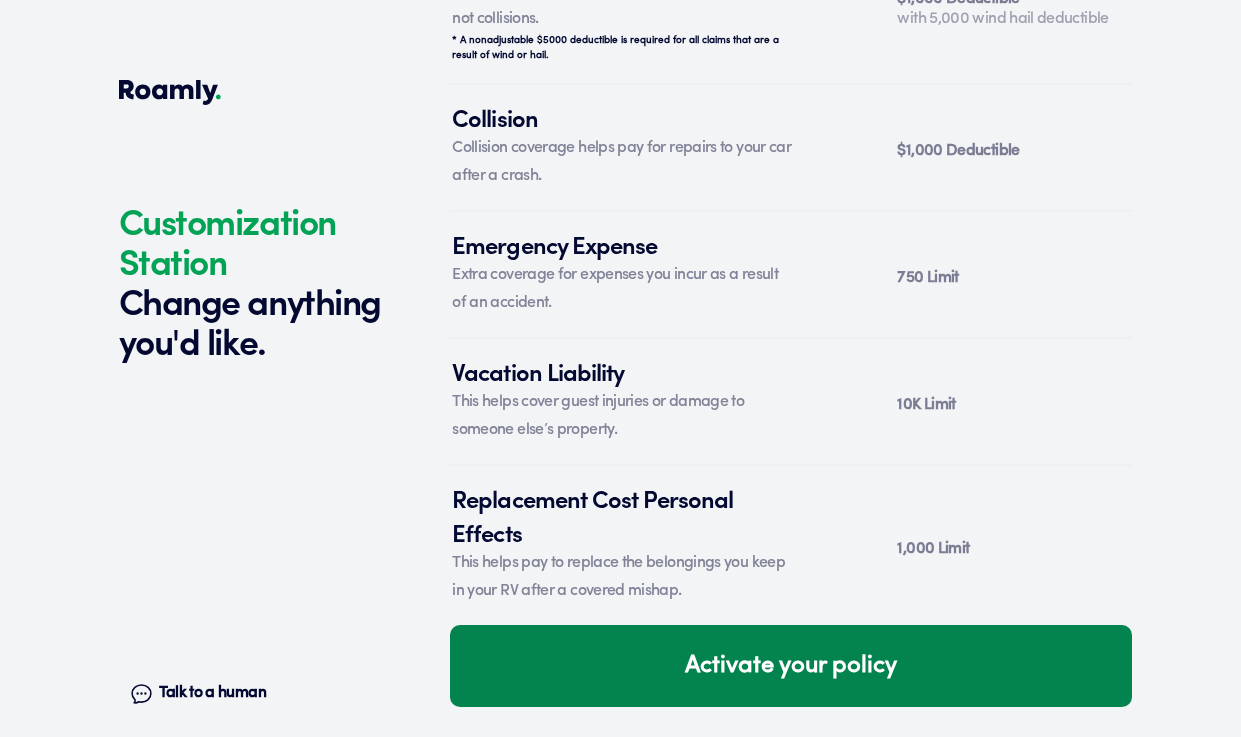 click on "Activate your policy" at bounding box center [791, 666] 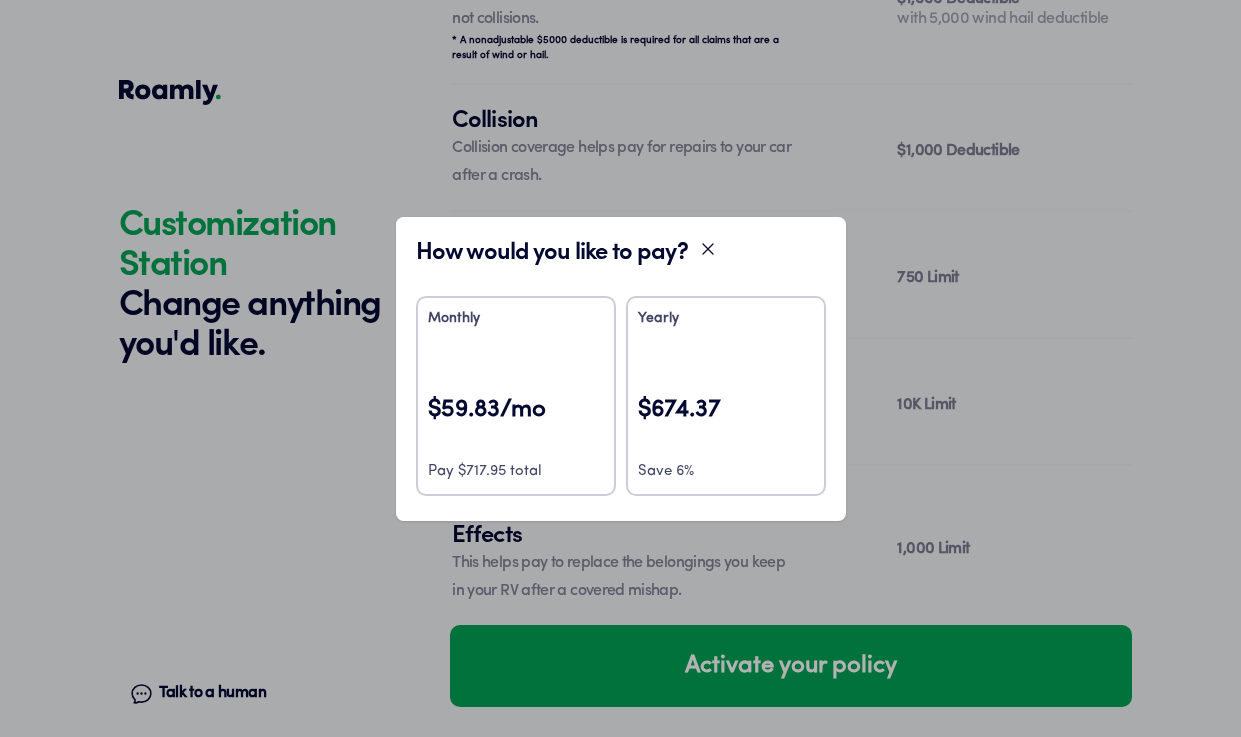 click on "Monthly $59.83/mo Pay $717.95 total" at bounding box center (516, 396) 